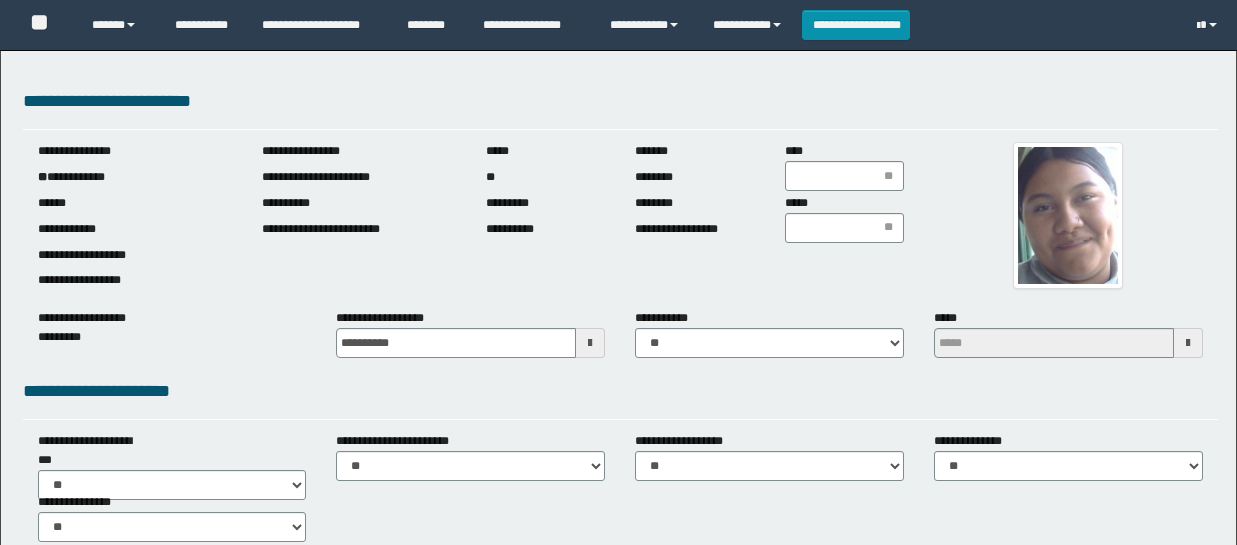 scroll, scrollTop: 0, scrollLeft: 0, axis: both 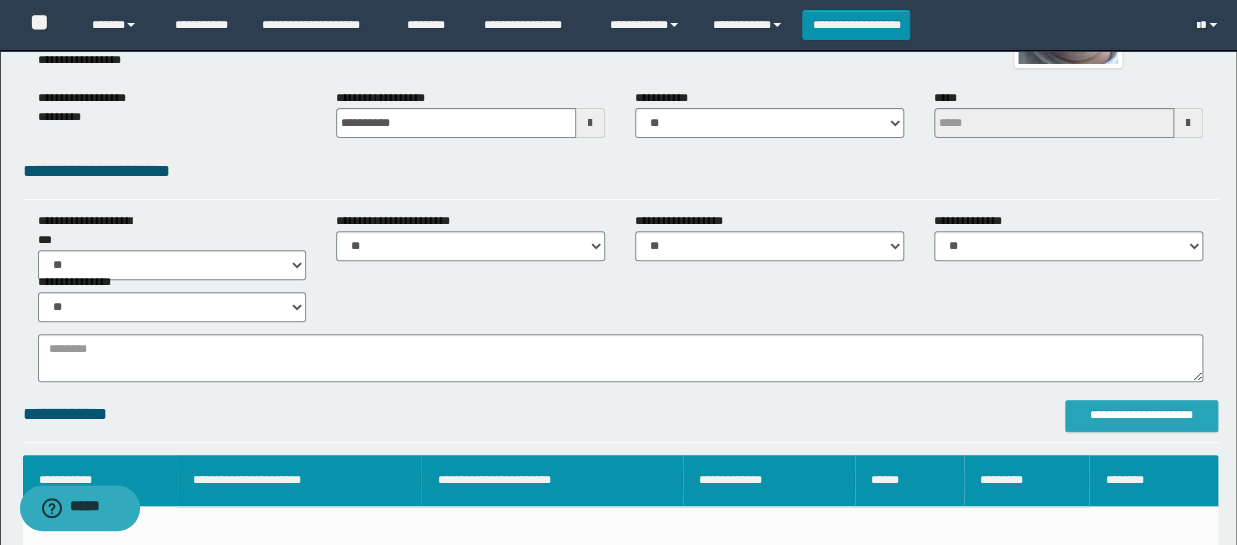 click on "**********" at bounding box center [1141, 415] 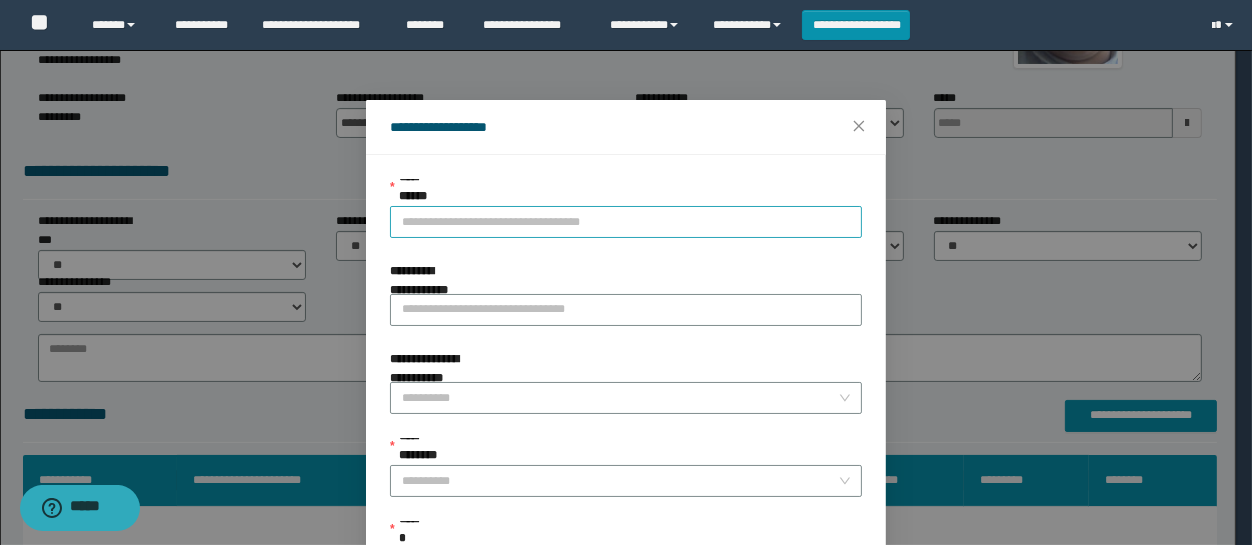 click on "**********" at bounding box center [626, 222] 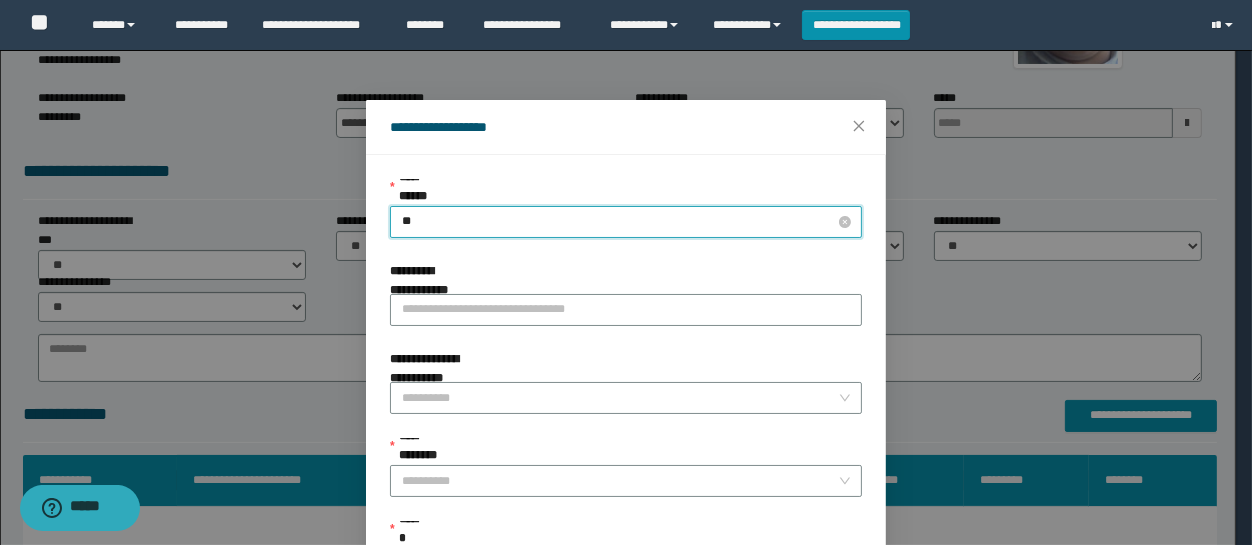 click on "**" at bounding box center (626, 222) 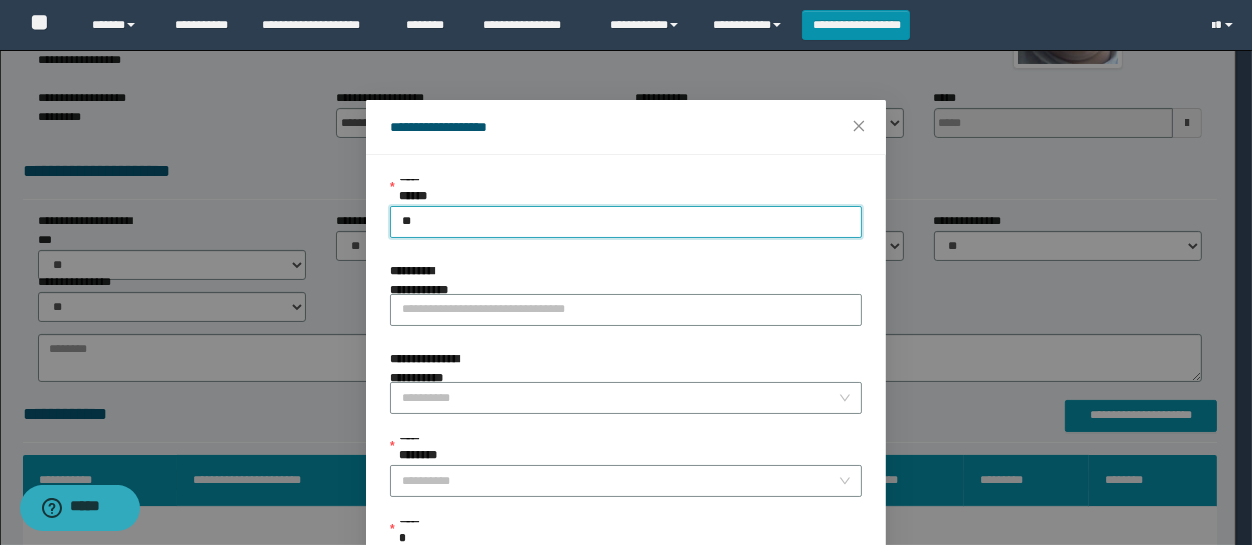 type on "*" 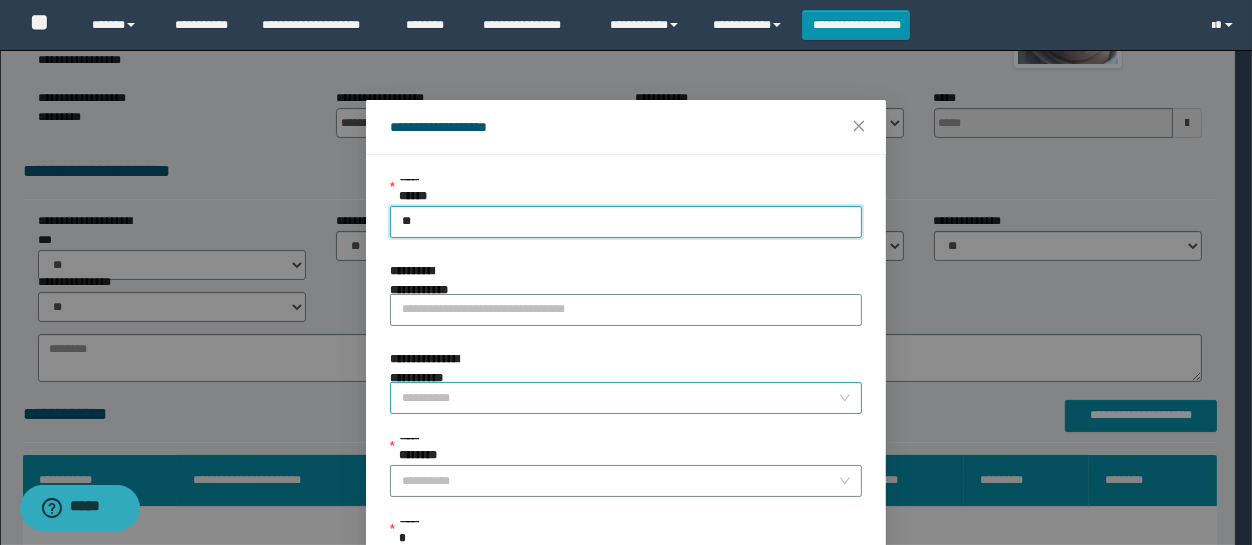 type on "**" 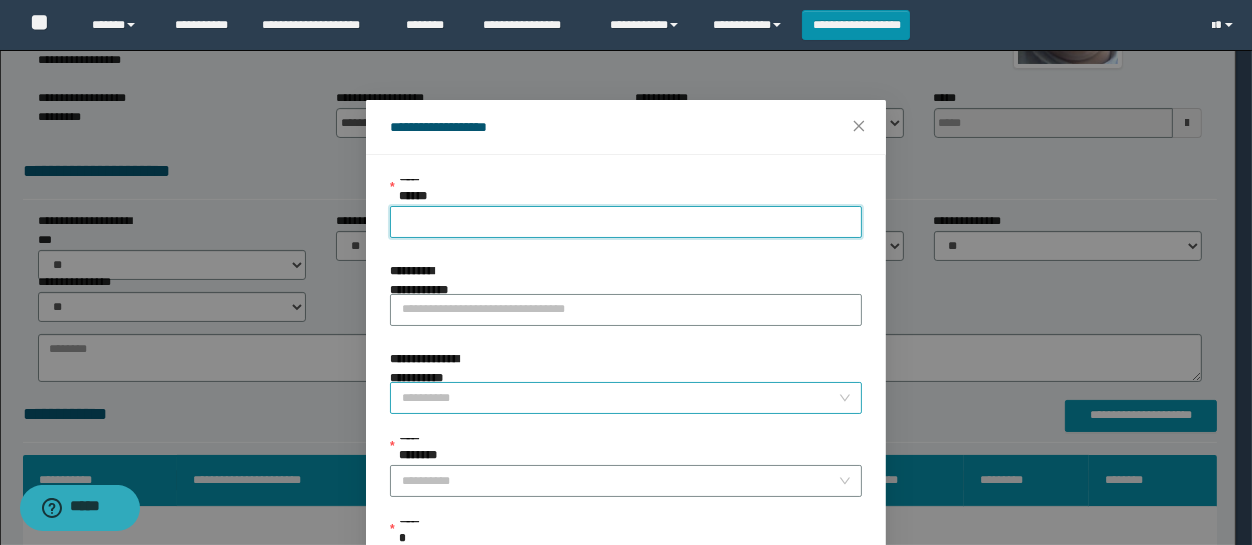 click on "**********" at bounding box center [620, 398] 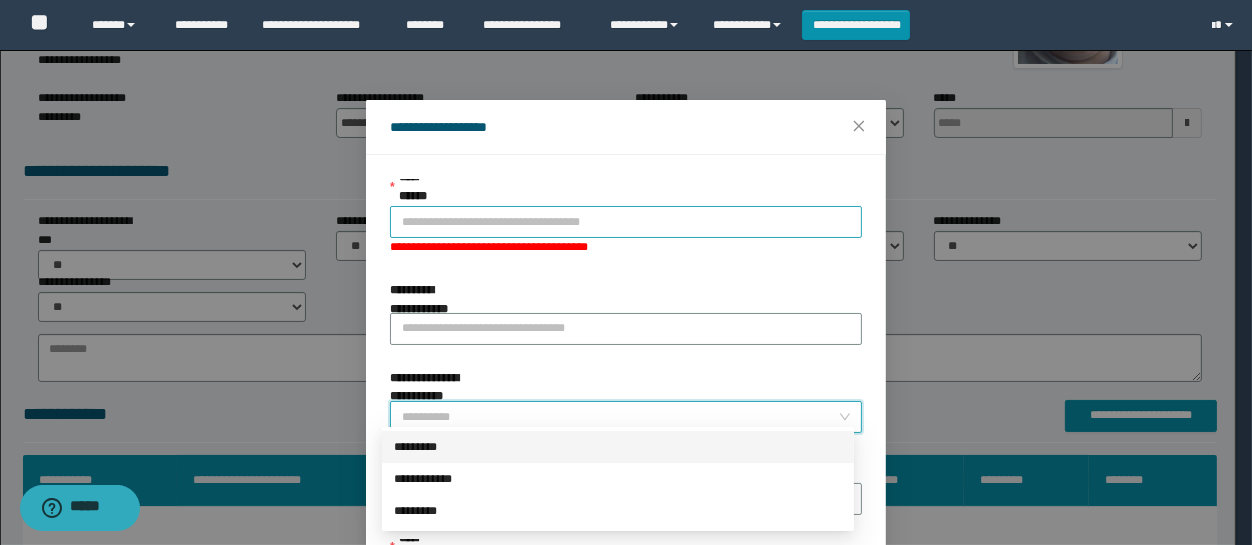 click on "**********" at bounding box center [626, 222] 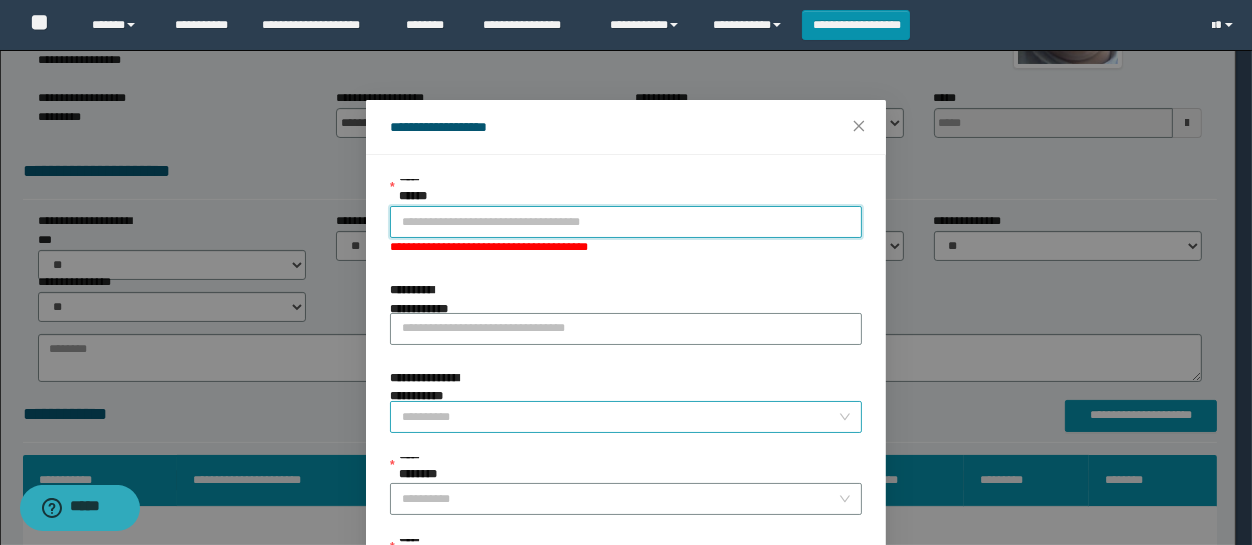 click on "**********" at bounding box center [620, 417] 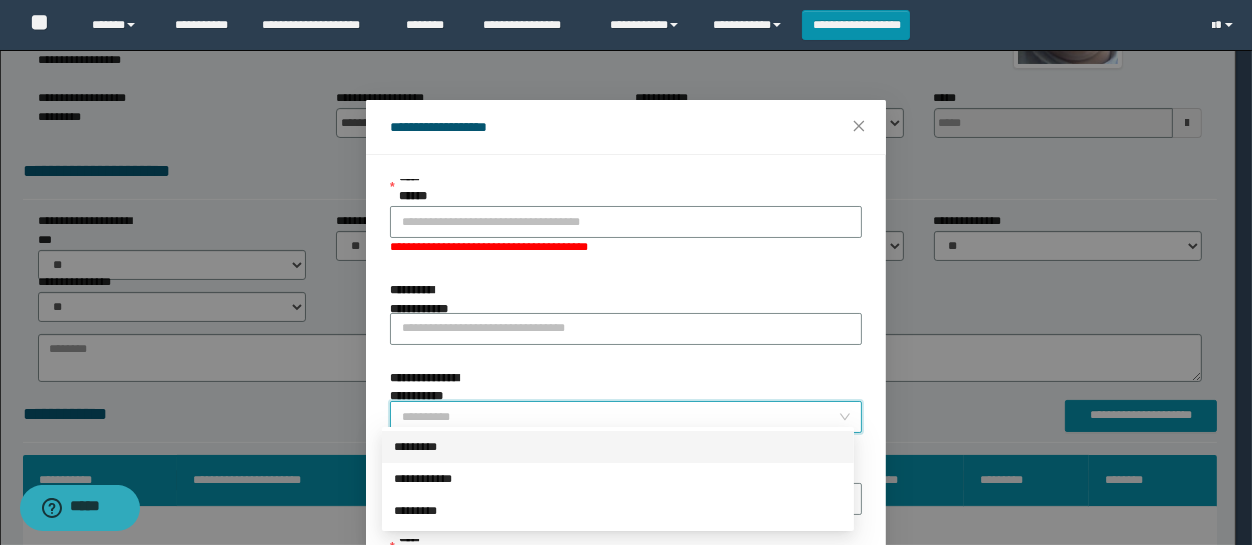 click on "*********" at bounding box center [618, 447] 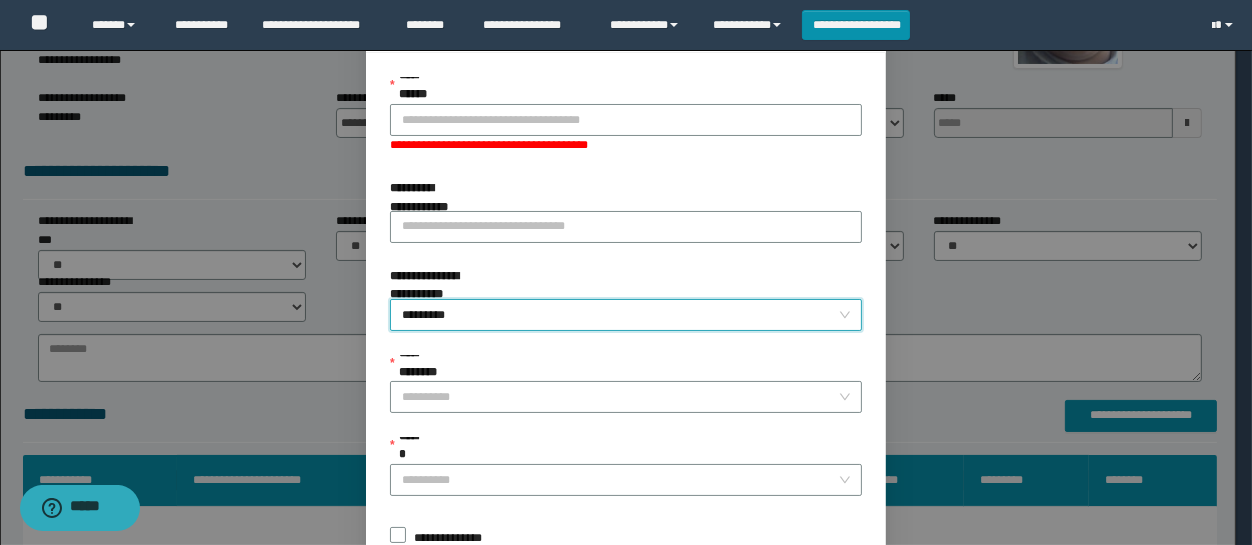 scroll, scrollTop: 227, scrollLeft: 0, axis: vertical 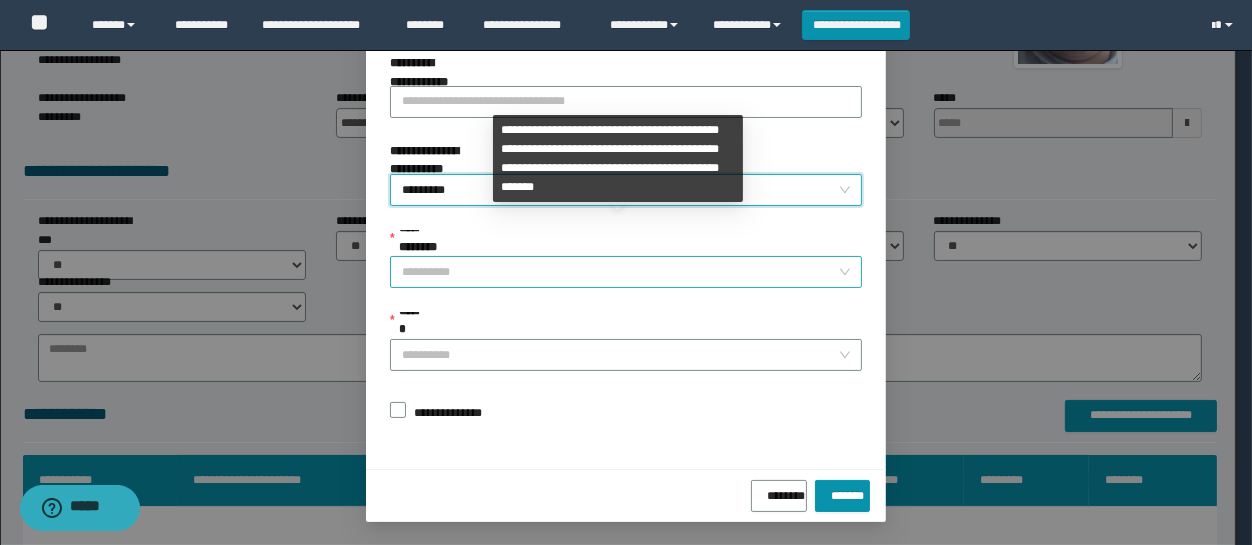 click on "**********" at bounding box center (620, 272) 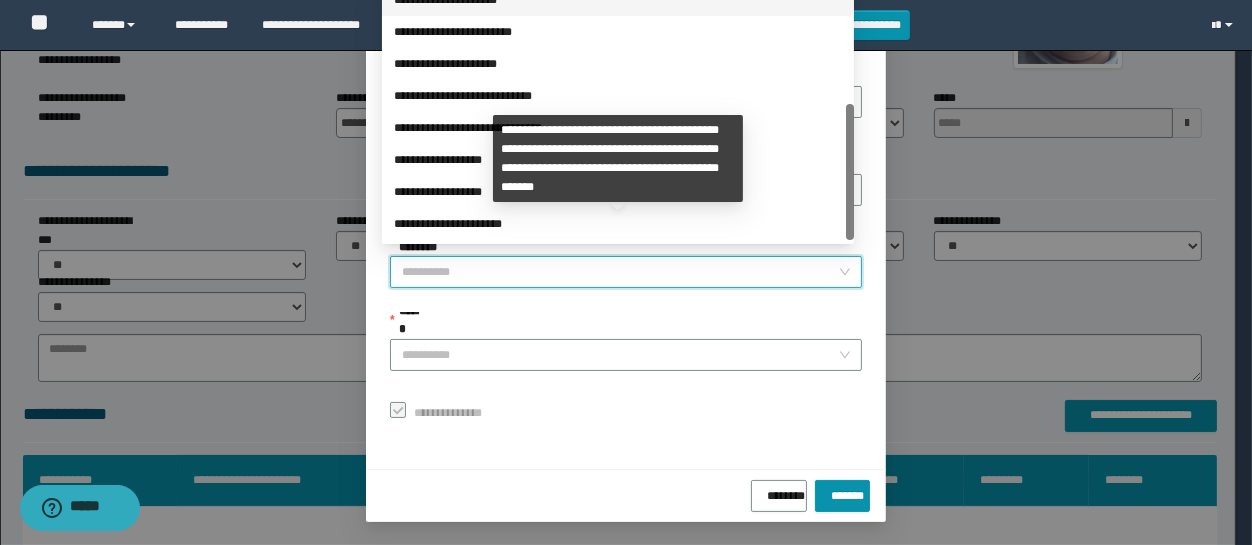 click on "**********" at bounding box center (618, 224) 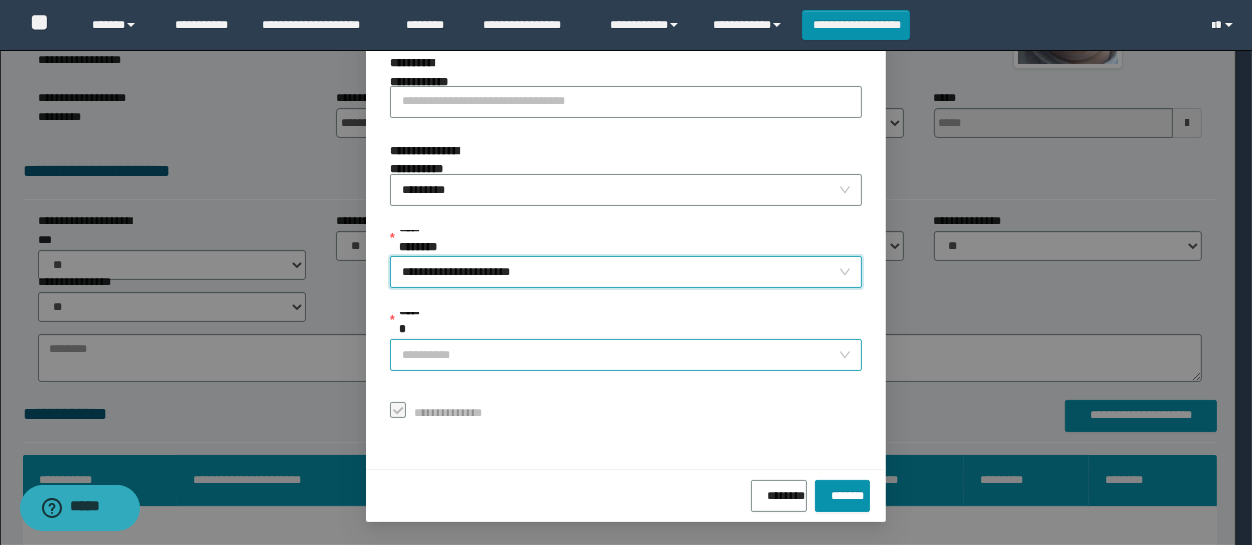 click on "******" at bounding box center (620, 355) 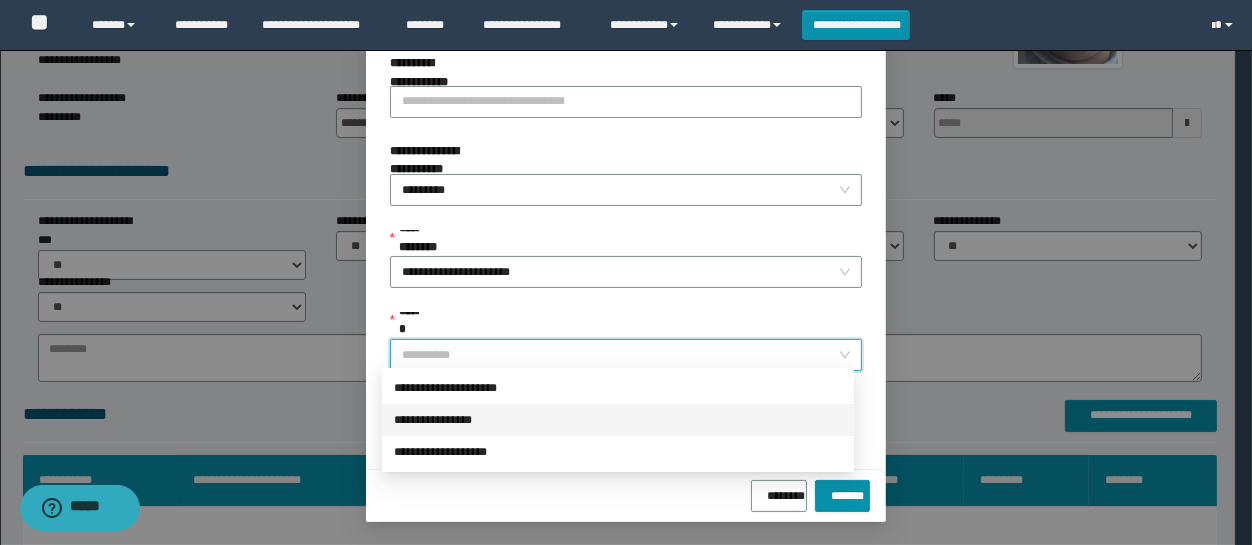 drag, startPoint x: 466, startPoint y: 418, endPoint x: 468, endPoint y: 374, distance: 44.04543 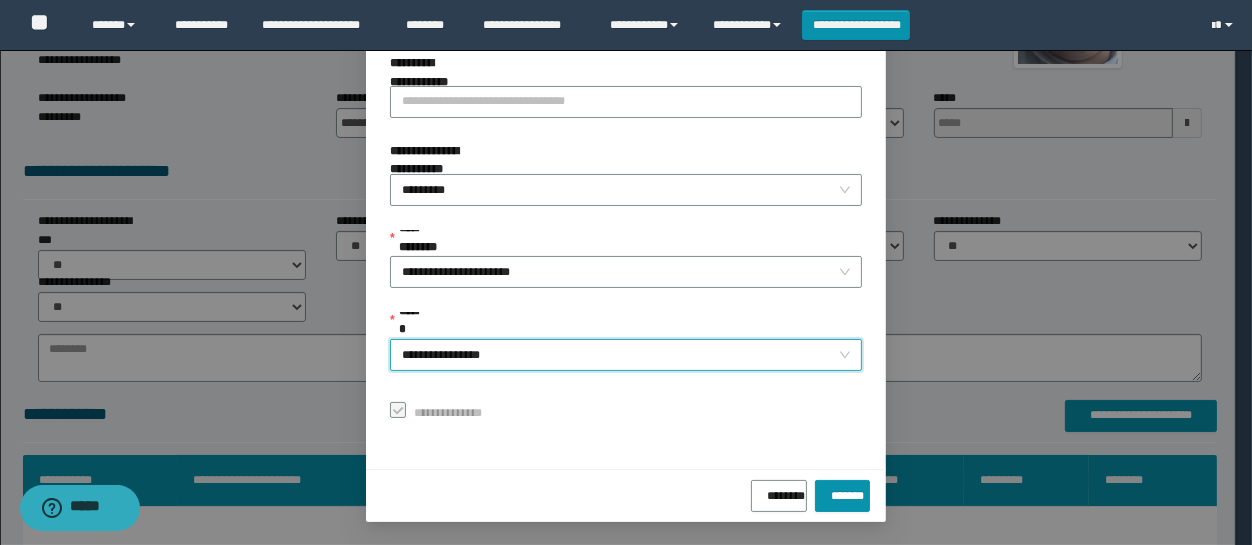 scroll, scrollTop: 0, scrollLeft: 0, axis: both 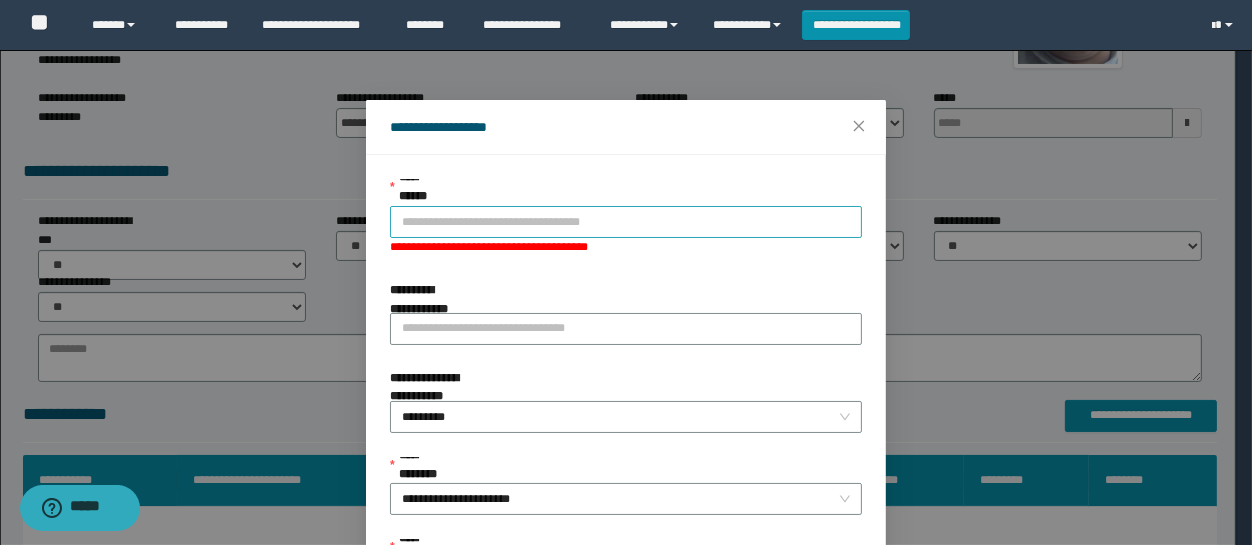 click on "**********" at bounding box center (626, 222) 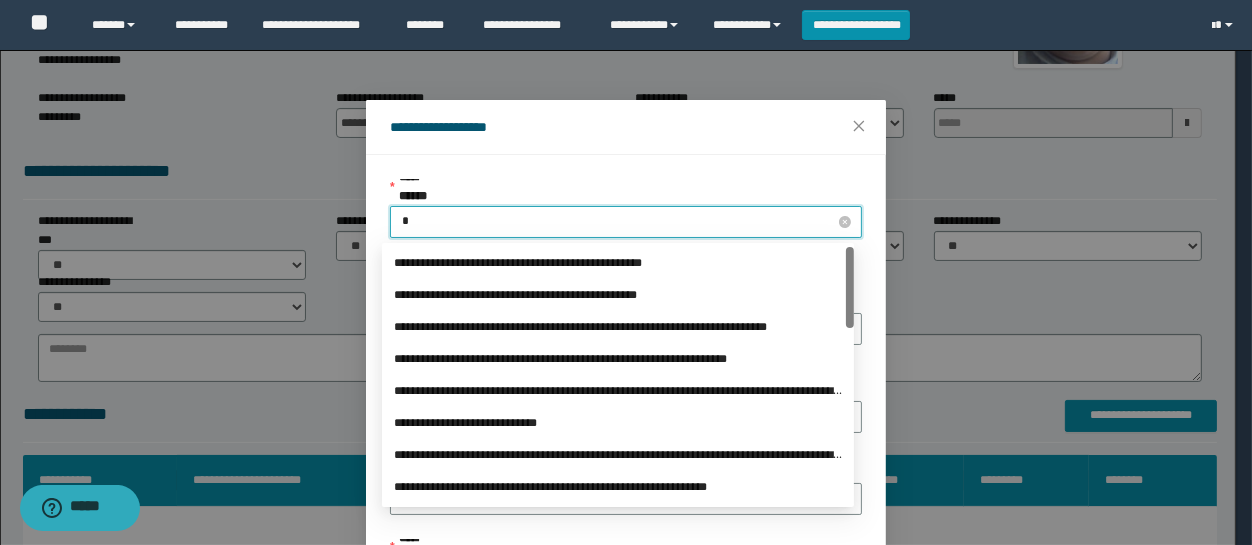 type on "**" 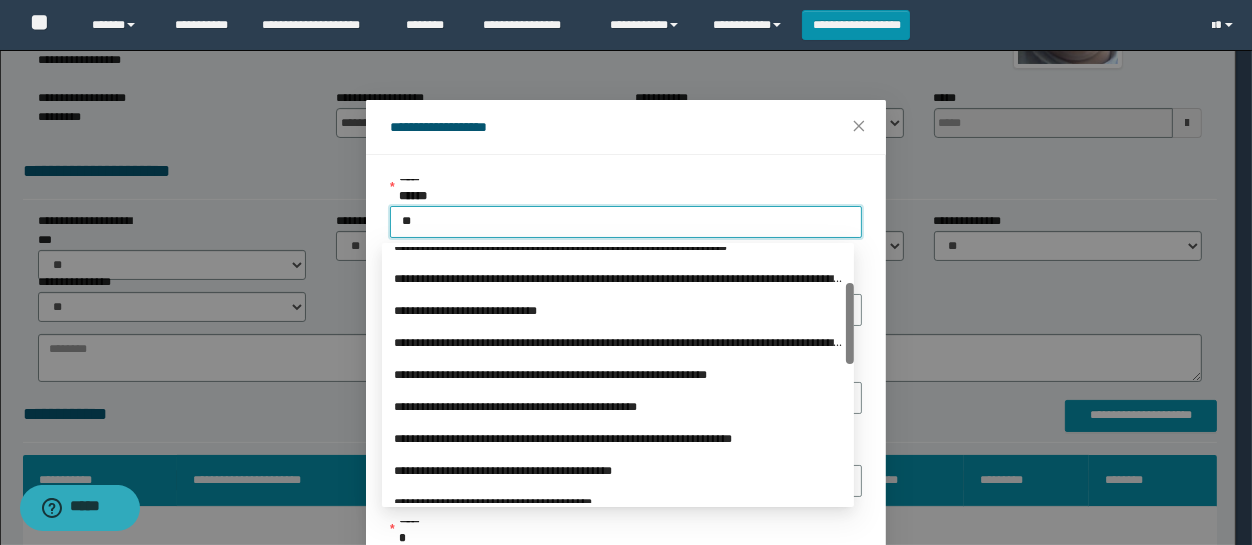scroll, scrollTop: 0, scrollLeft: 0, axis: both 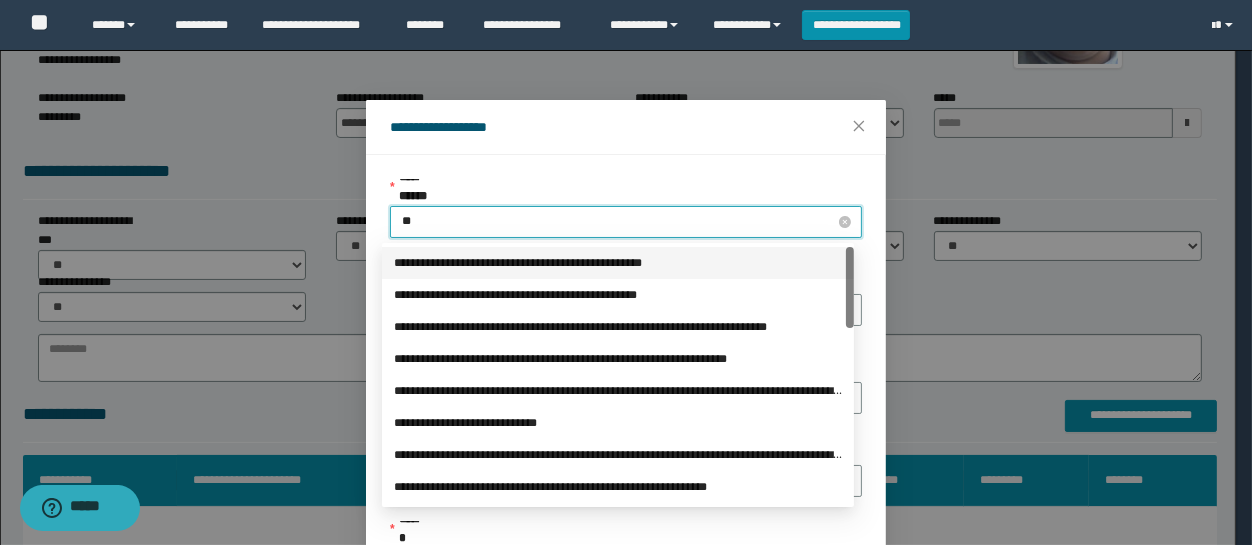 click on "**" at bounding box center [626, 222] 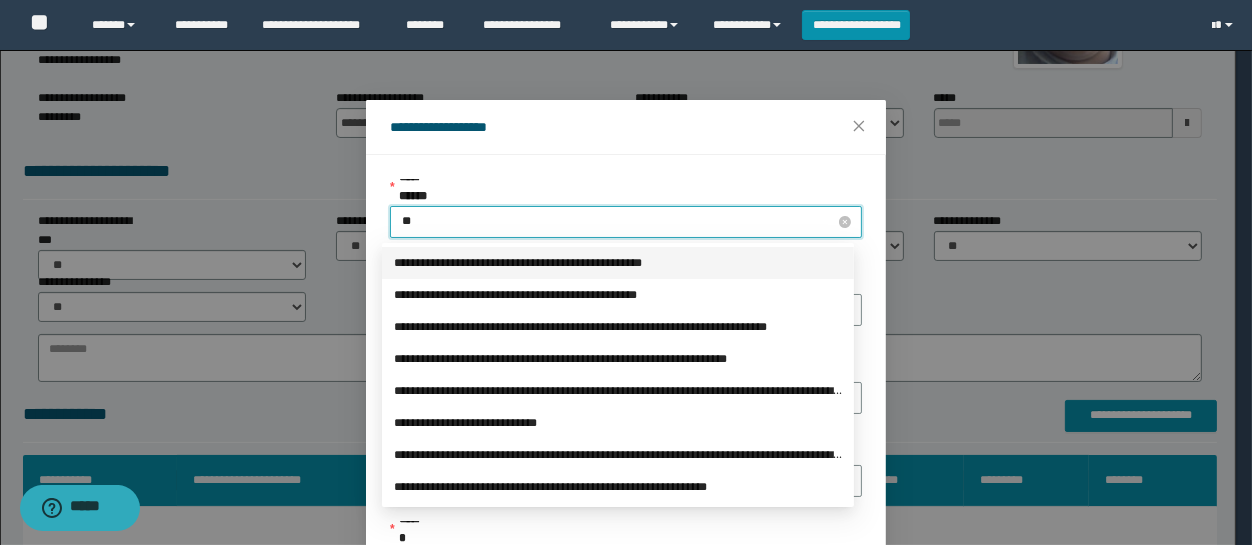 click on "**" at bounding box center [626, 222] 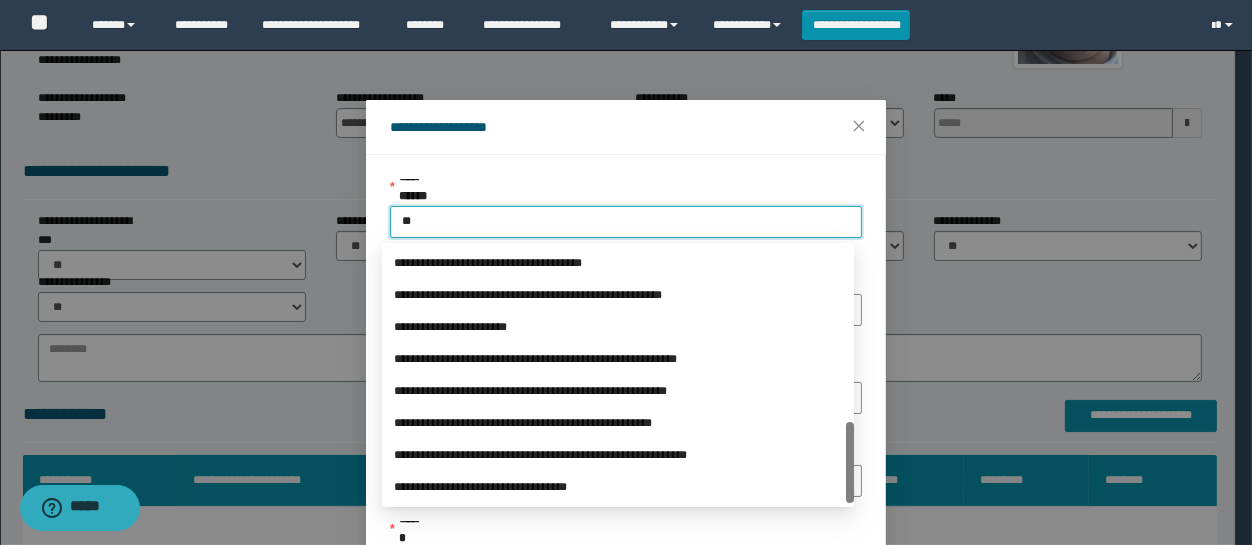 scroll, scrollTop: 112, scrollLeft: 0, axis: vertical 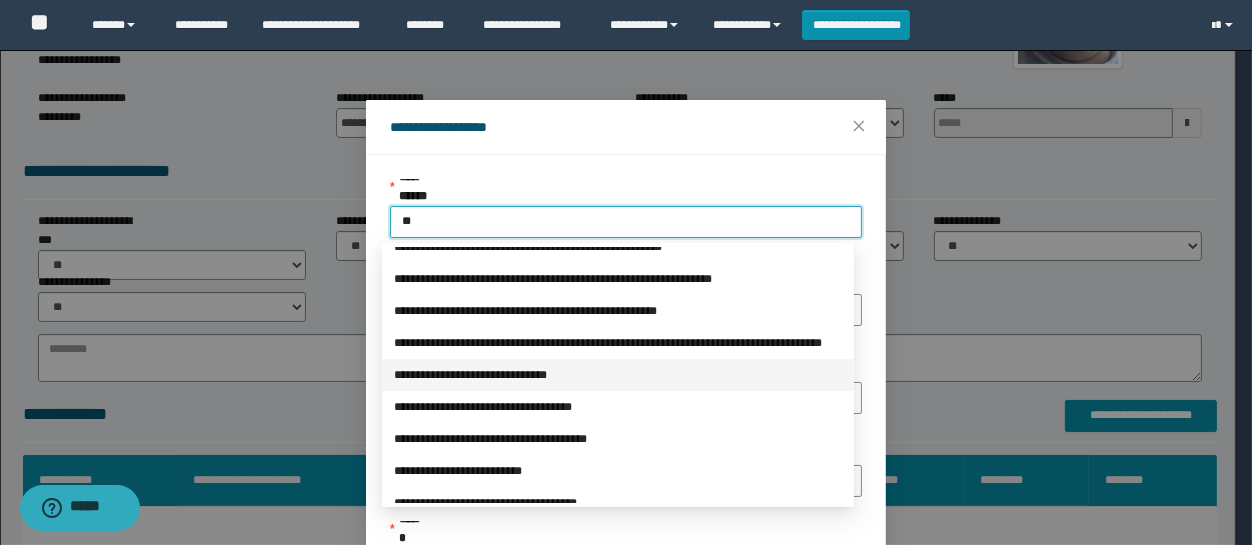click on "**********" at bounding box center (618, 375) 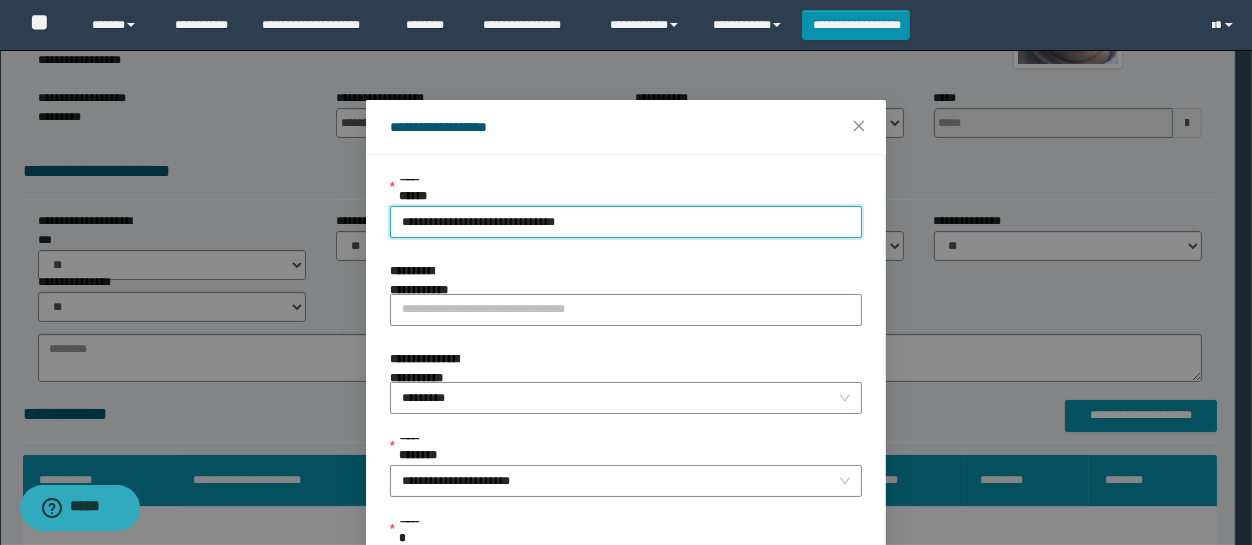 scroll, scrollTop: 112, scrollLeft: 0, axis: vertical 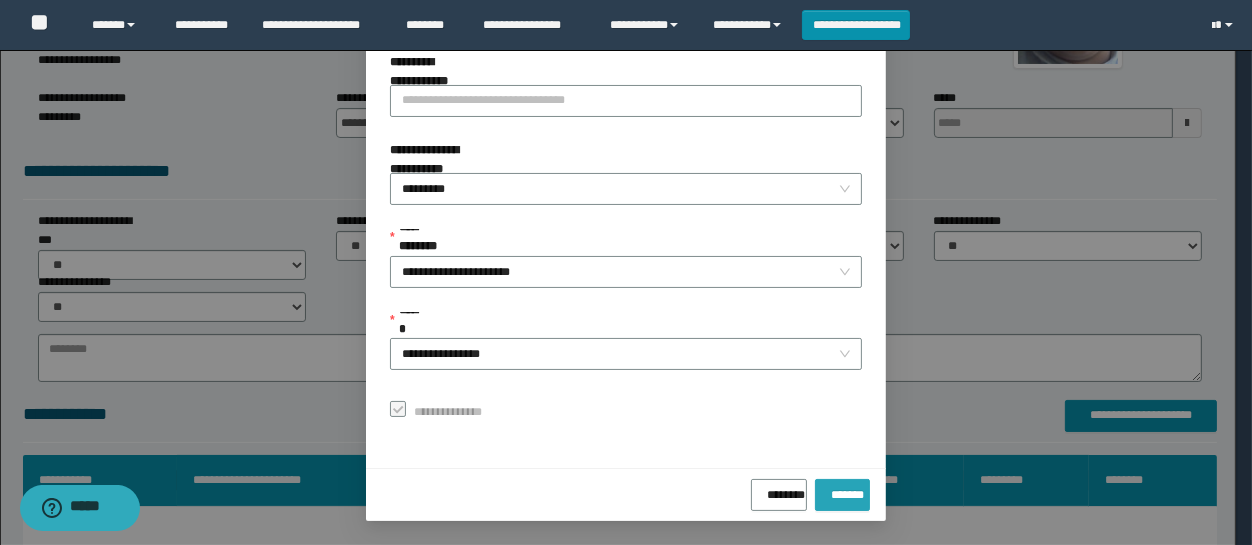 click on "*******" at bounding box center [842, 491] 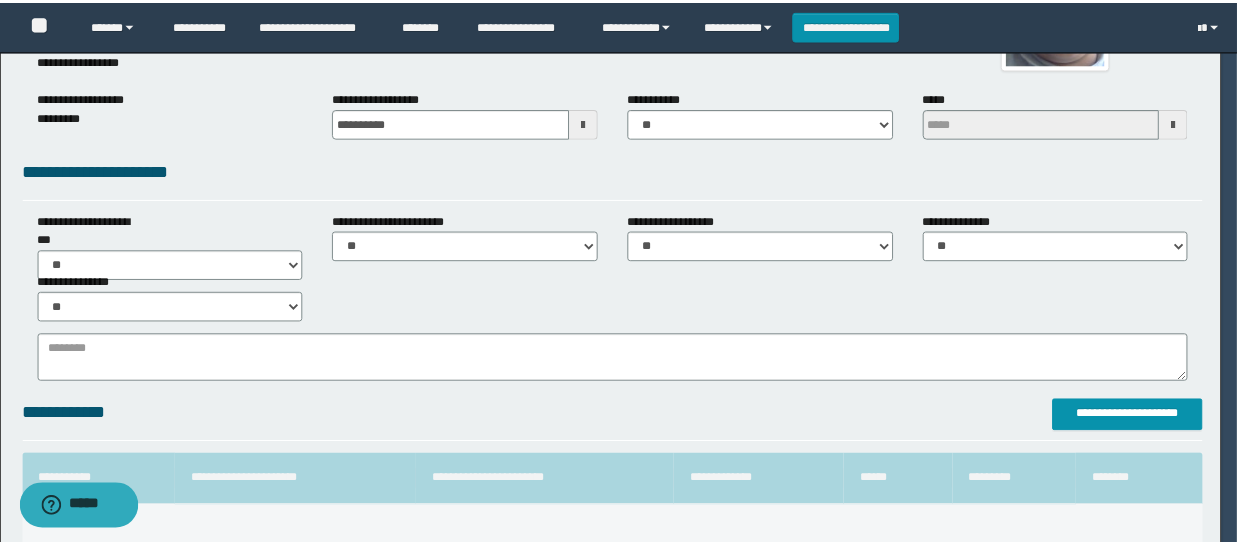 scroll, scrollTop: 161, scrollLeft: 0, axis: vertical 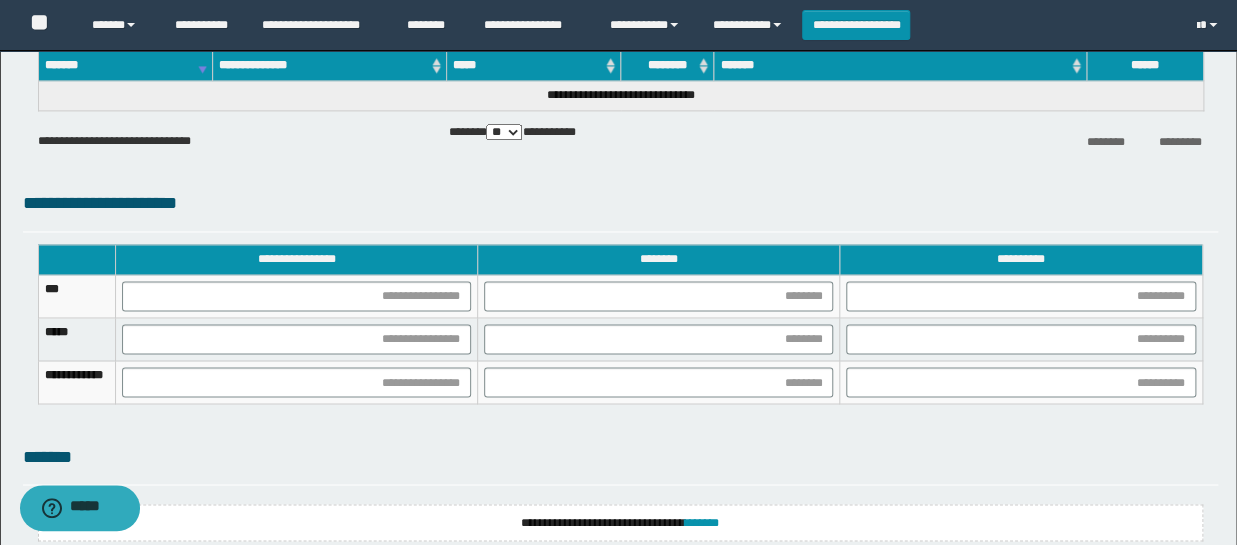 drag, startPoint x: 989, startPoint y: 311, endPoint x: 990, endPoint y: 301, distance: 10.049875 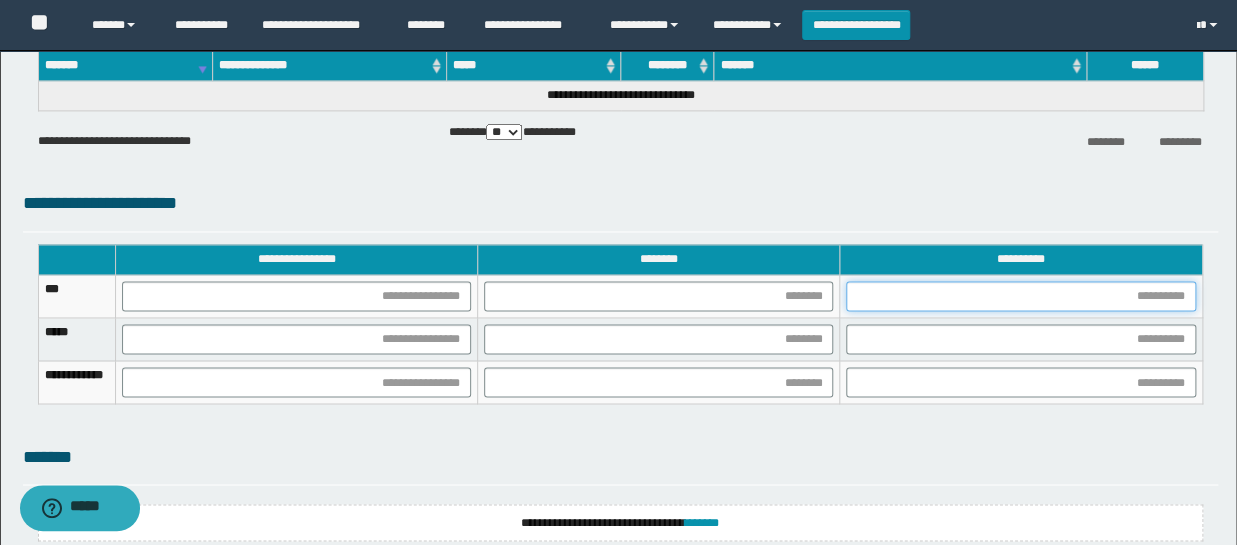 click at bounding box center (1020, 296) 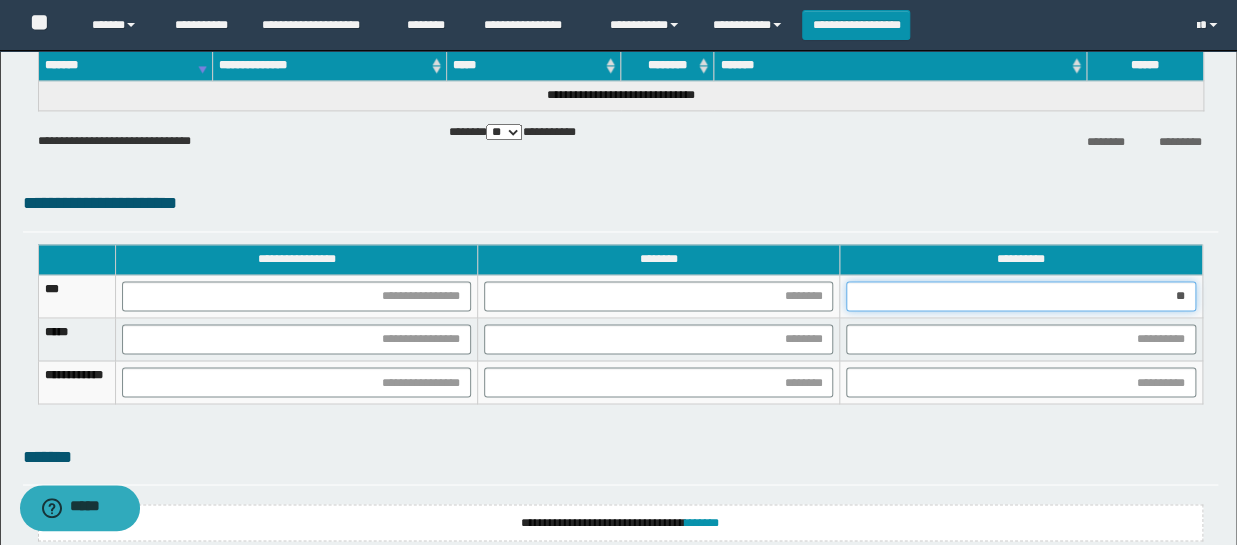 type on "***" 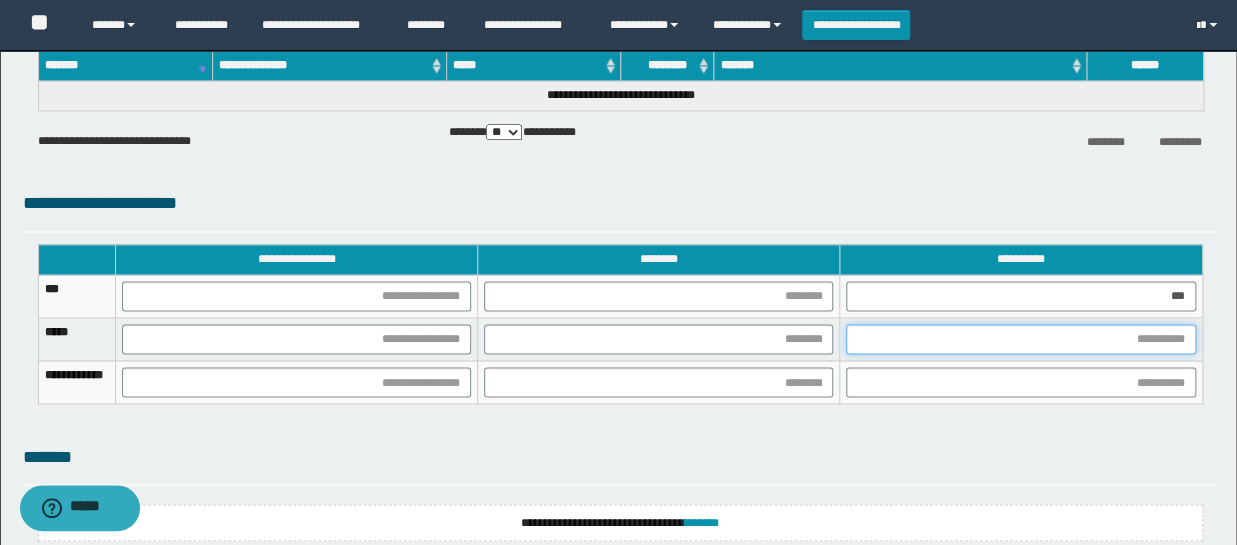 click at bounding box center (1020, 339) 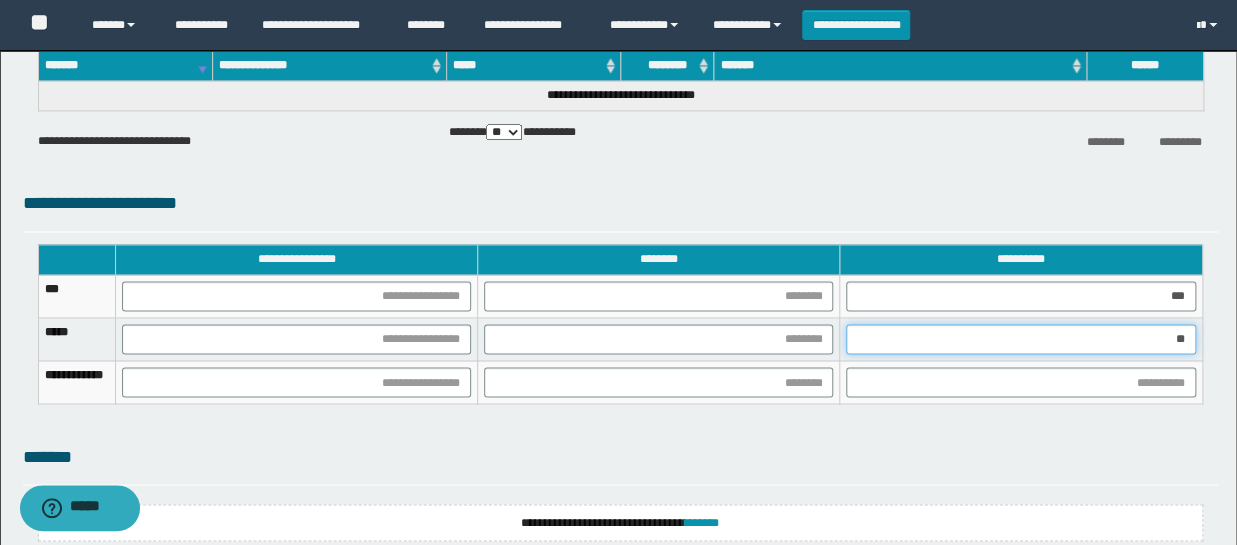 type on "***" 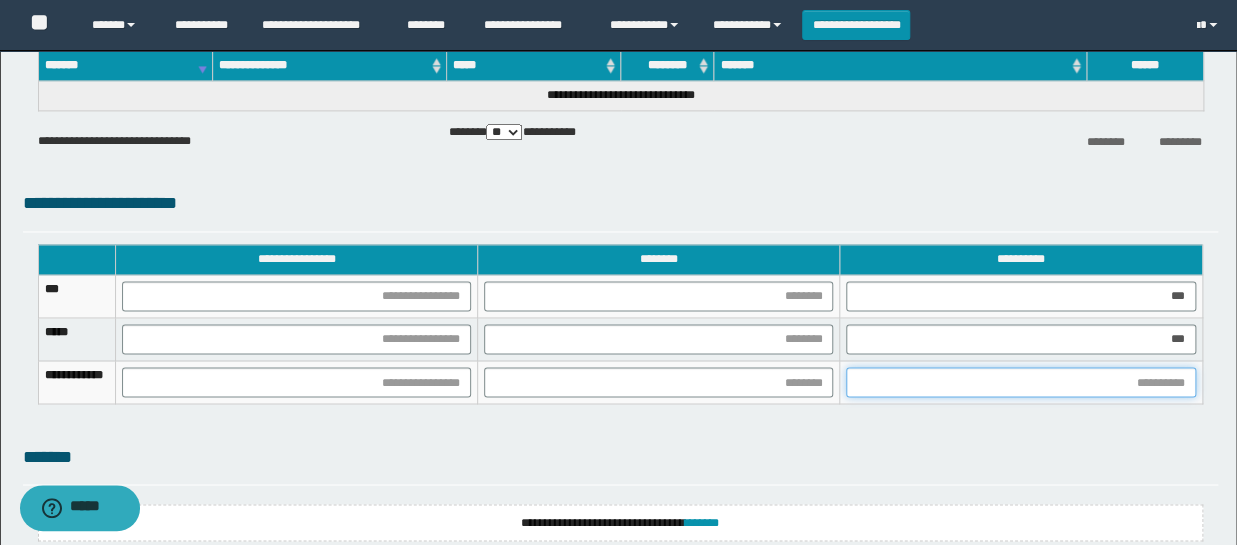 click at bounding box center (1020, 382) 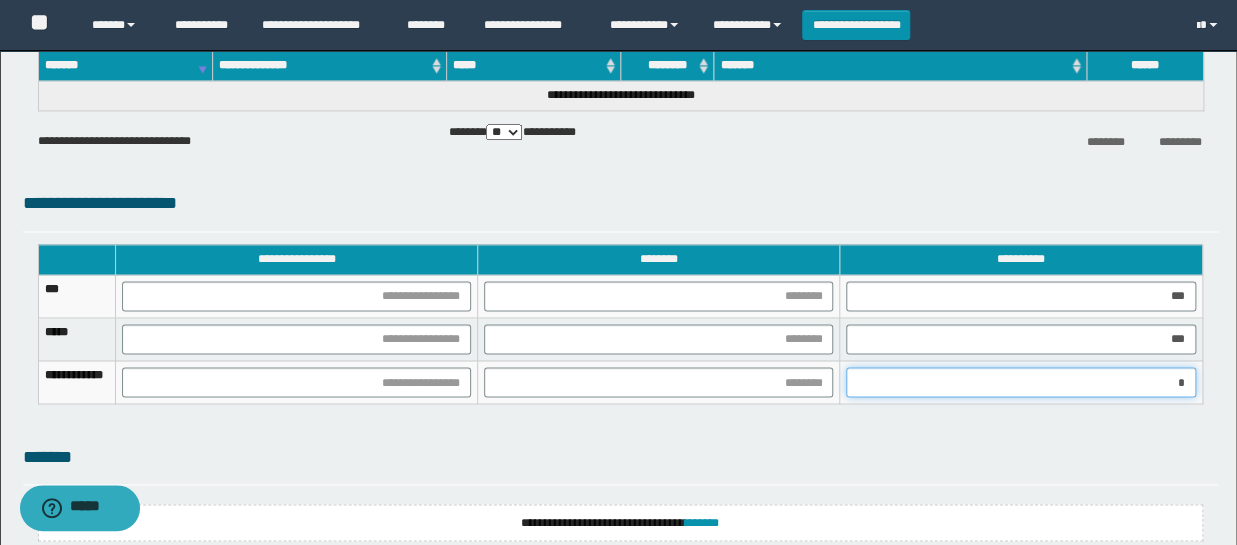 type on "**" 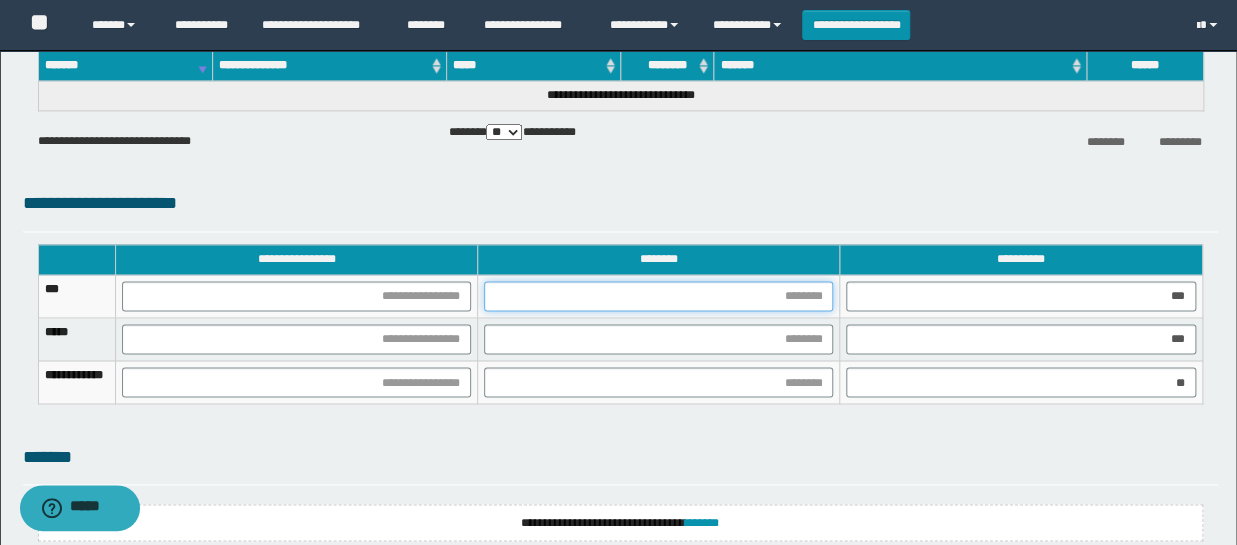 click at bounding box center (658, 296) 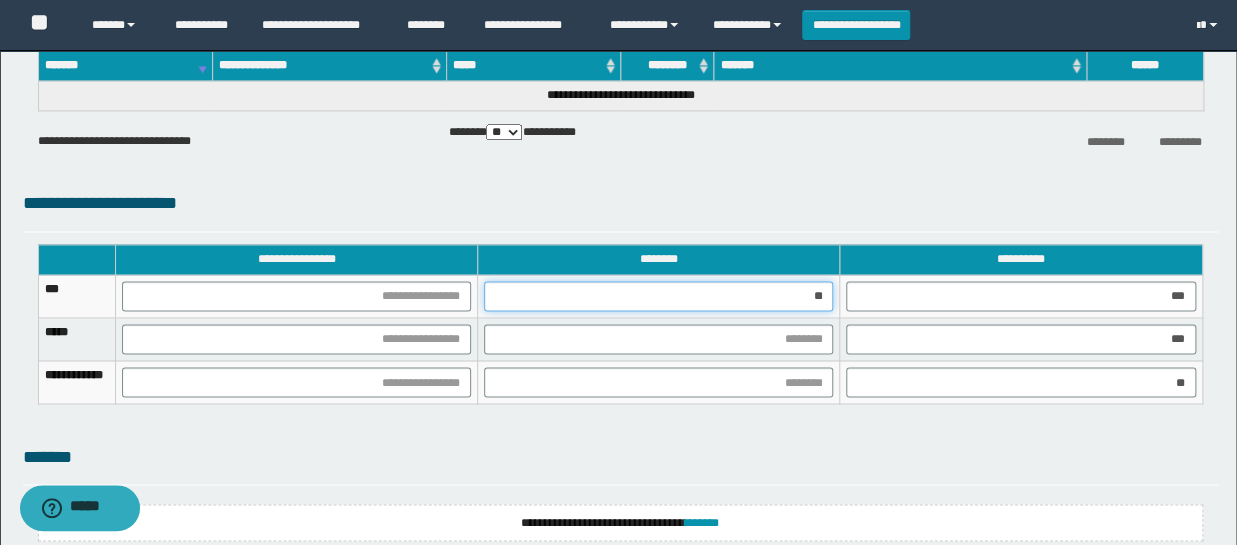 type on "***" 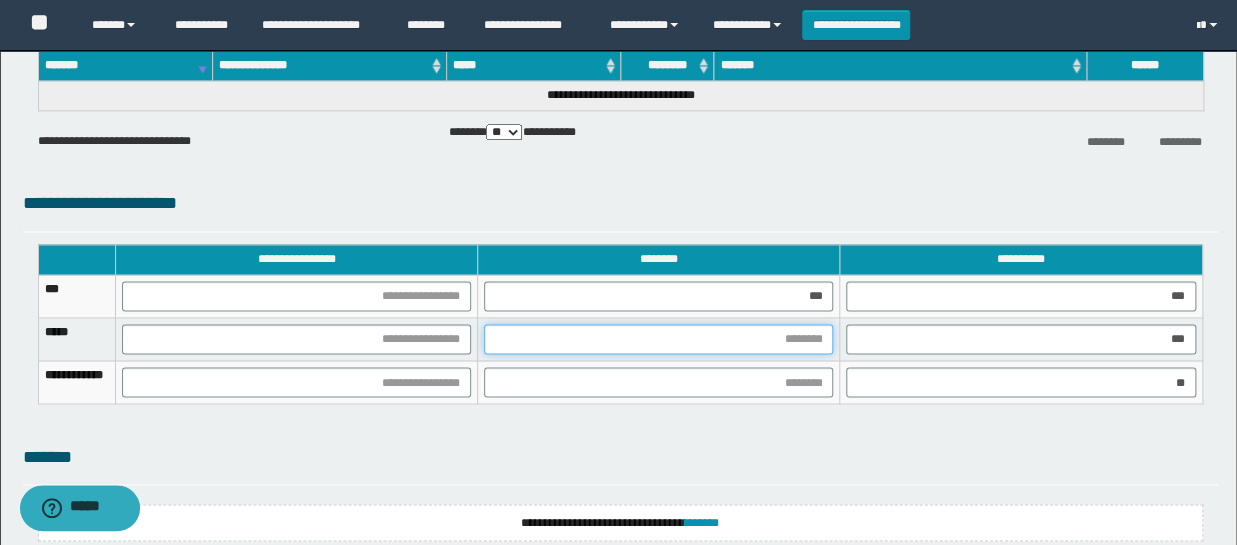 click at bounding box center (658, 339) 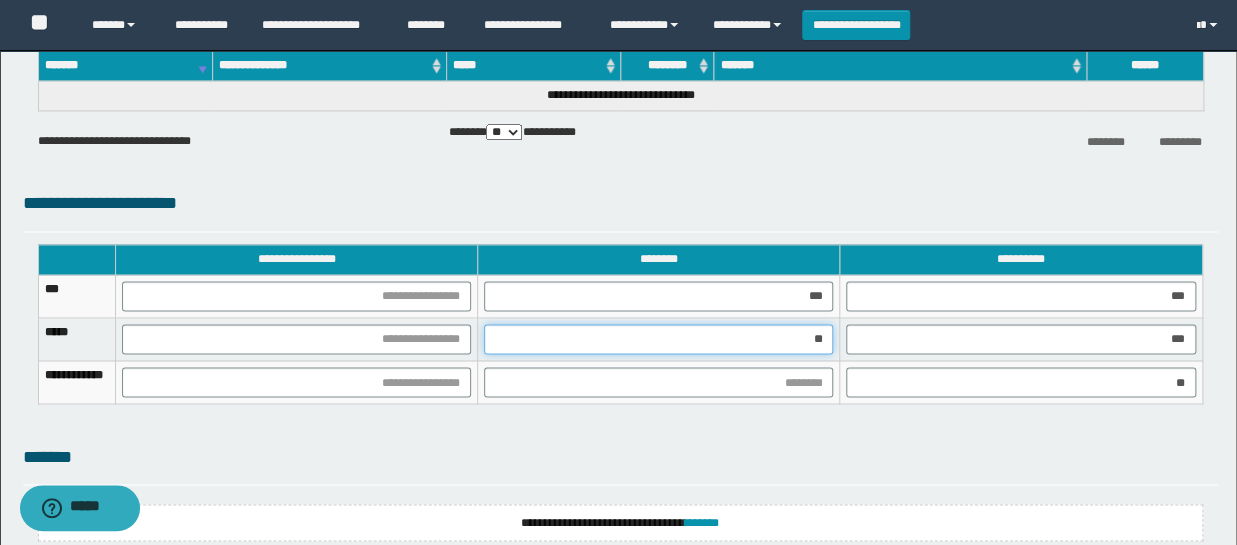 type on "***" 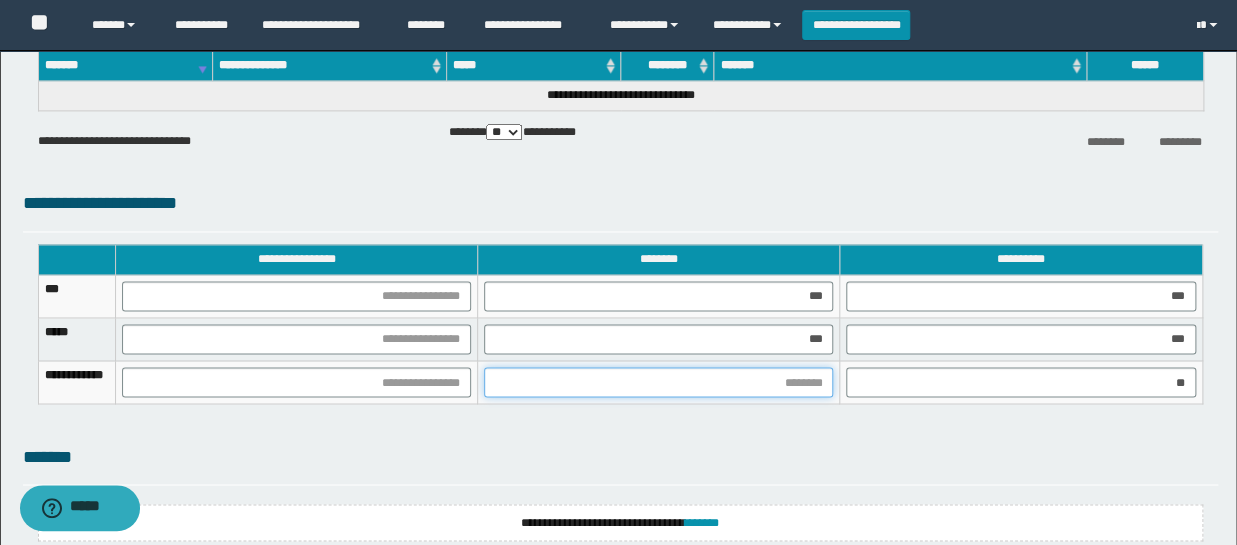 click at bounding box center [658, 382] 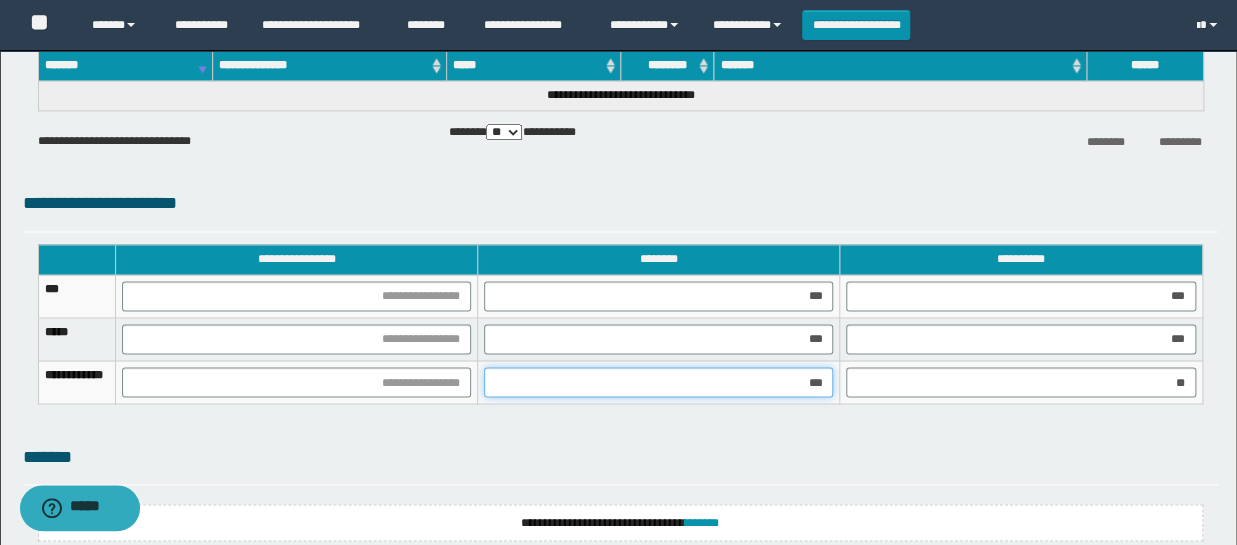 type on "****" 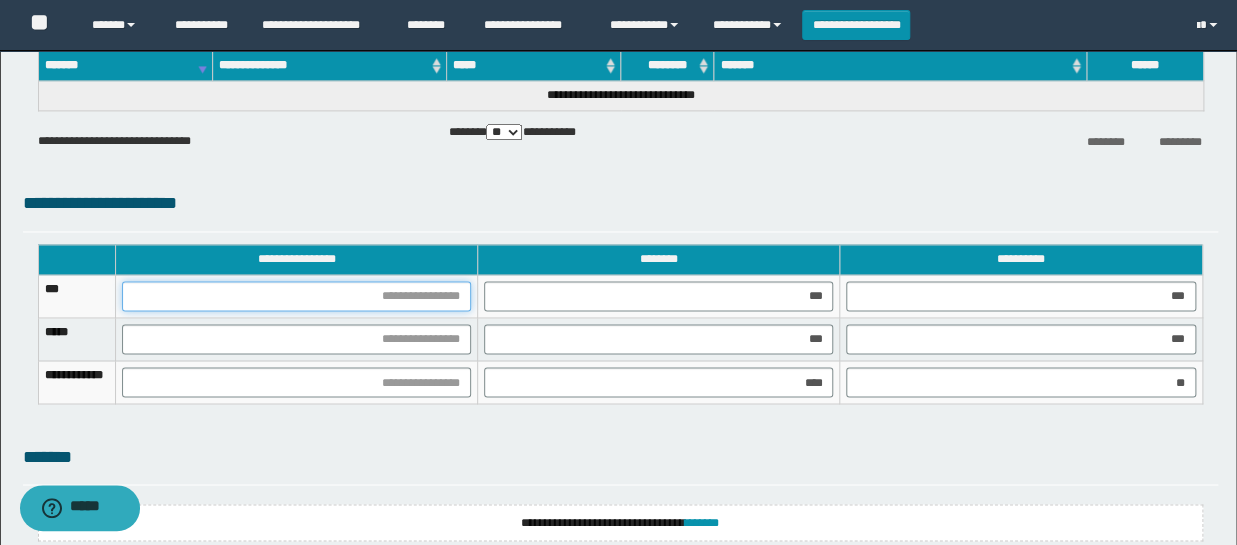 click at bounding box center (296, 296) 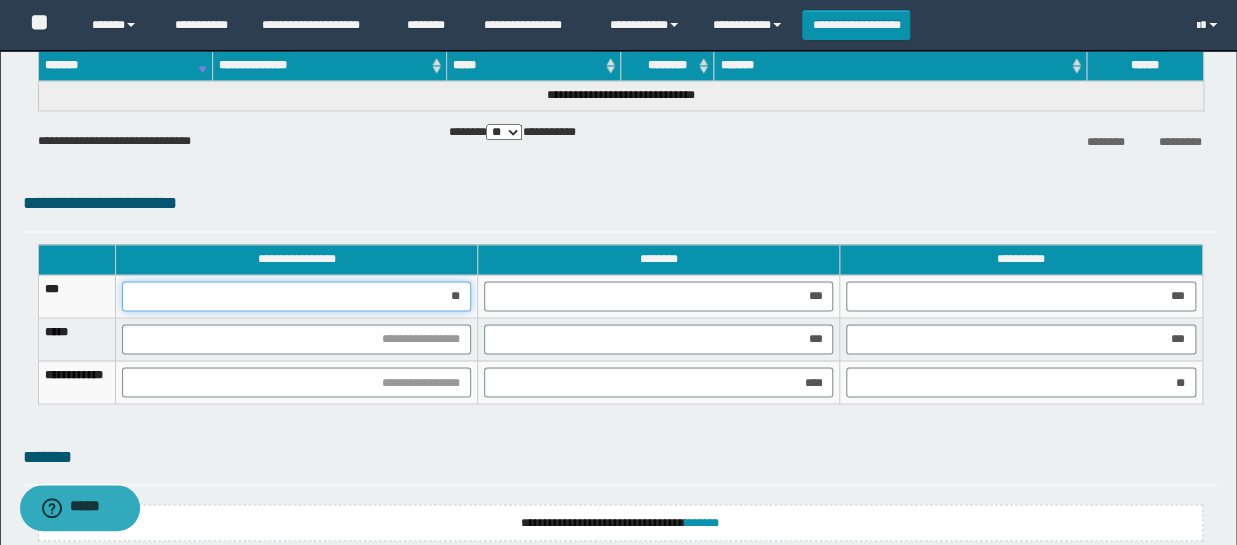type on "***" 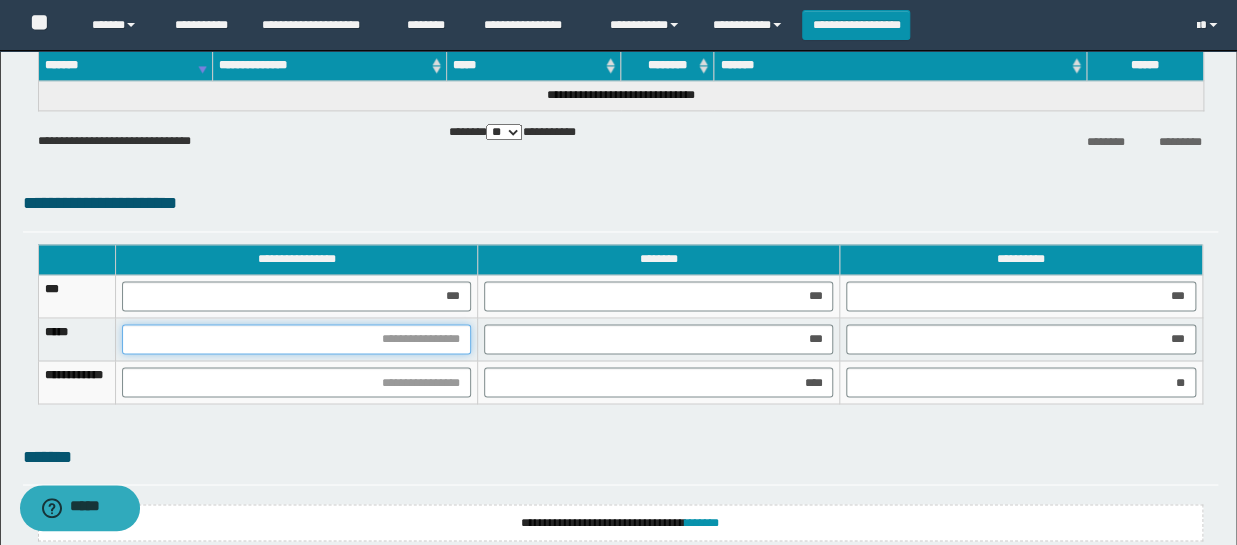 click at bounding box center [296, 339] 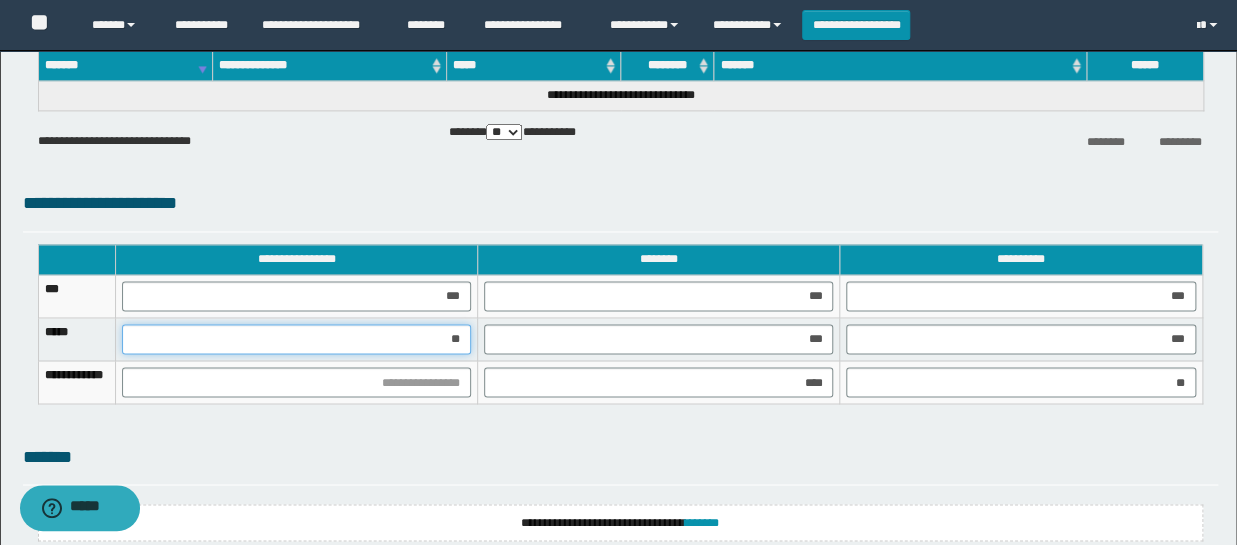 type on "***" 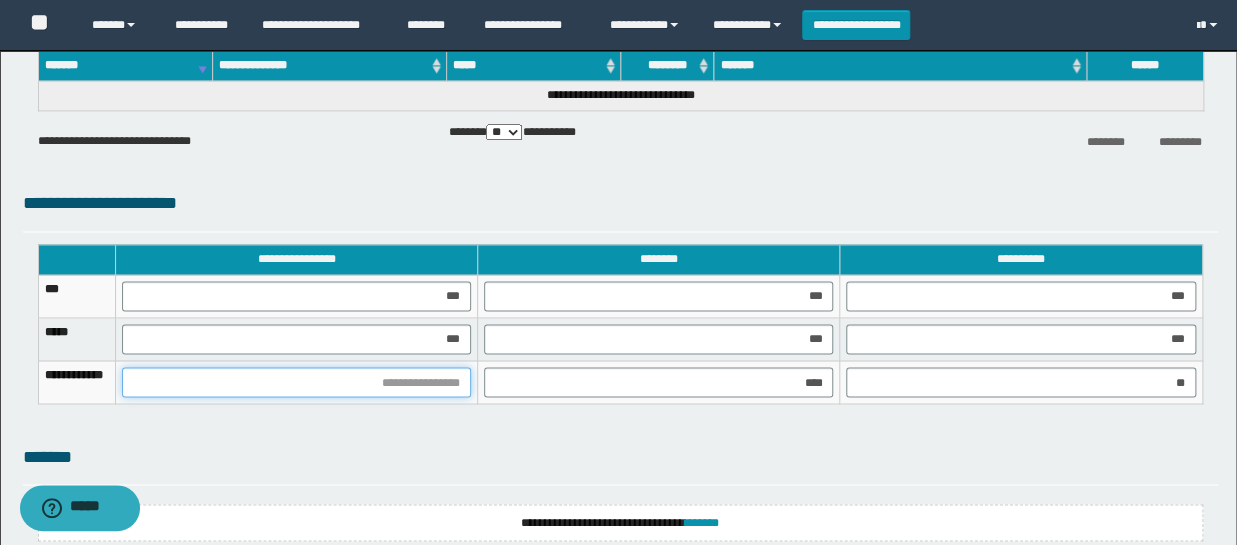 click at bounding box center (296, 382) 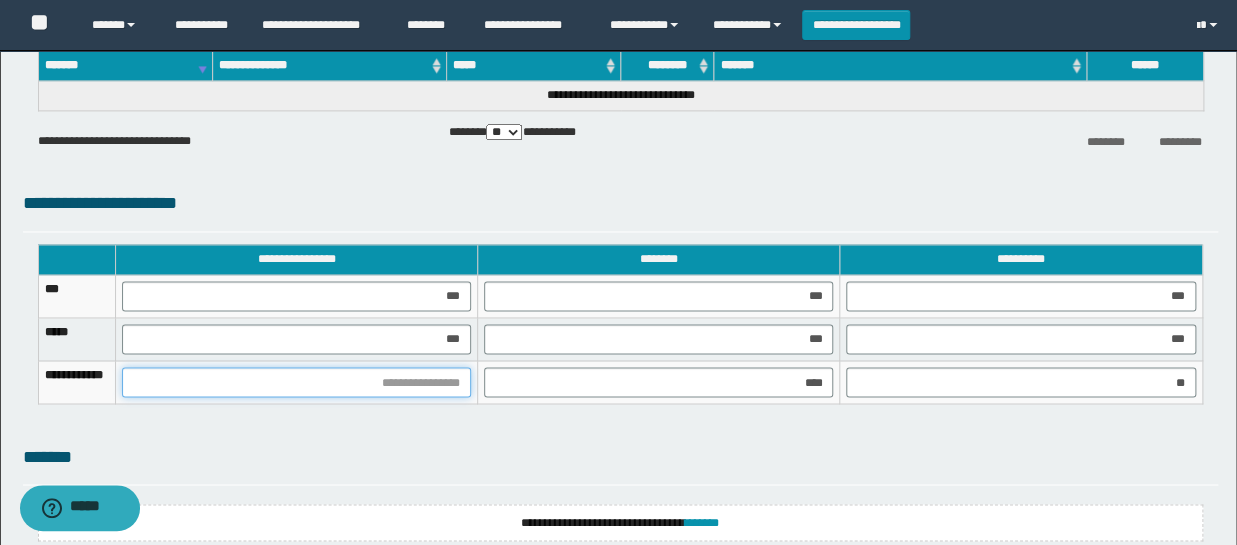 click at bounding box center (296, 382) 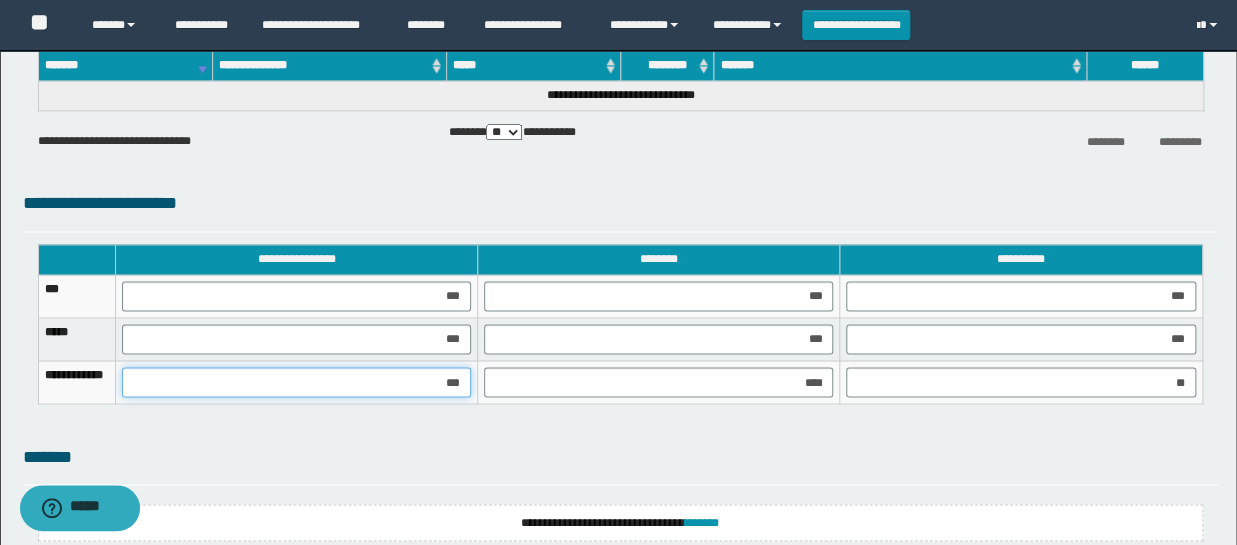 type on "****" 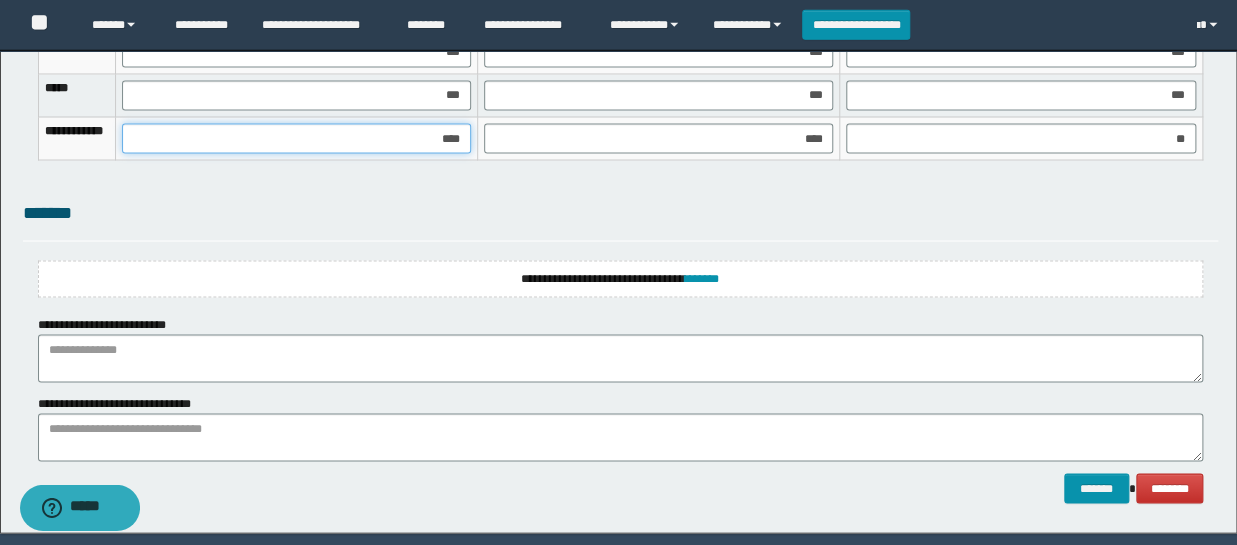 scroll, scrollTop: 1409, scrollLeft: 0, axis: vertical 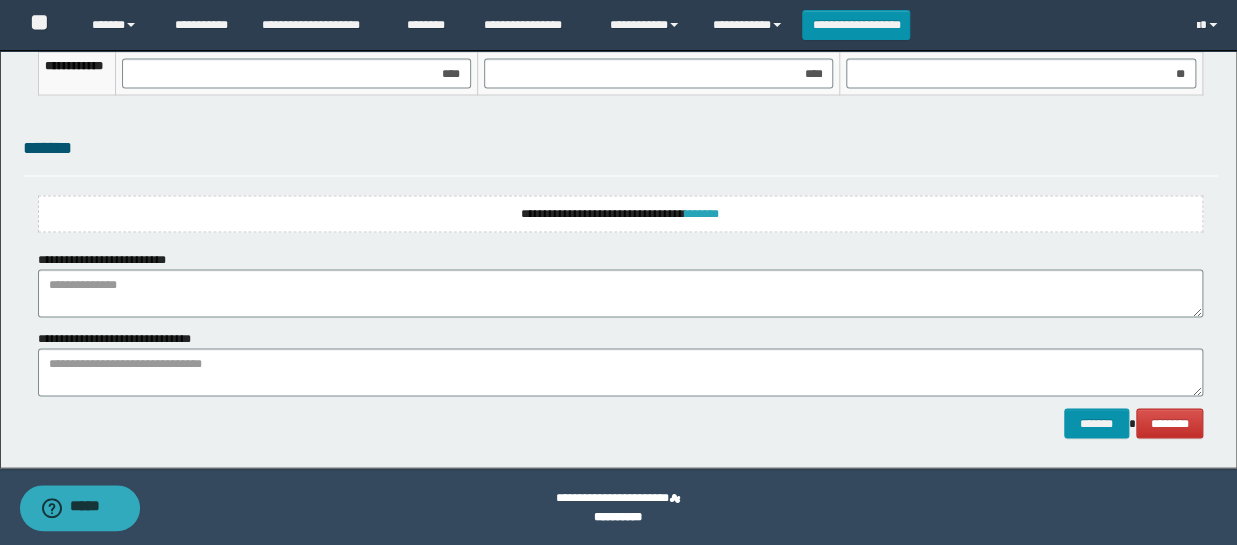 click on "*******" at bounding box center [702, 213] 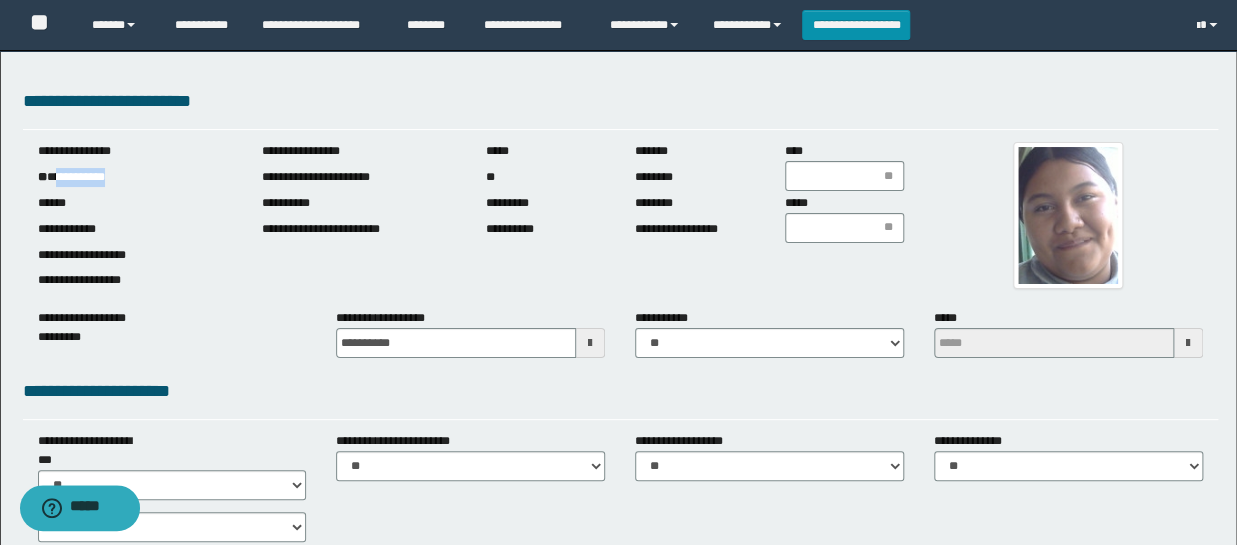 drag, startPoint x: 121, startPoint y: 177, endPoint x: 61, endPoint y: 177, distance: 60 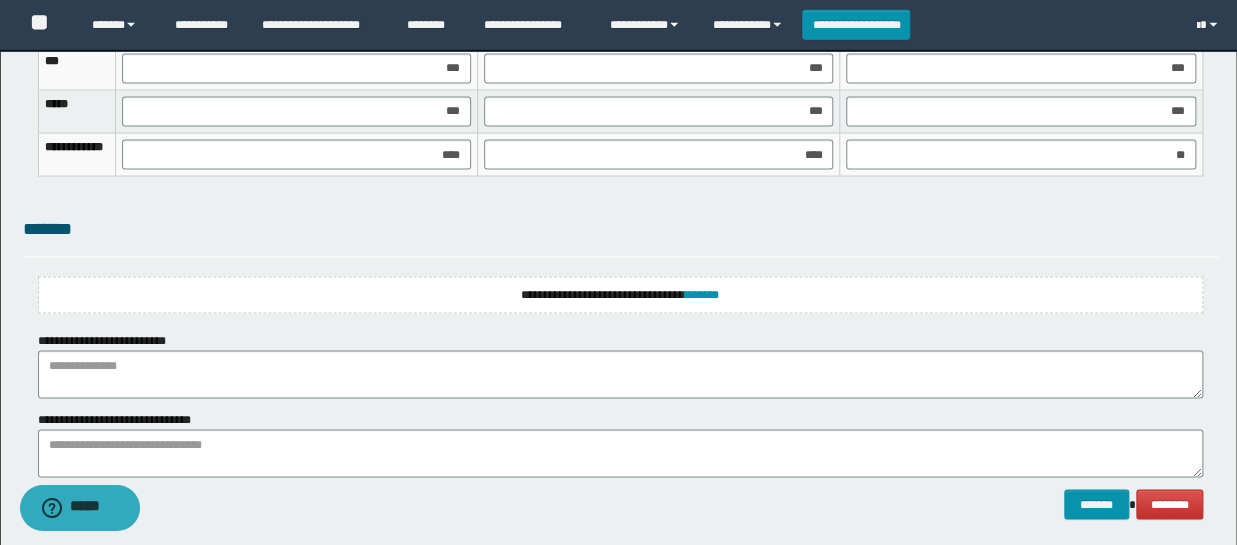 scroll, scrollTop: 1409, scrollLeft: 0, axis: vertical 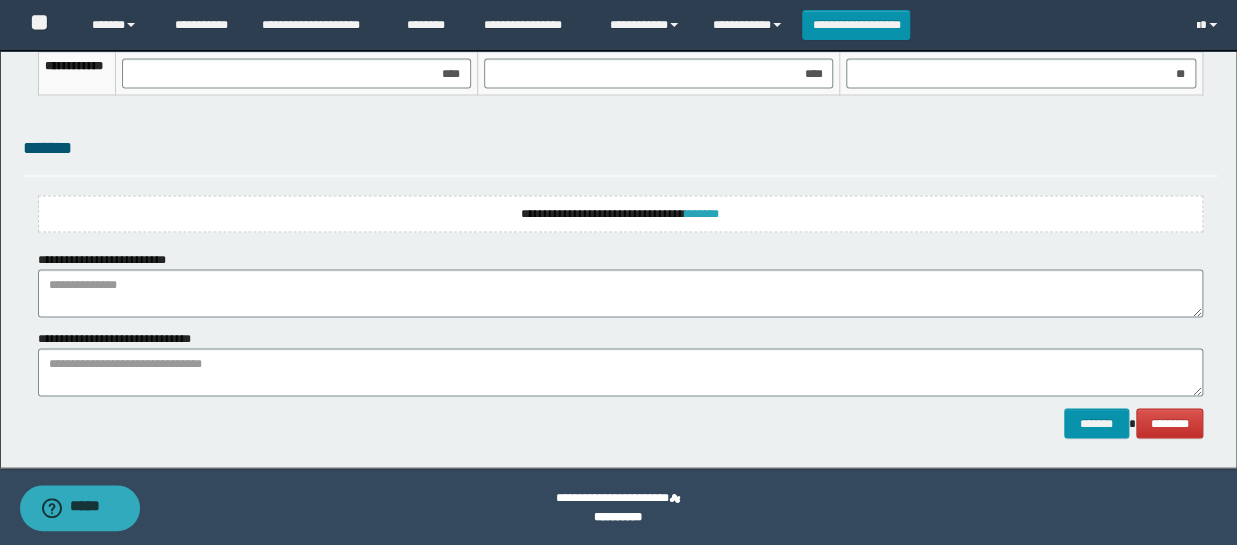 click on "*******" at bounding box center (702, 213) 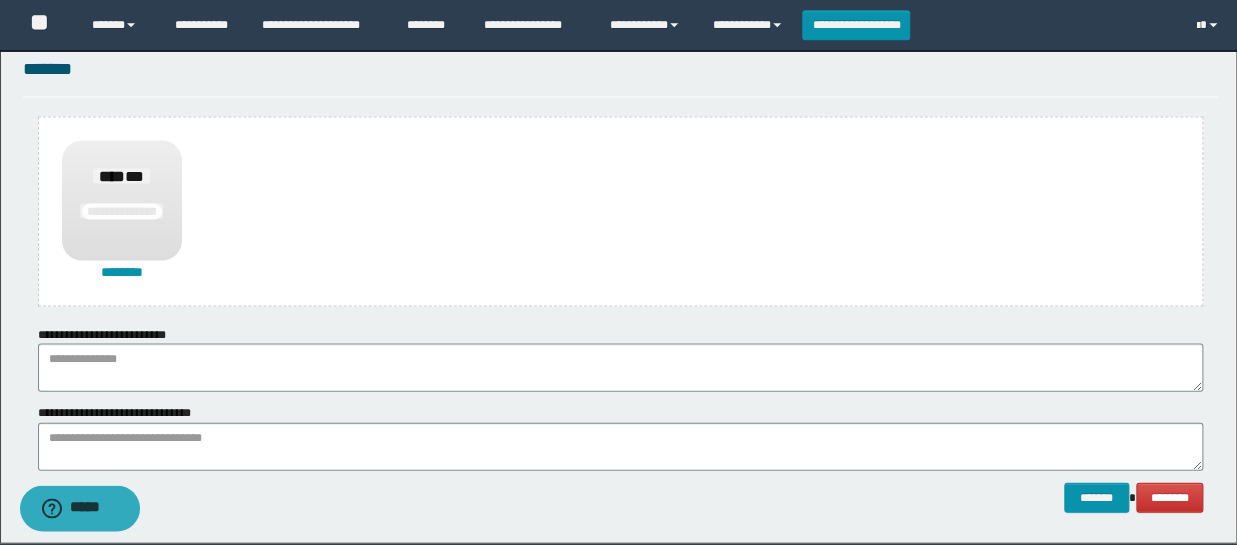 scroll, scrollTop: 1540, scrollLeft: 0, axis: vertical 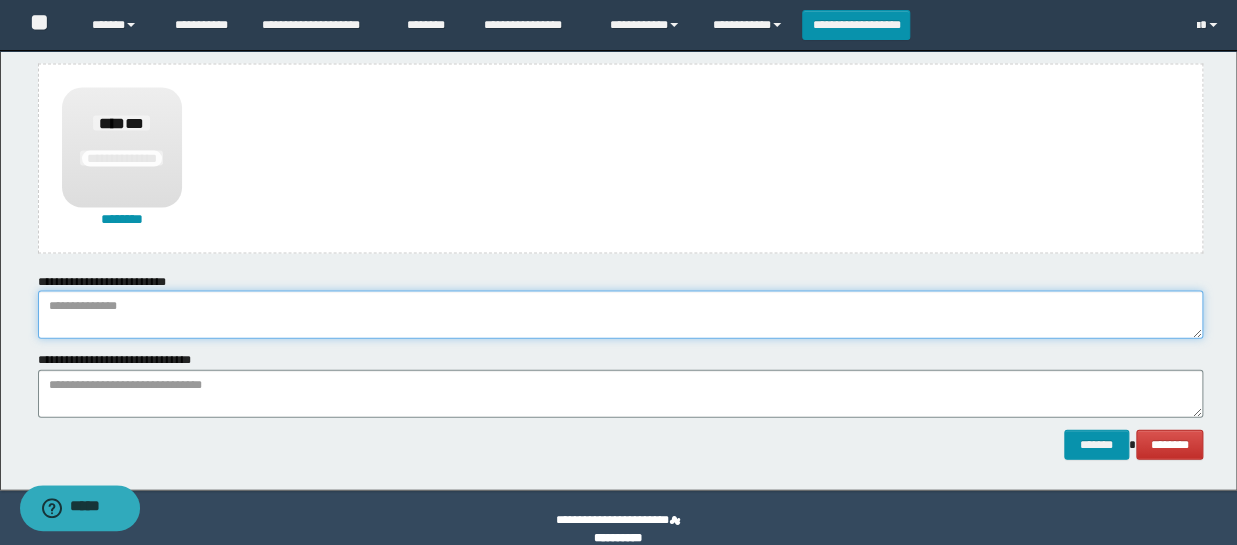 click at bounding box center [620, 315] 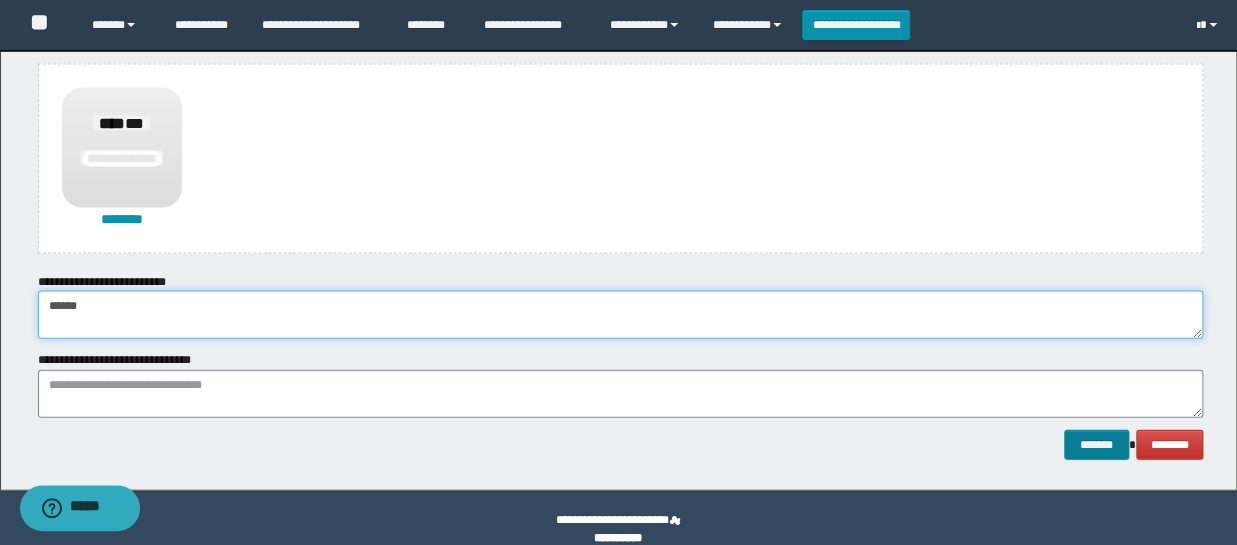 type on "******" 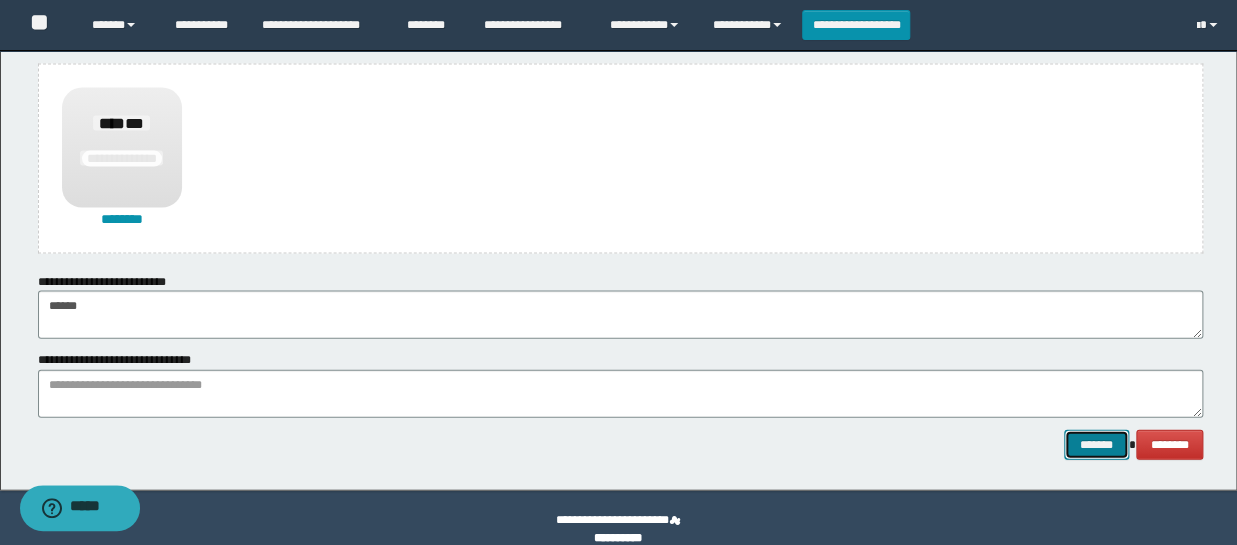 click on "*******" at bounding box center (1096, 445) 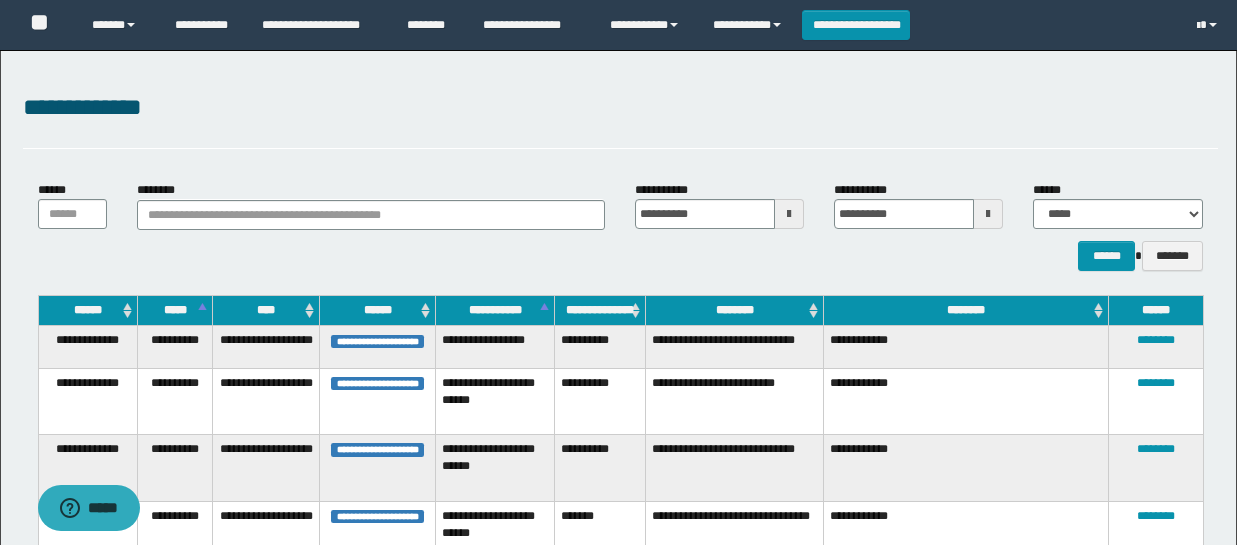 scroll, scrollTop: 1589, scrollLeft: 0, axis: vertical 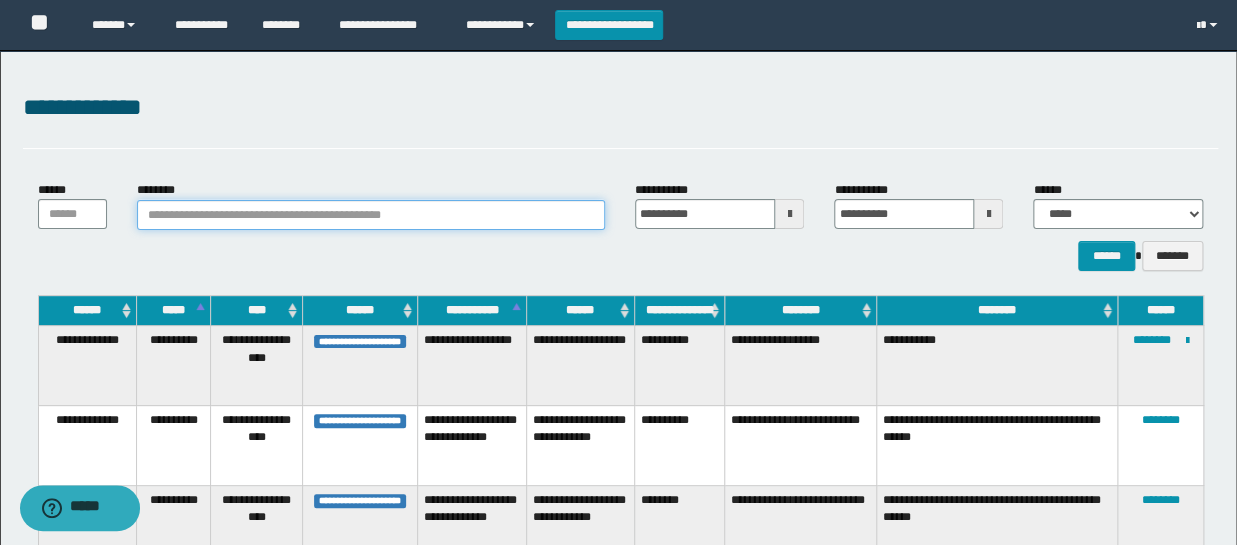 click on "********" at bounding box center [371, 215] 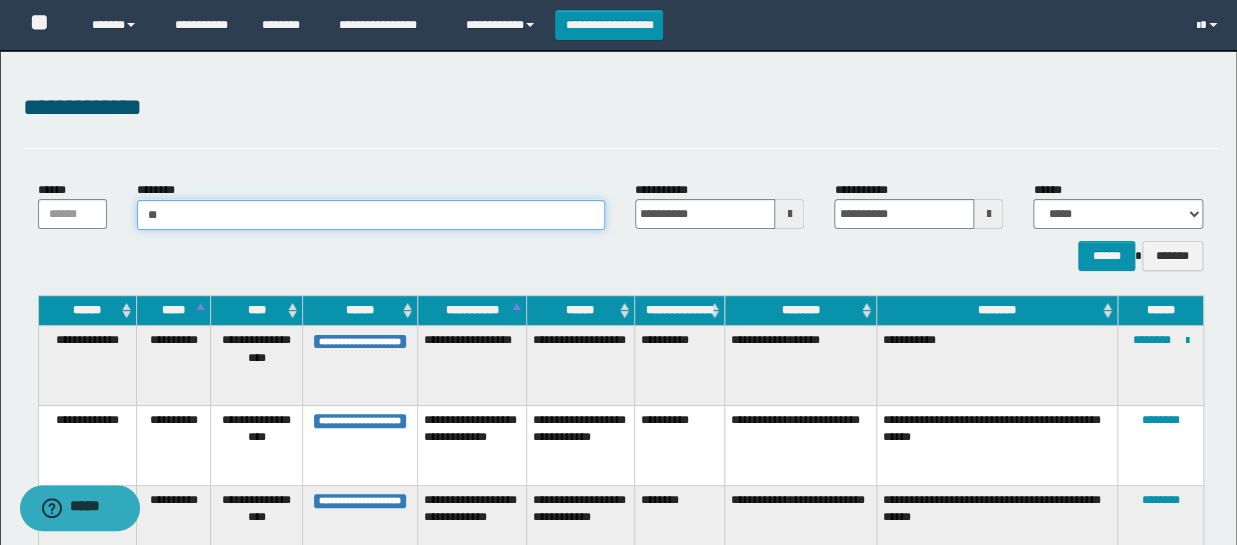 type on "*" 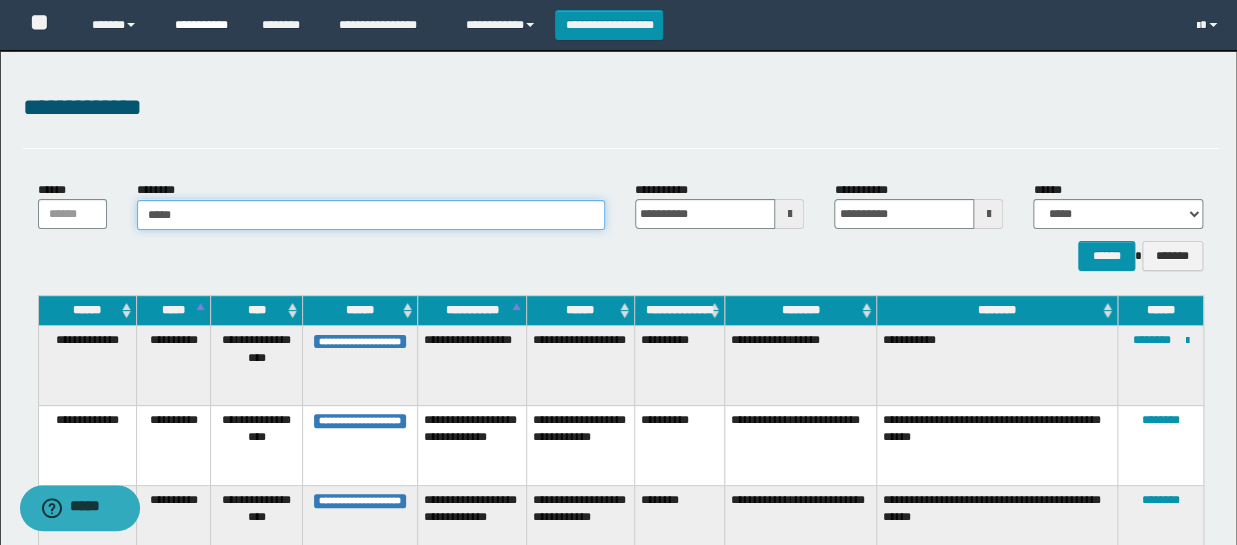 type on "*****" 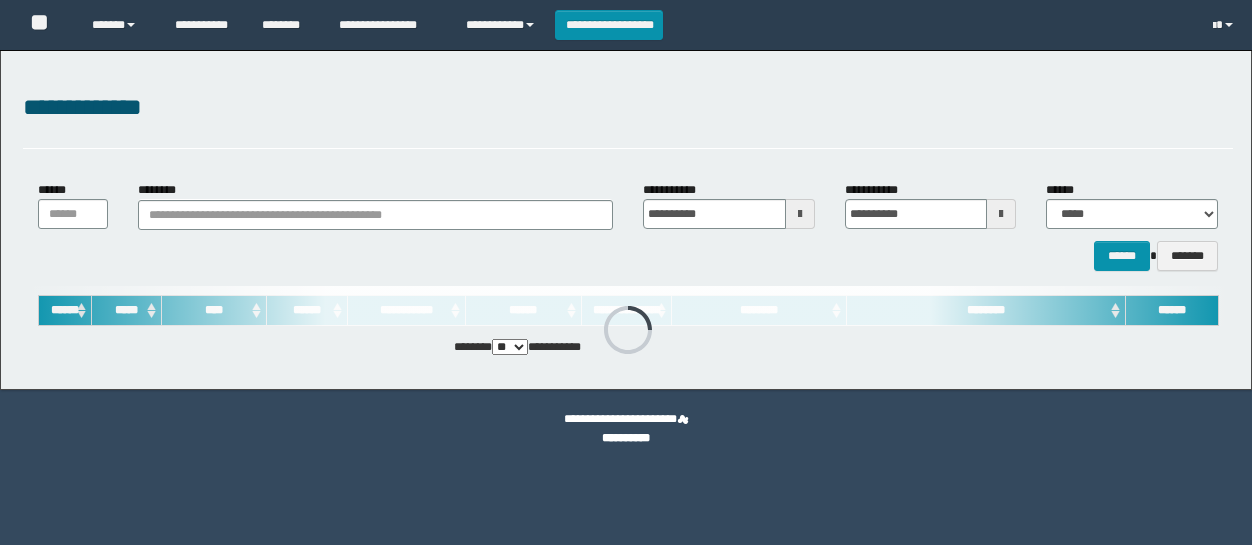 scroll, scrollTop: 0, scrollLeft: 0, axis: both 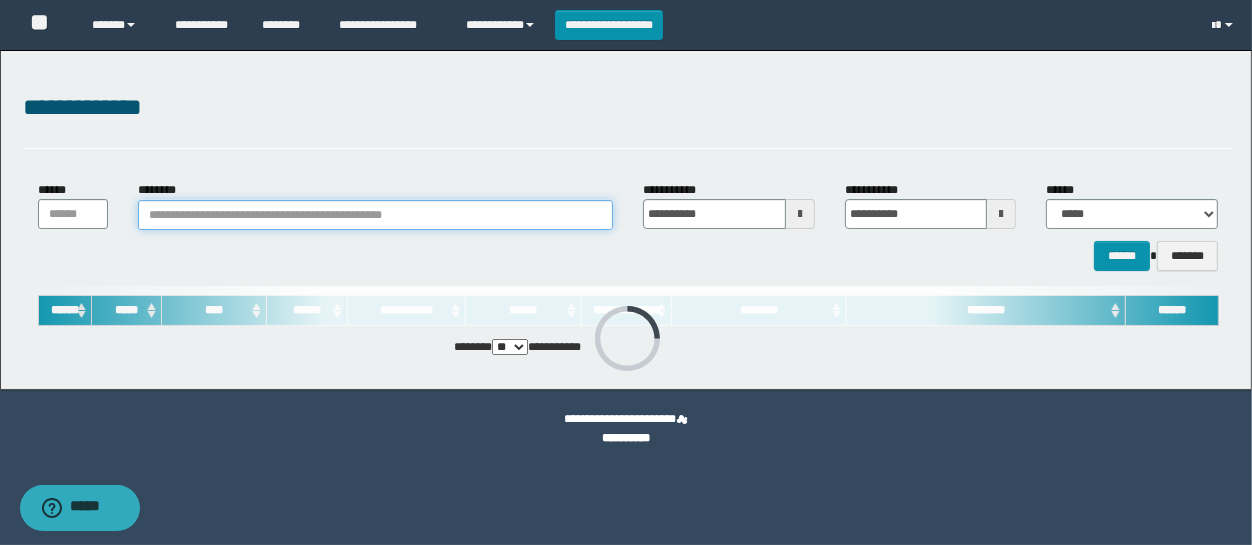 click on "********" at bounding box center [375, 215] 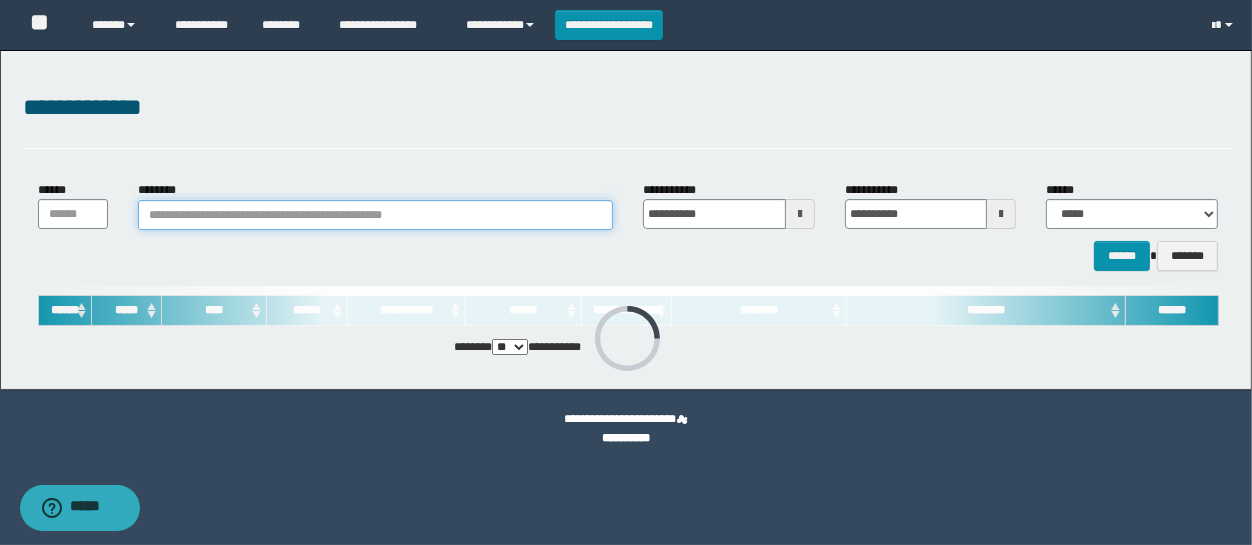 type on "*" 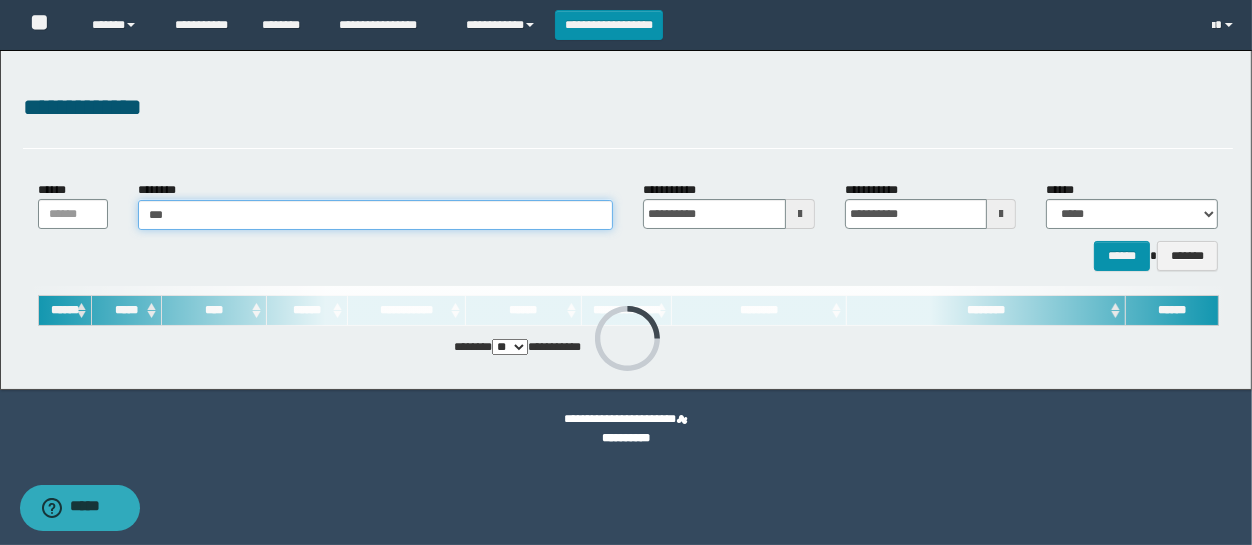 type on "****" 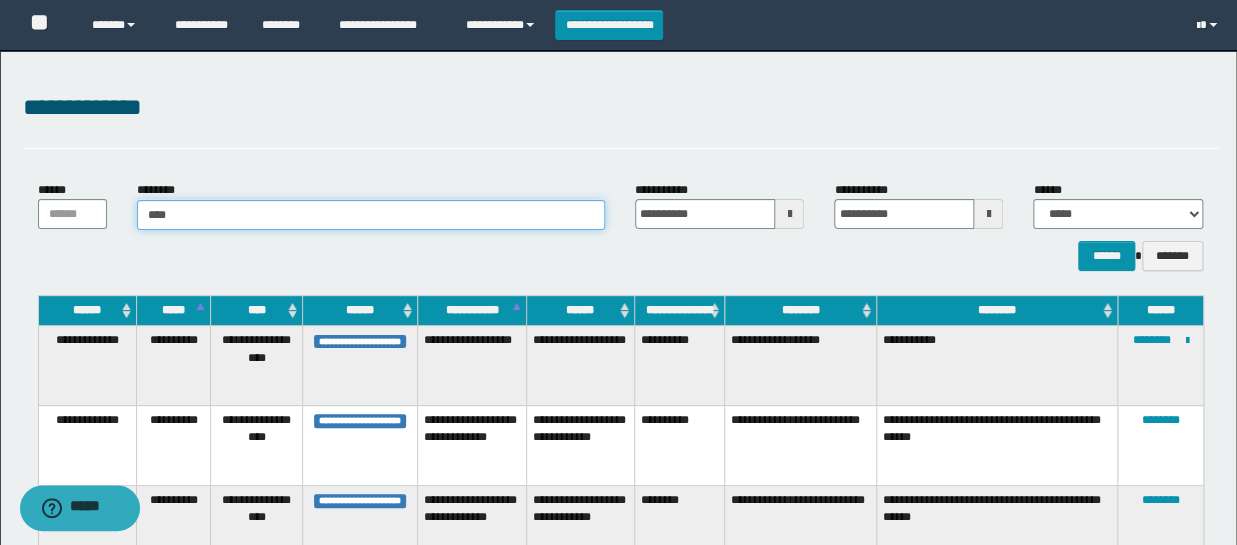 type on "****" 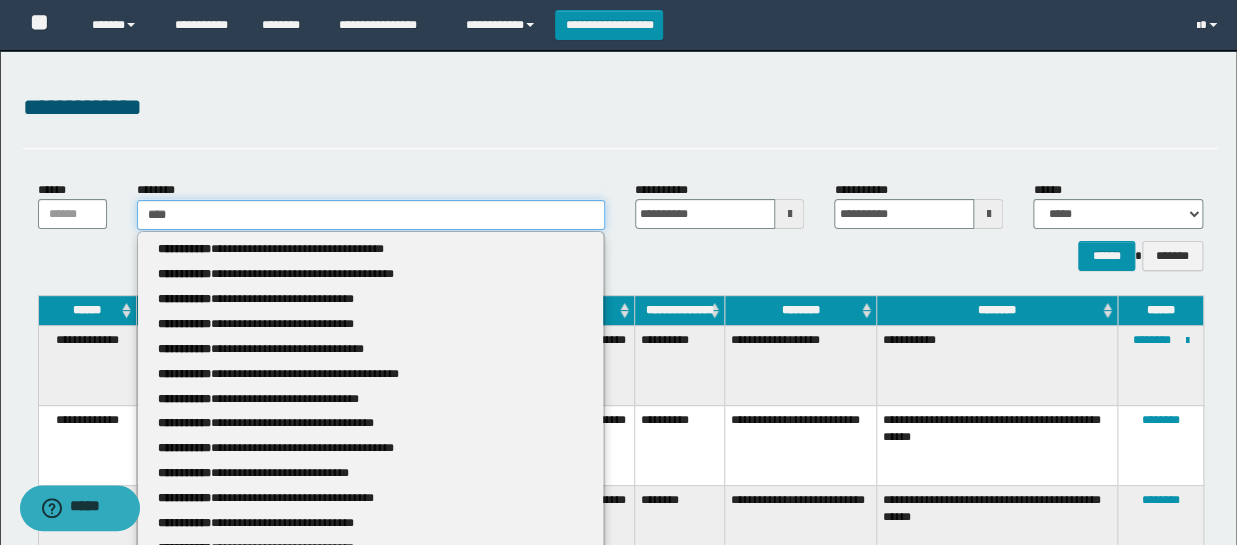 type 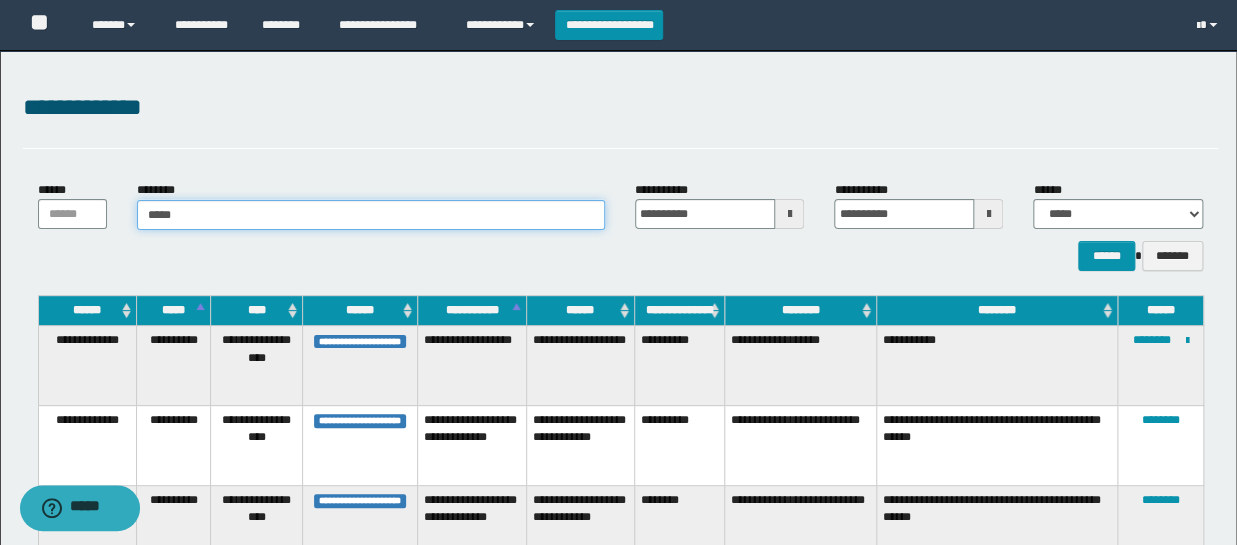 type on "******" 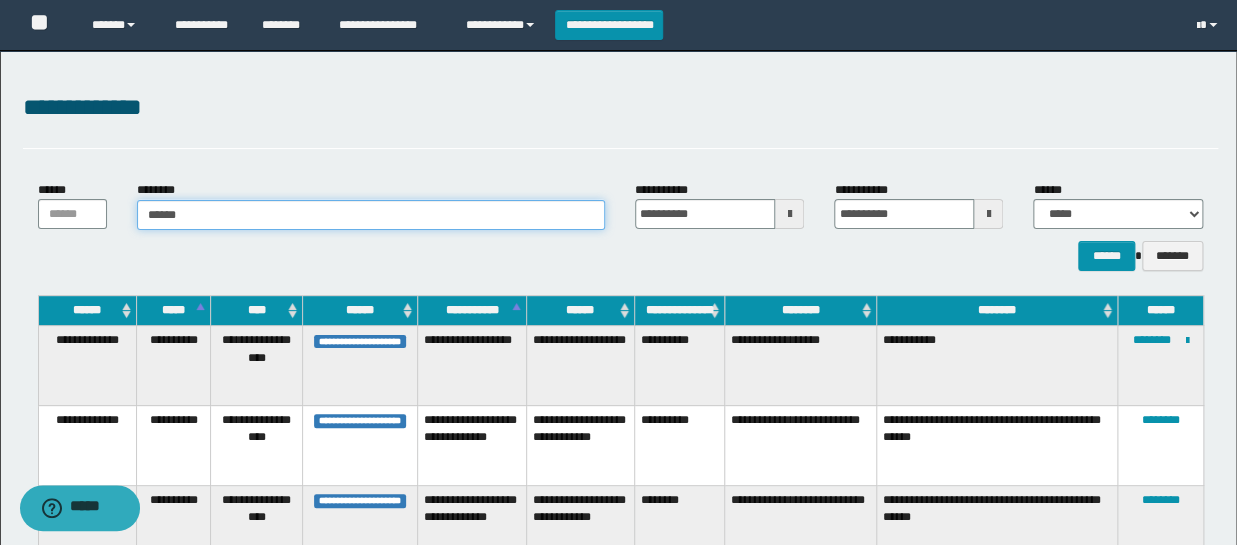 type on "******" 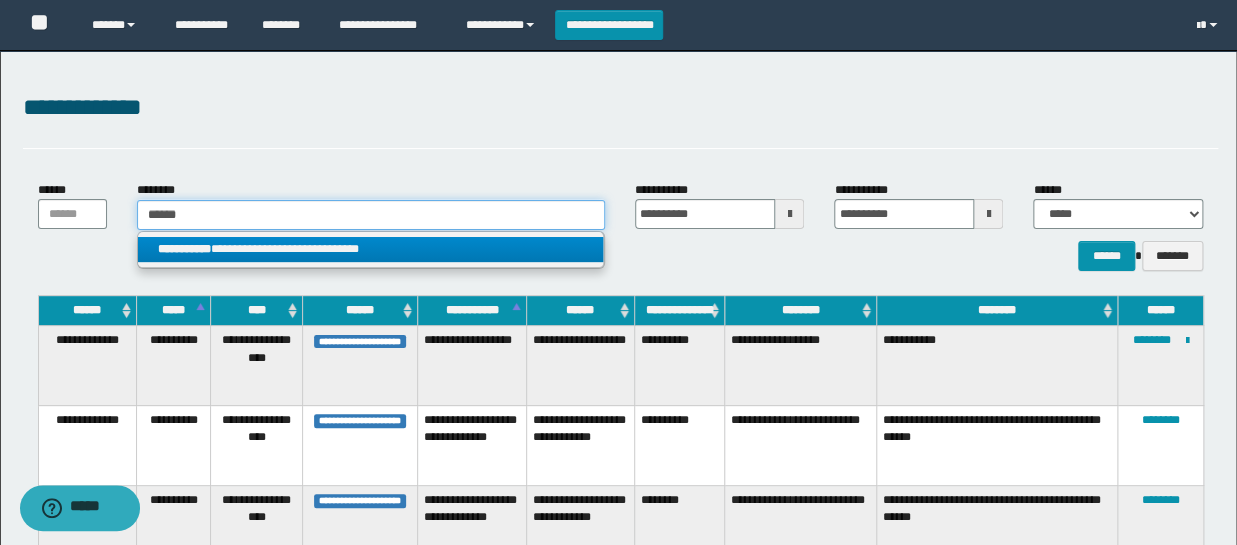 type on "******" 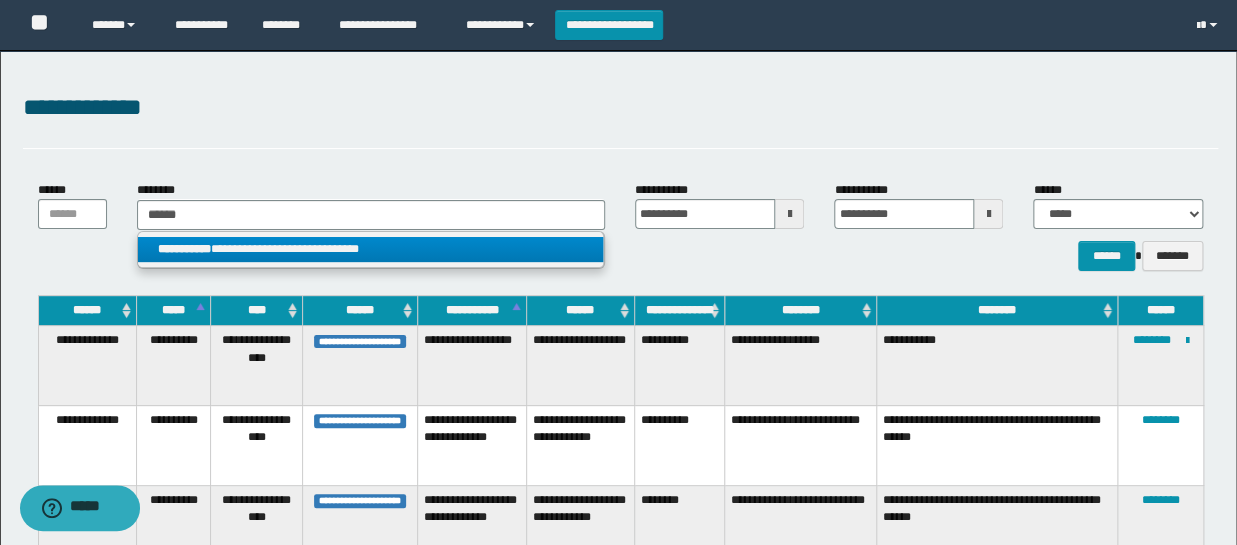 click on "**********" at bounding box center [371, 250] 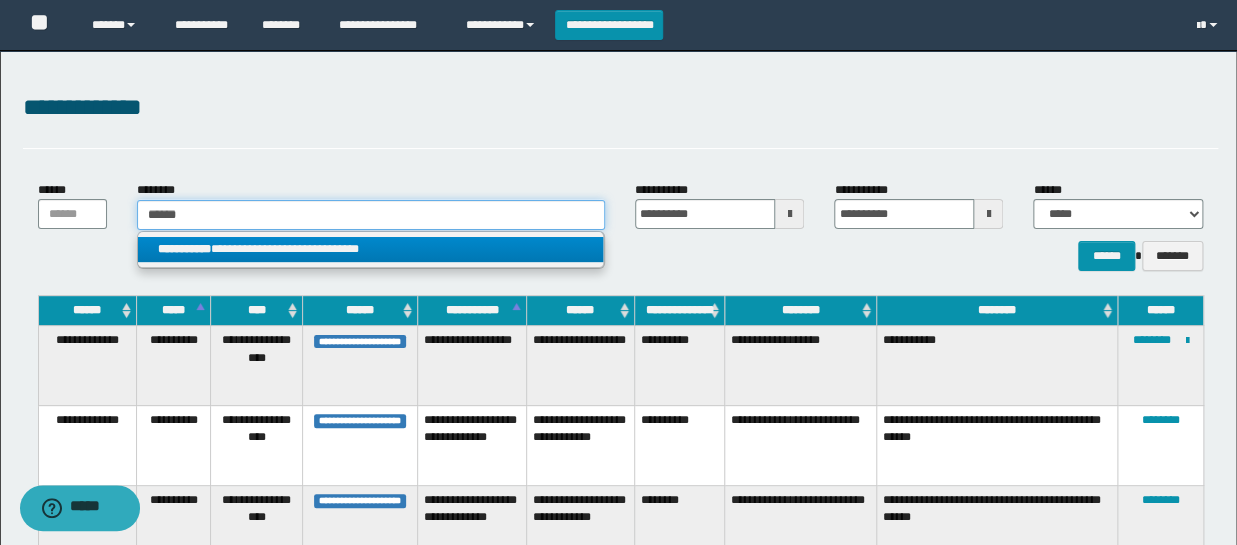 type 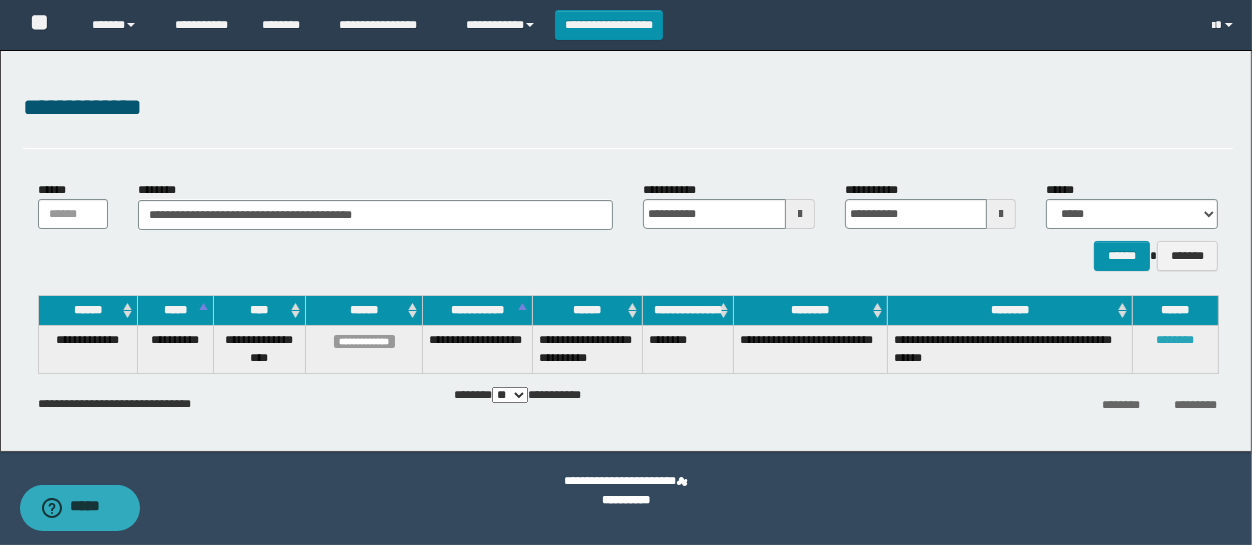 click on "********" at bounding box center [1176, 340] 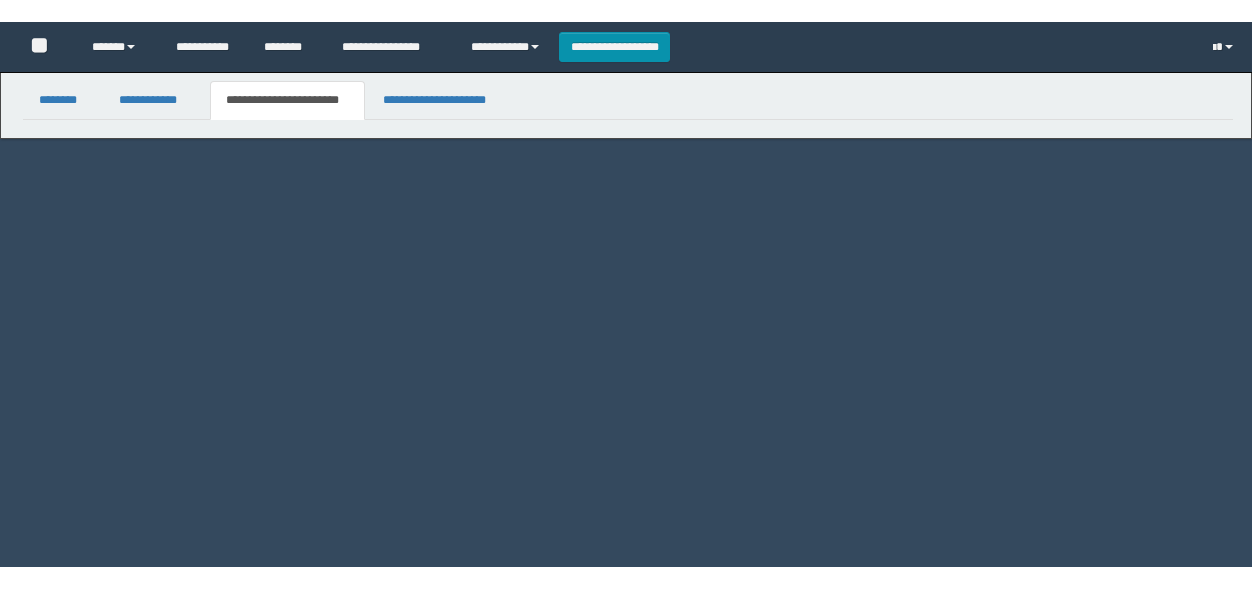 scroll, scrollTop: 0, scrollLeft: 0, axis: both 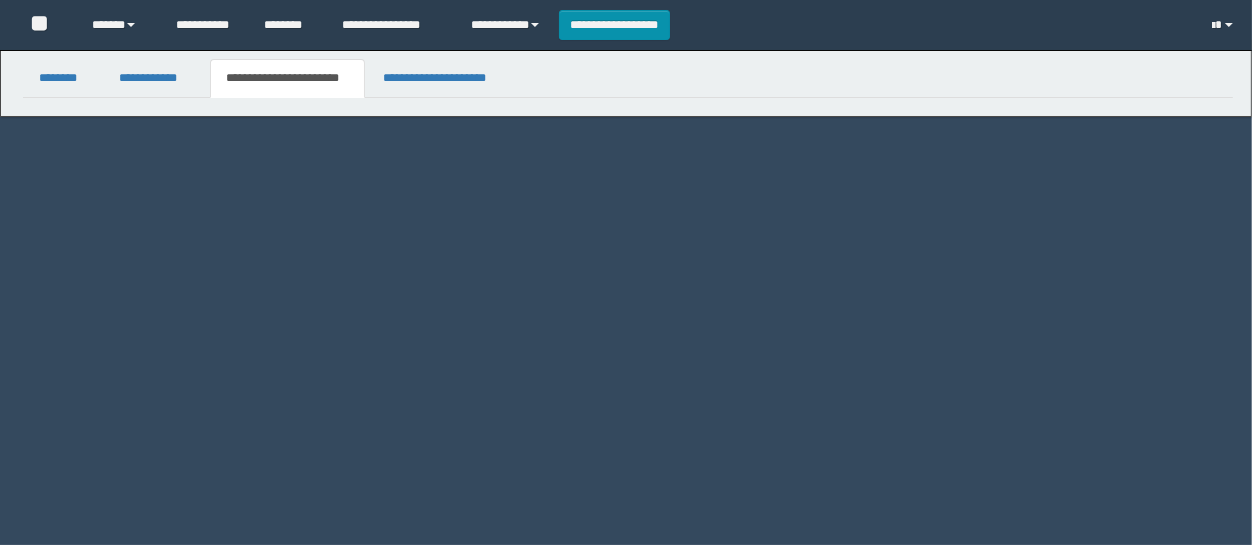 click on "**********" at bounding box center (287, 78) 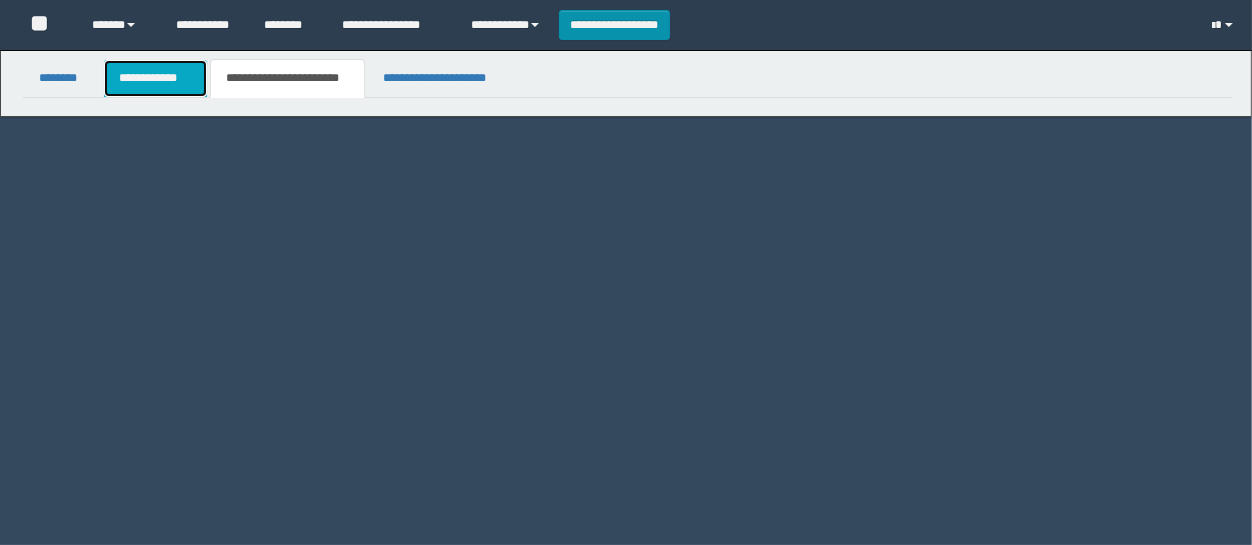 click on "**********" at bounding box center [155, 78] 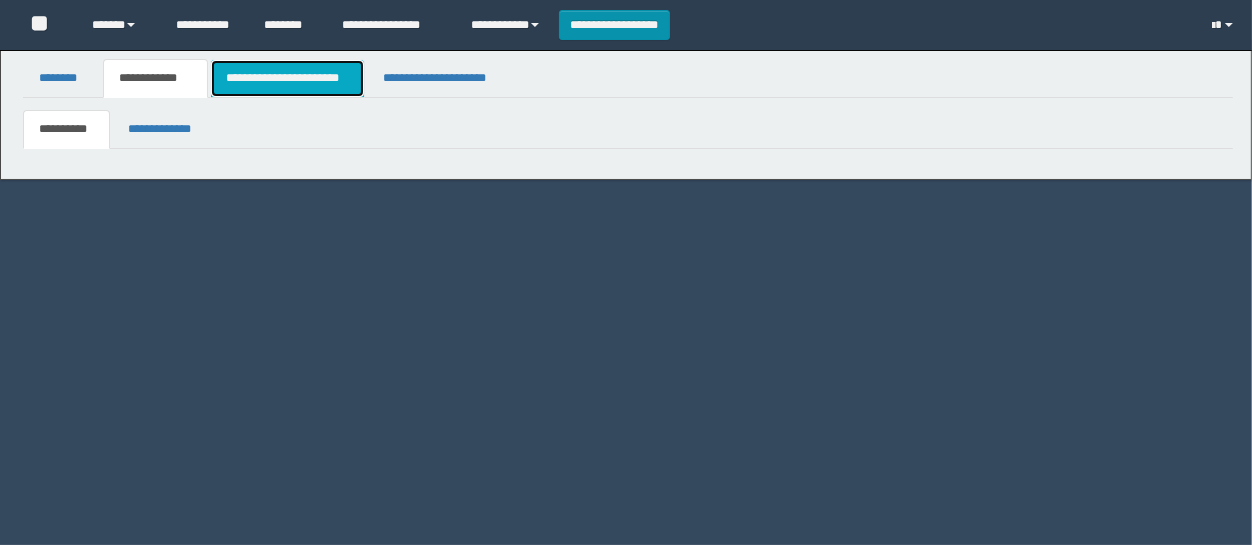 click on "**********" at bounding box center (287, 78) 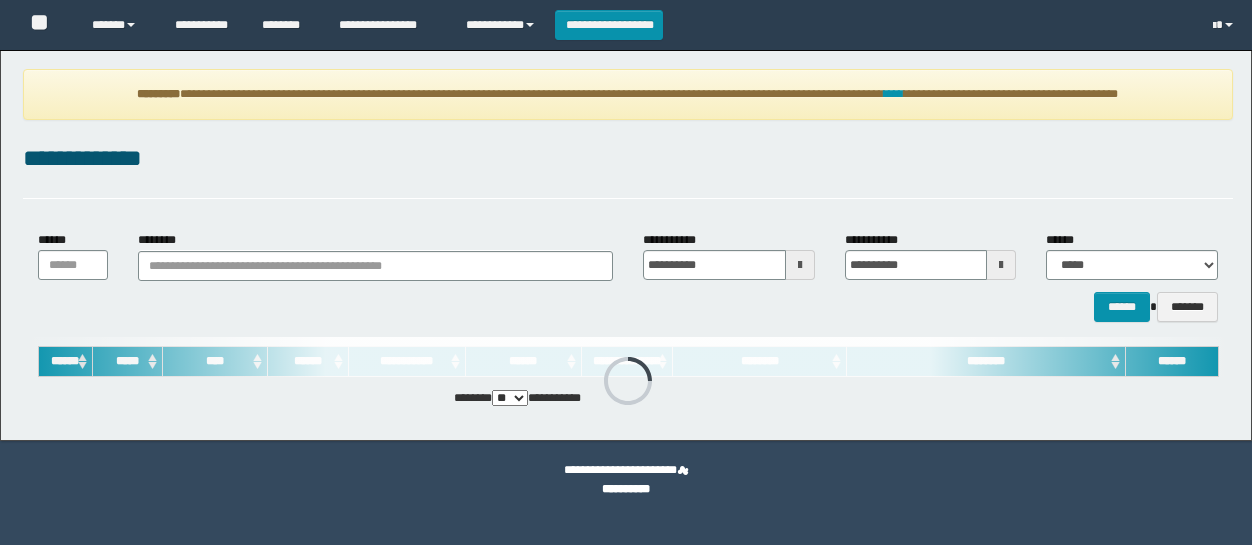 scroll, scrollTop: 0, scrollLeft: 0, axis: both 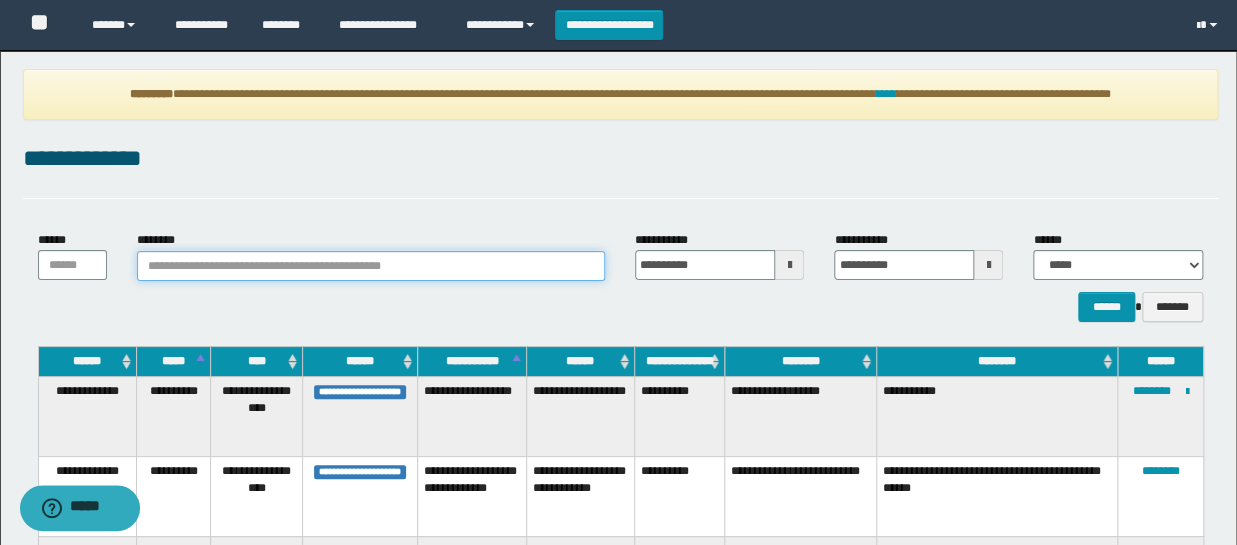 click on "********" at bounding box center [371, 266] 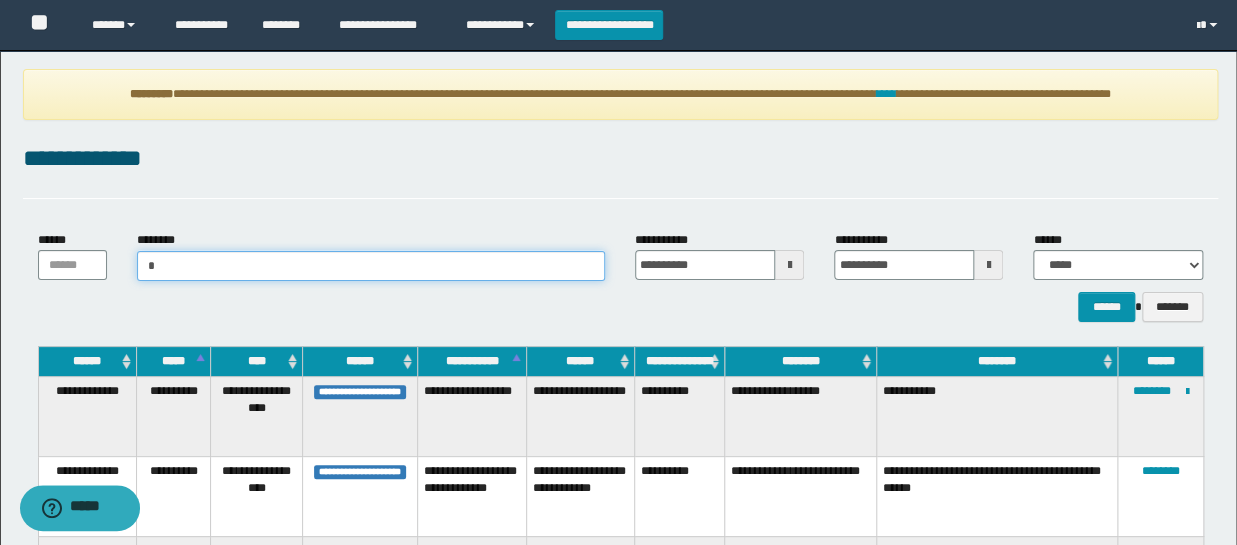 type on "**" 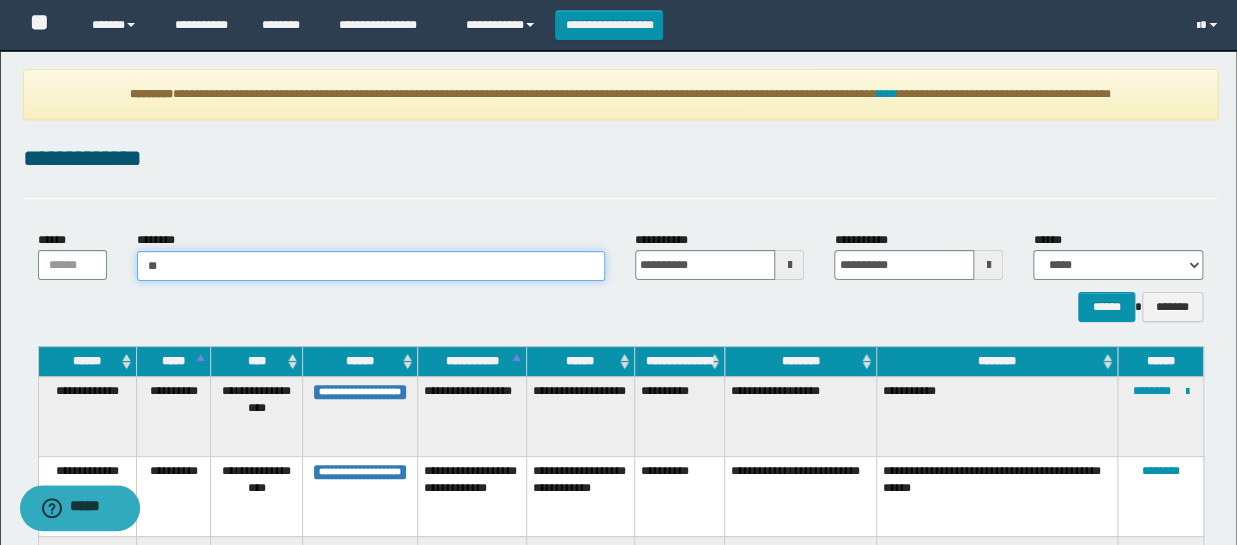 type on "**" 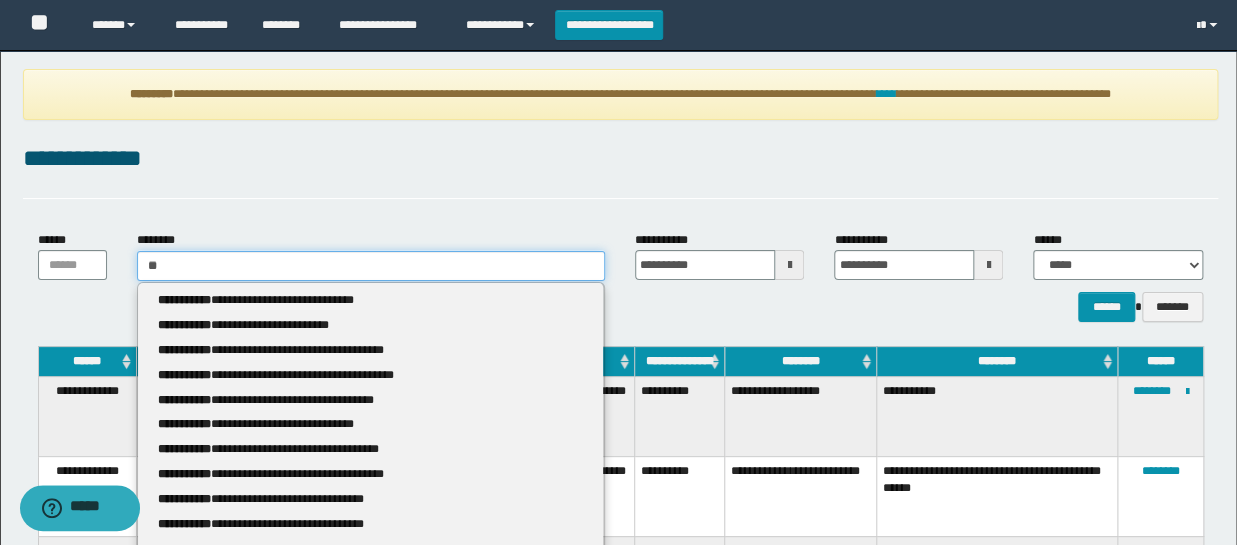 type 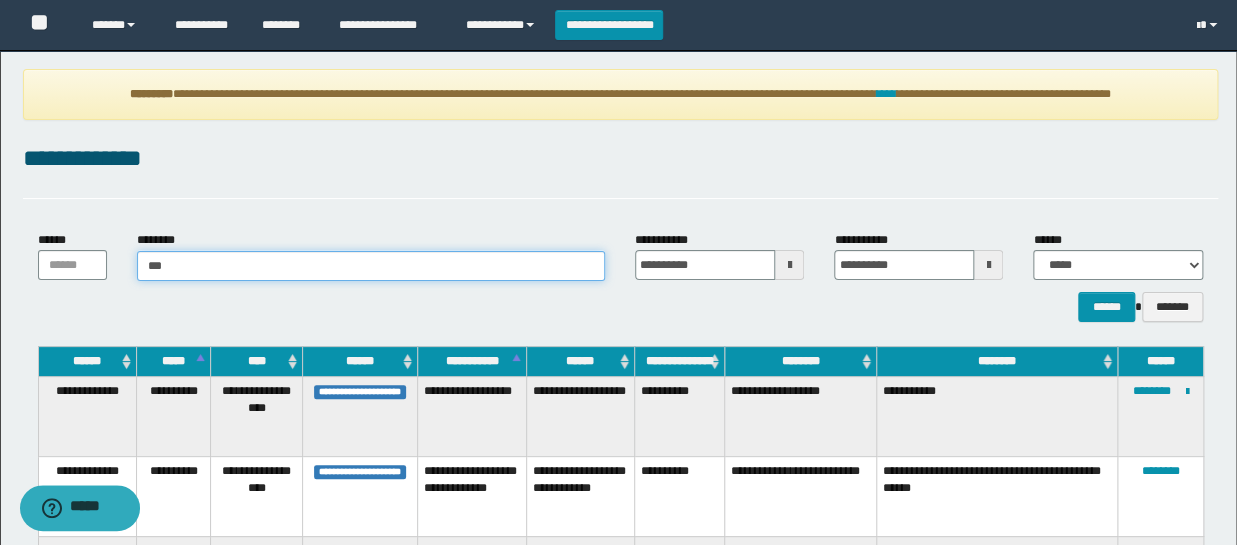 type on "****" 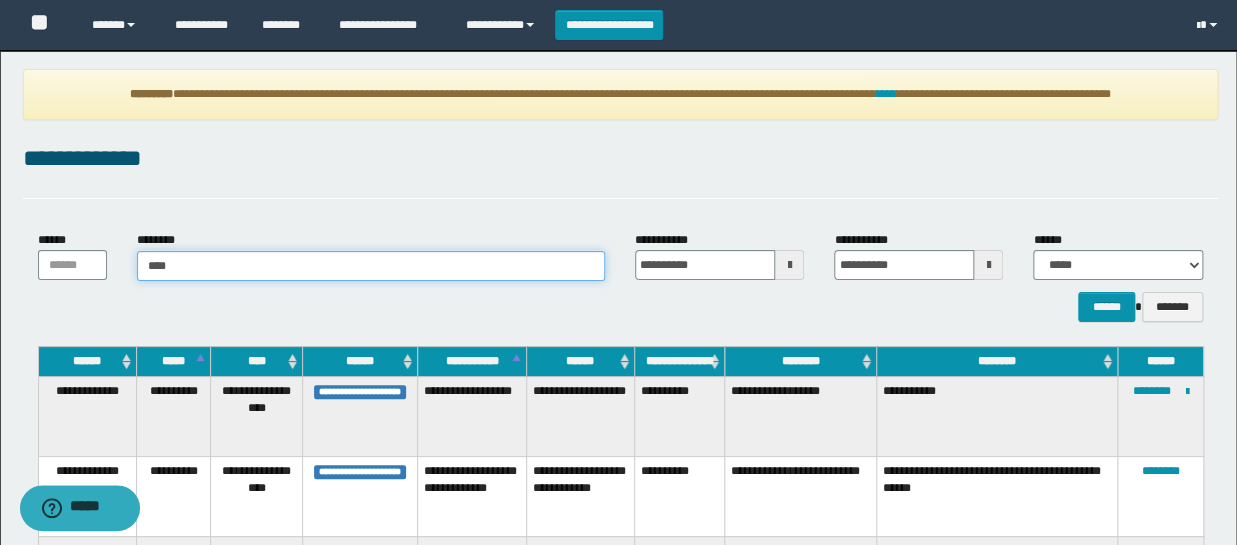 type on "****" 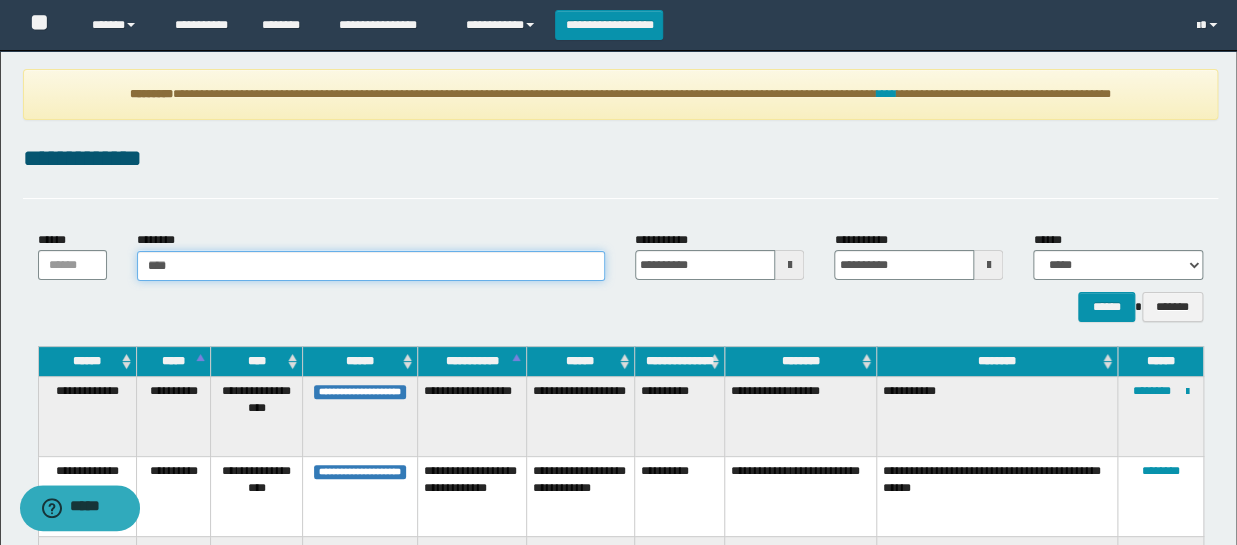 type 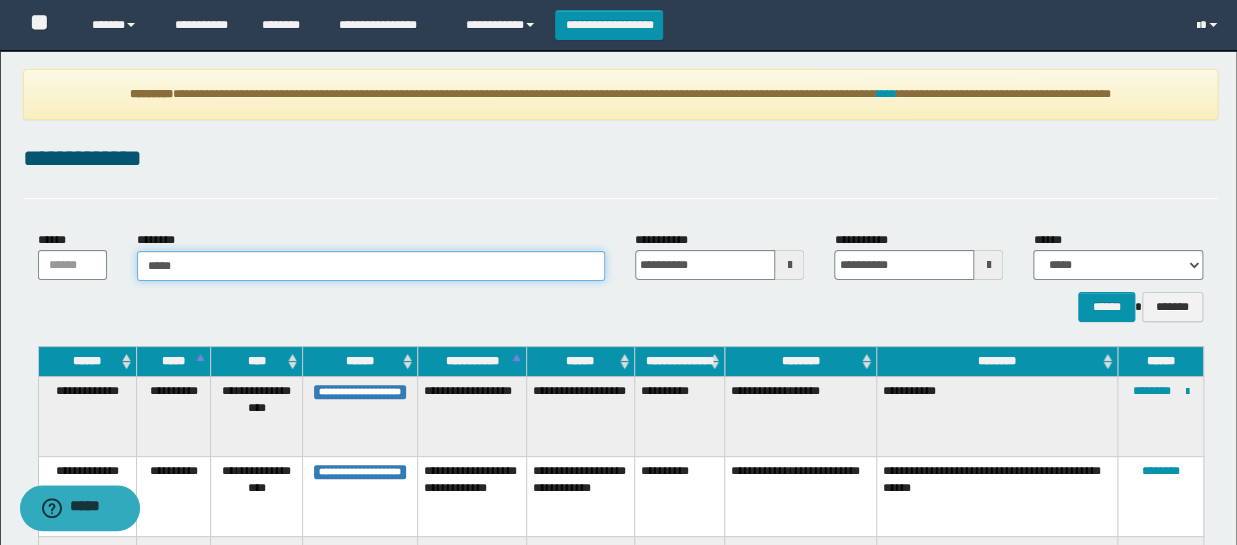type on "*****" 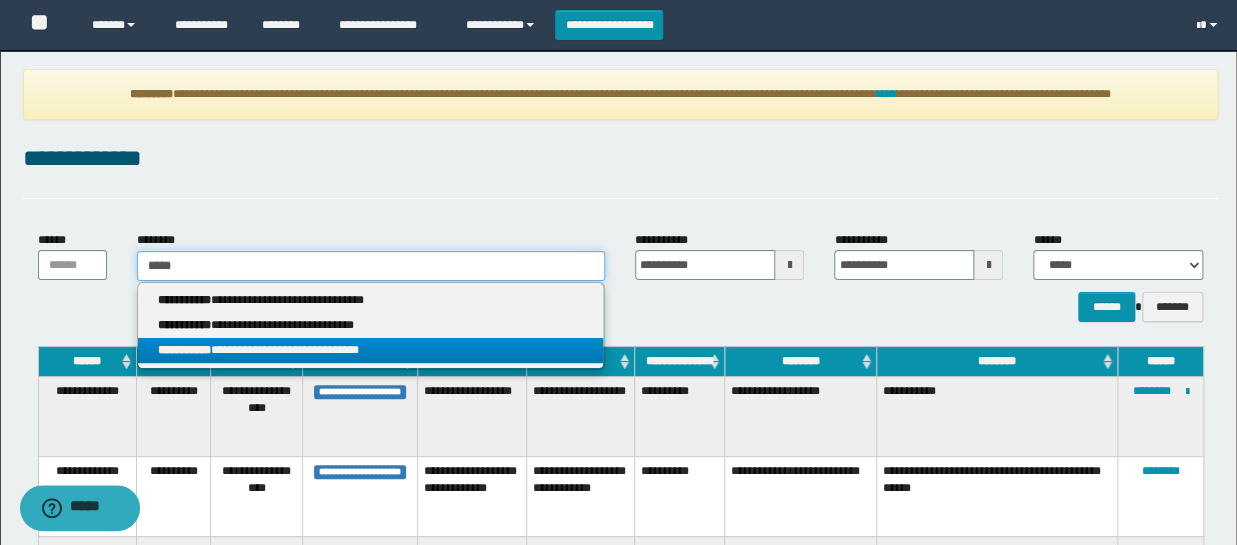 type on "*****" 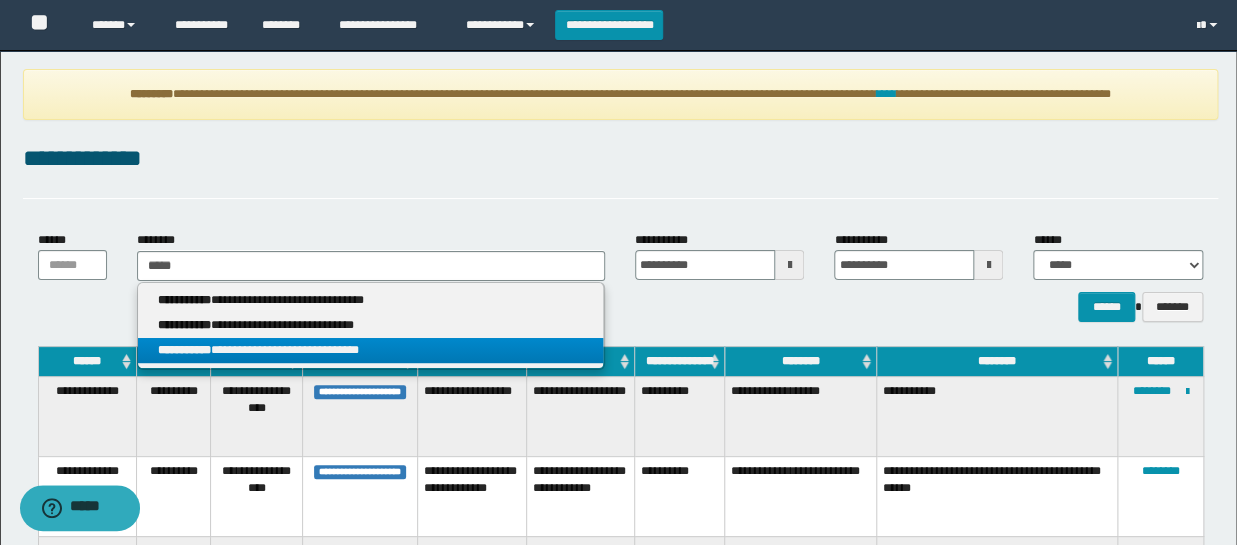 click on "**********" at bounding box center (370, 350) 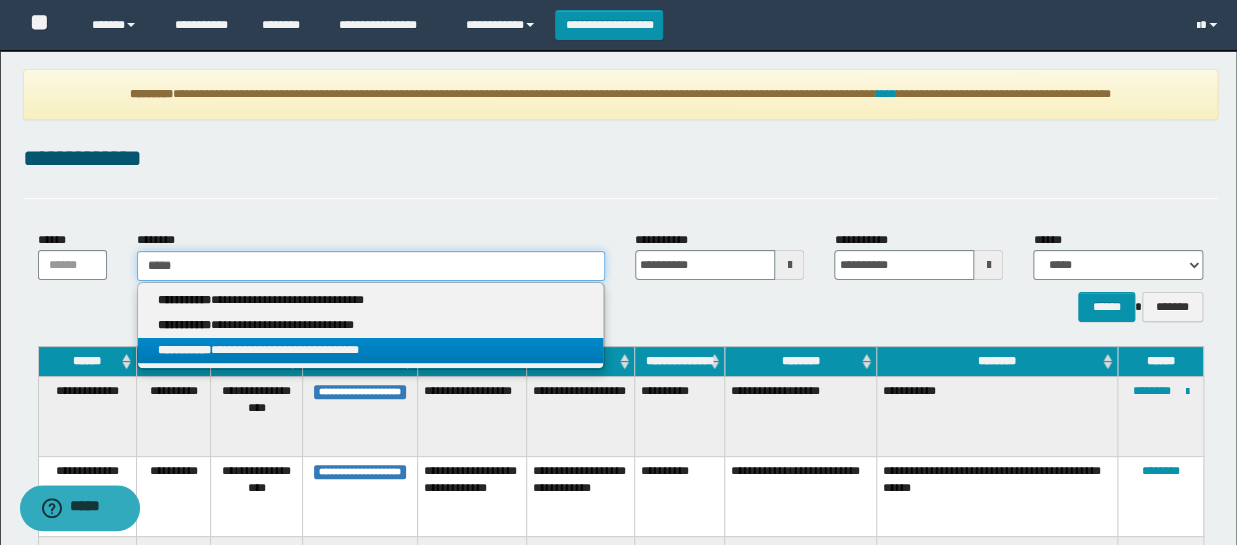 type 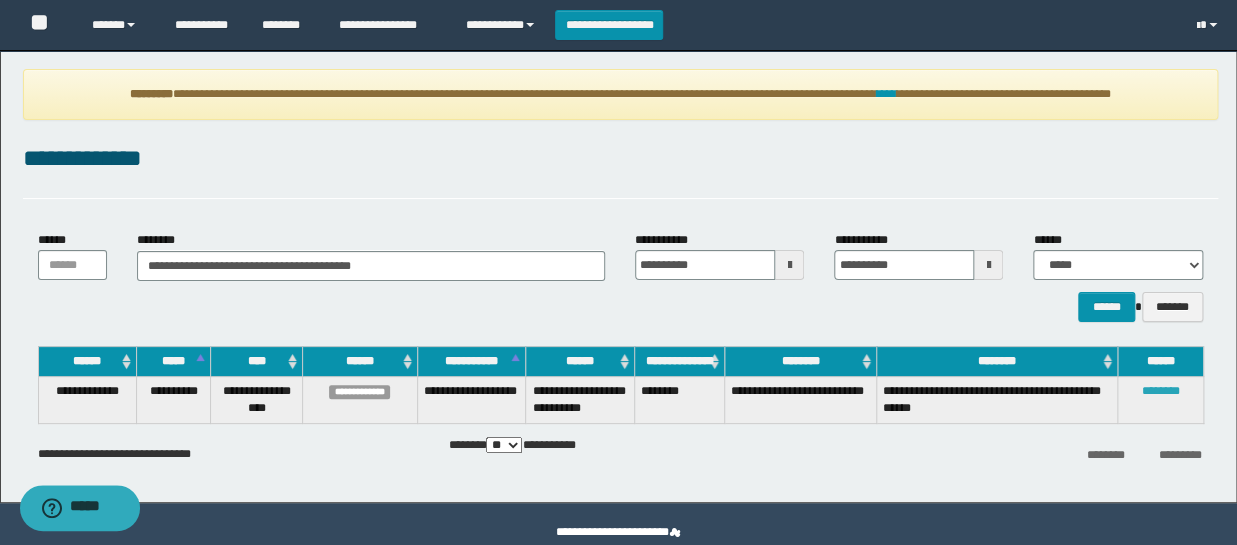click on "********" at bounding box center (1161, 391) 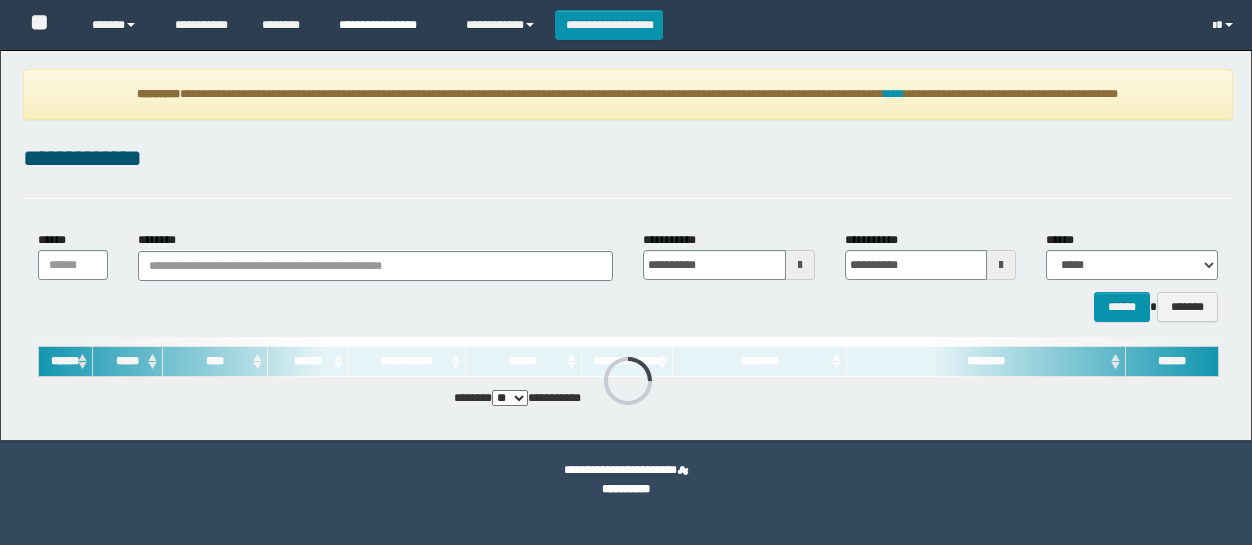 scroll, scrollTop: 0, scrollLeft: 0, axis: both 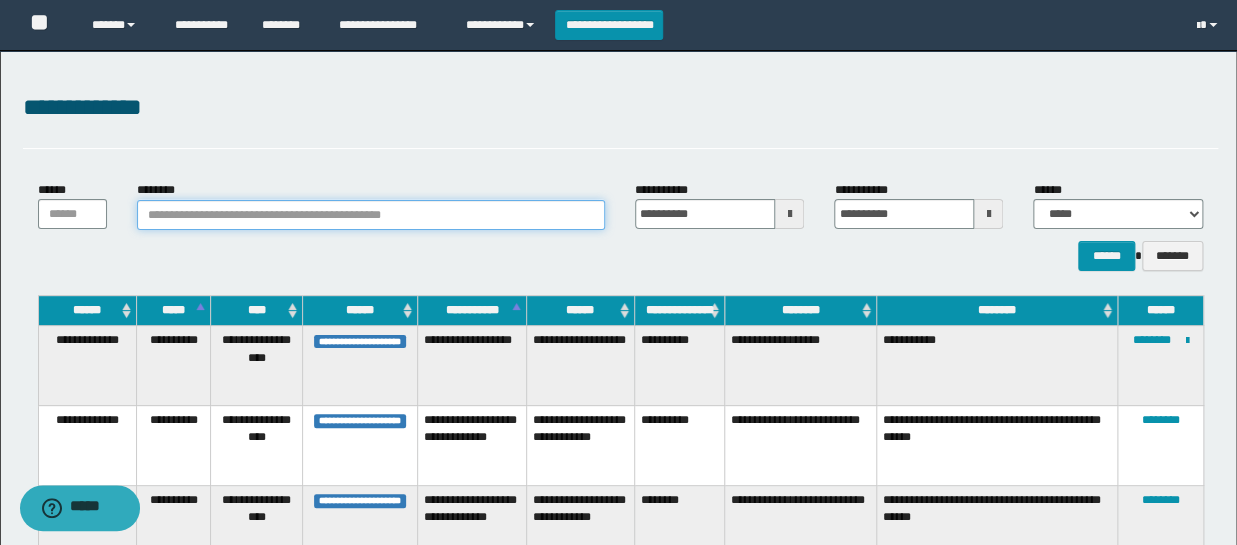 click on "********" at bounding box center (371, 215) 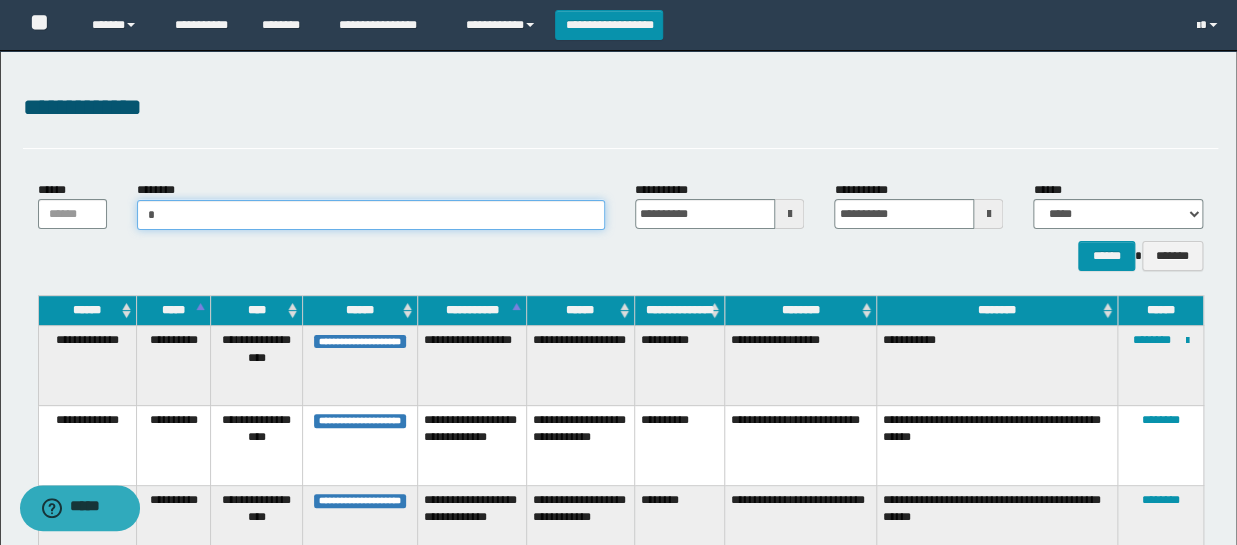 type on "**" 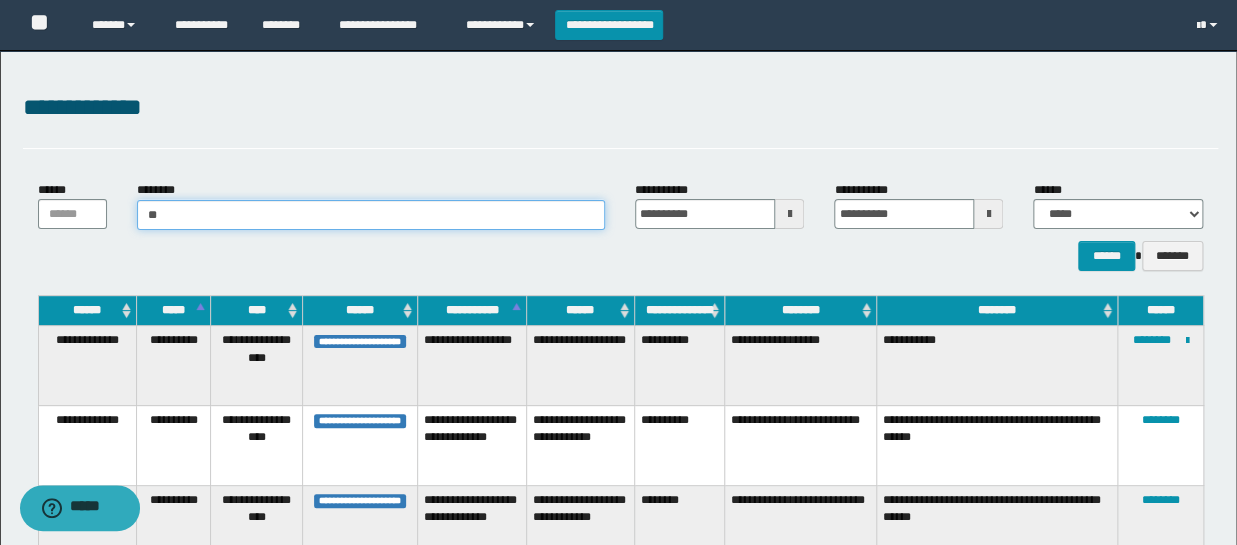 type on "**" 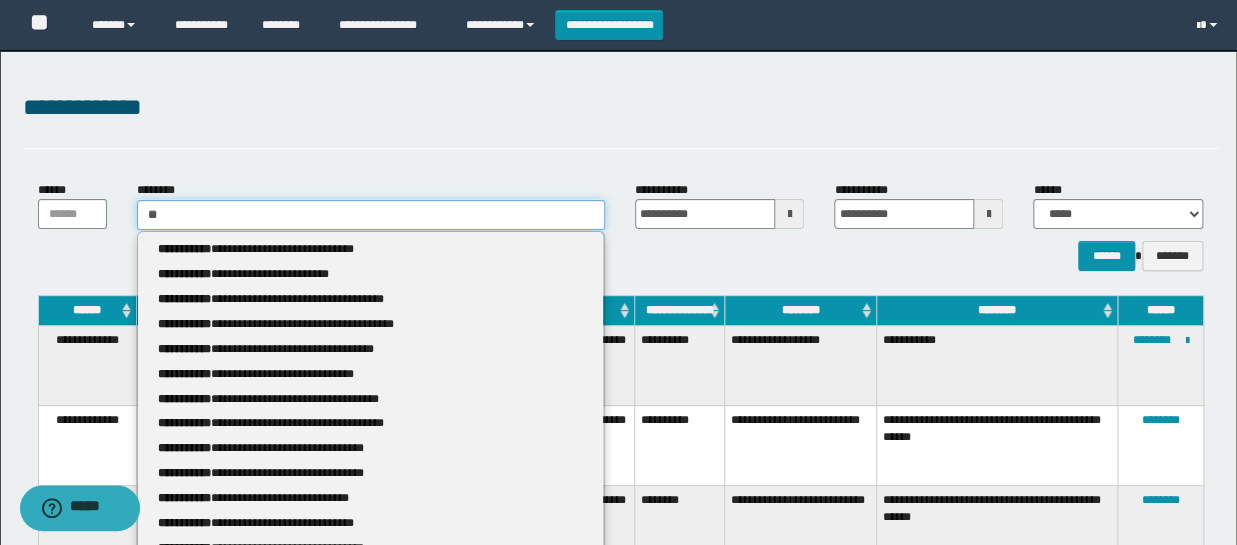 type 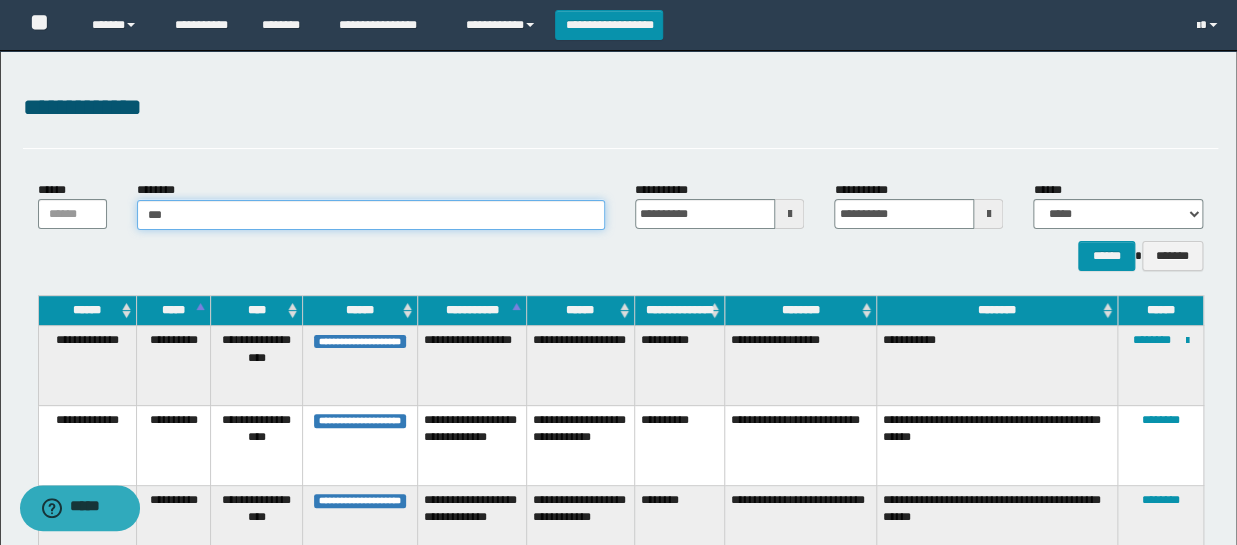 type on "****" 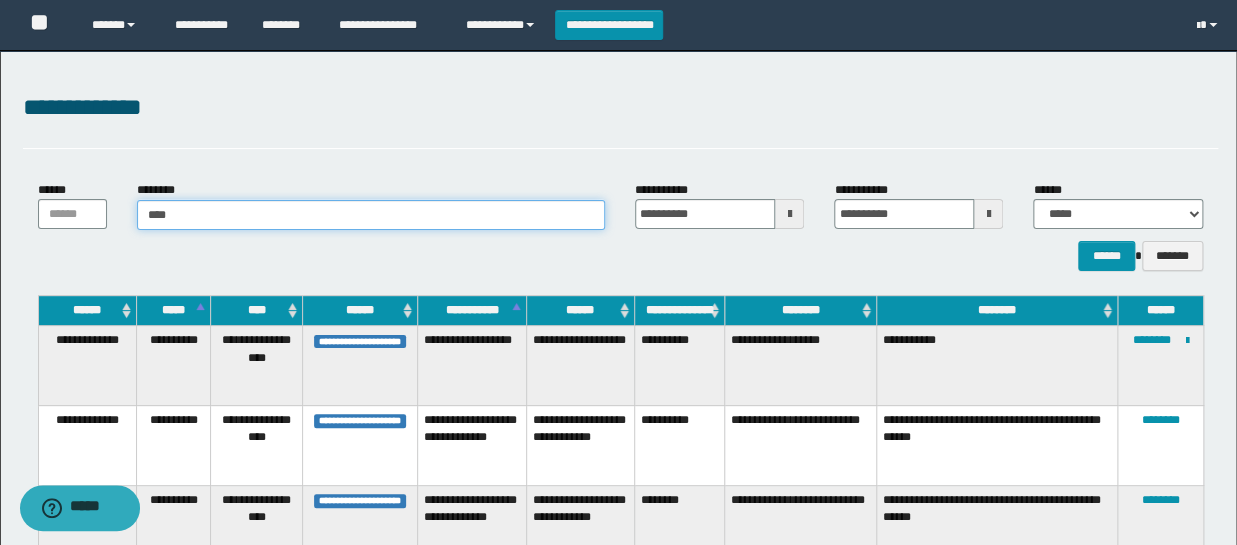 type on "****" 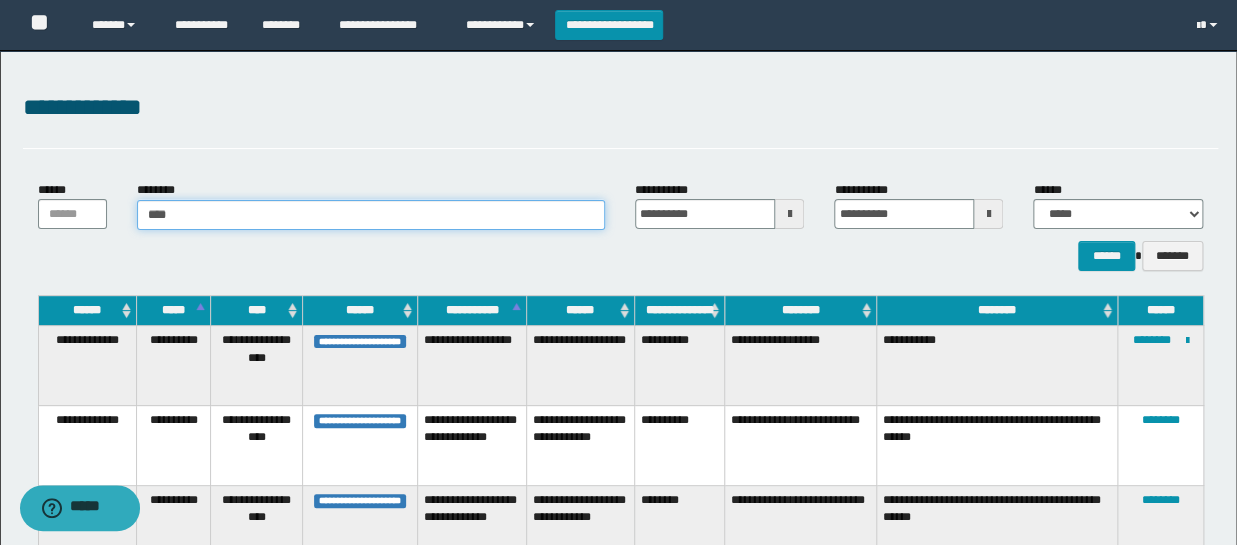 type 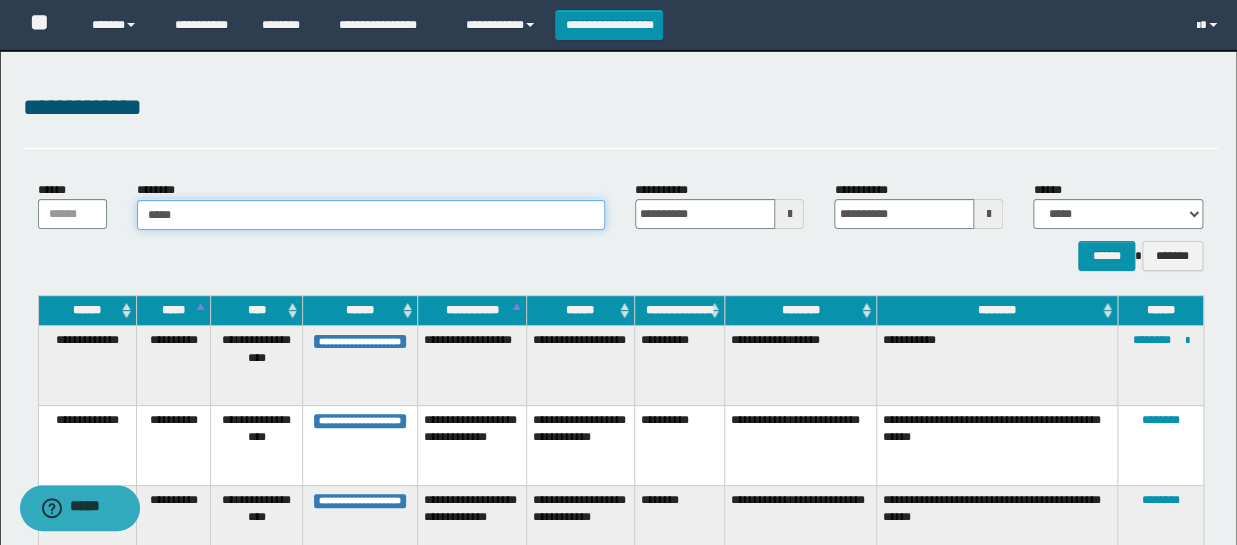 type on "*****" 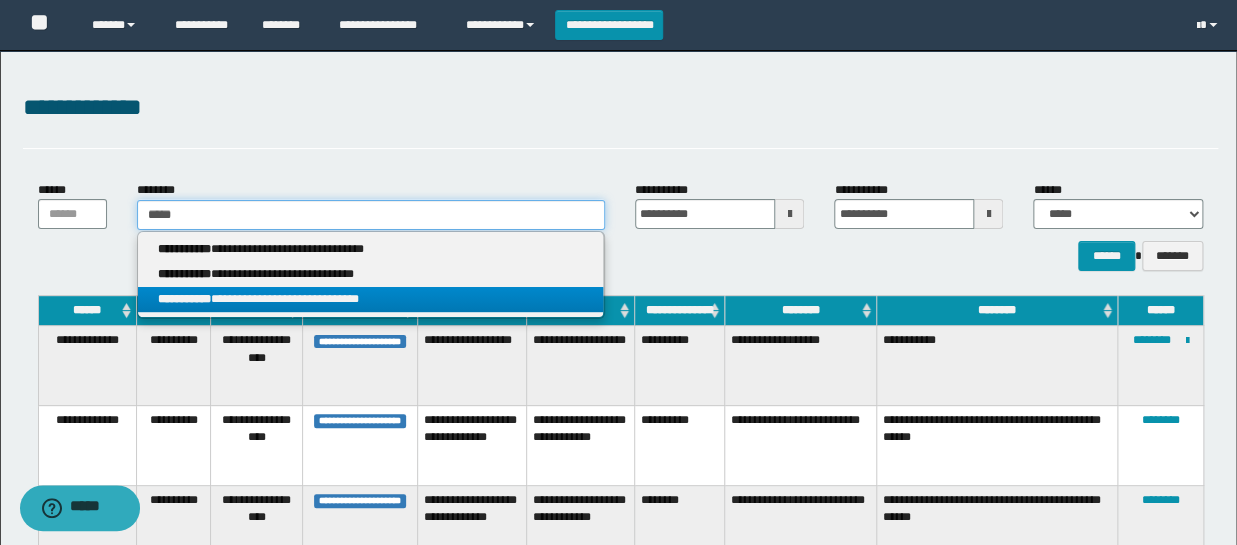 type on "*****" 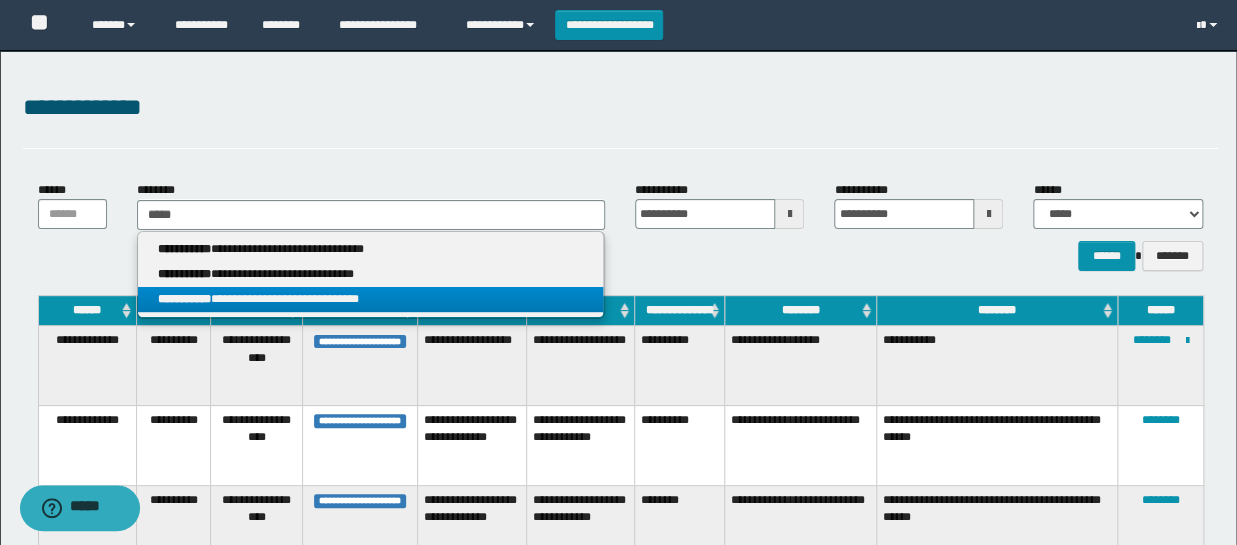 click on "**********" at bounding box center [370, 299] 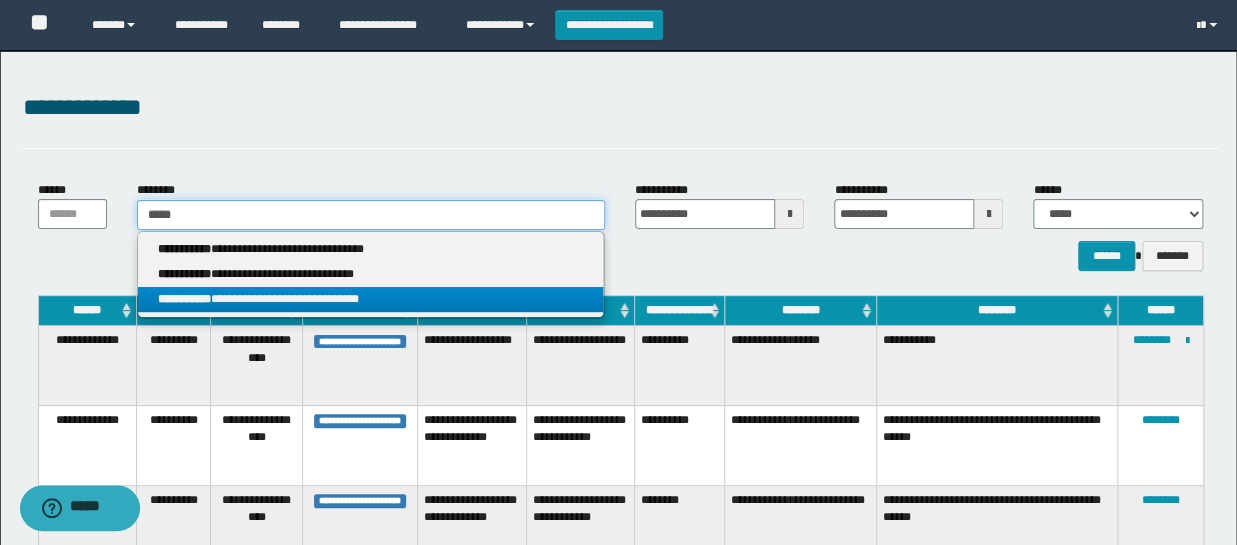 type 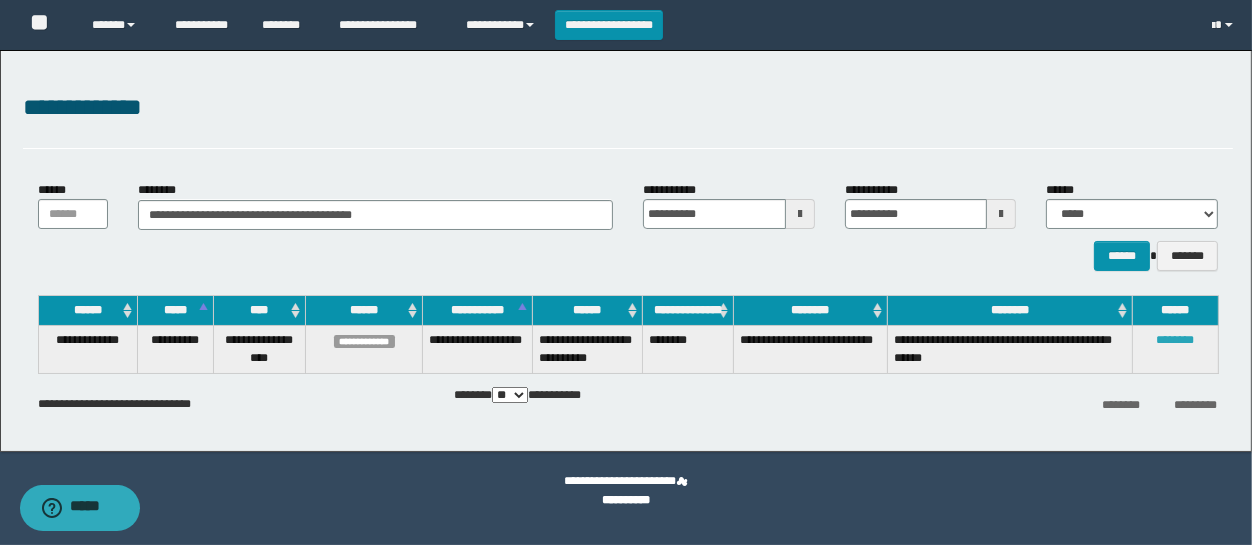 click on "********" at bounding box center (1176, 340) 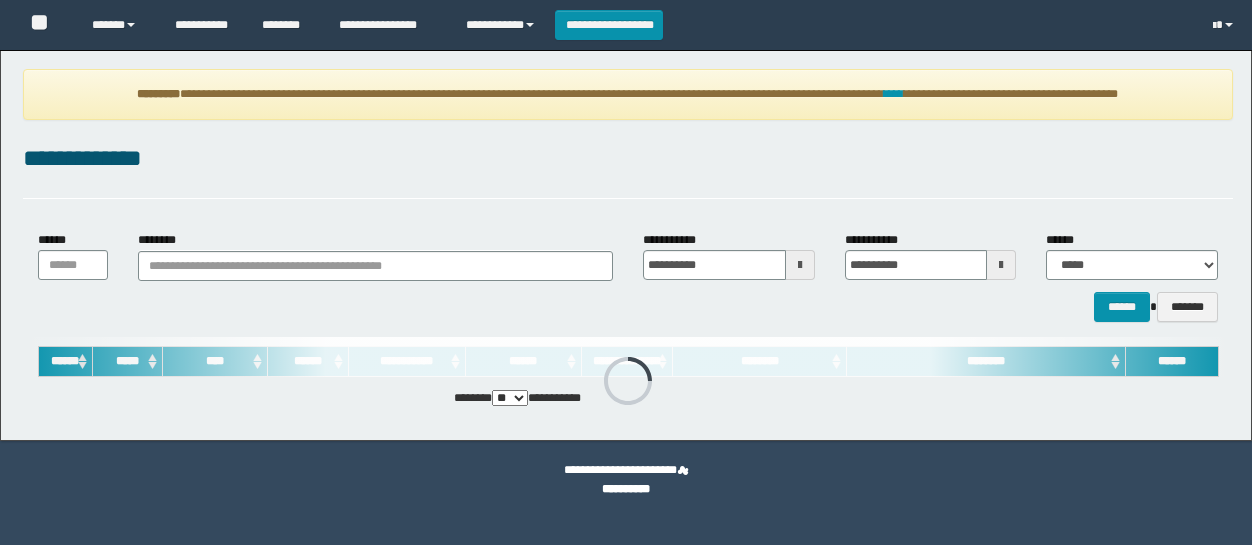 scroll, scrollTop: 0, scrollLeft: 0, axis: both 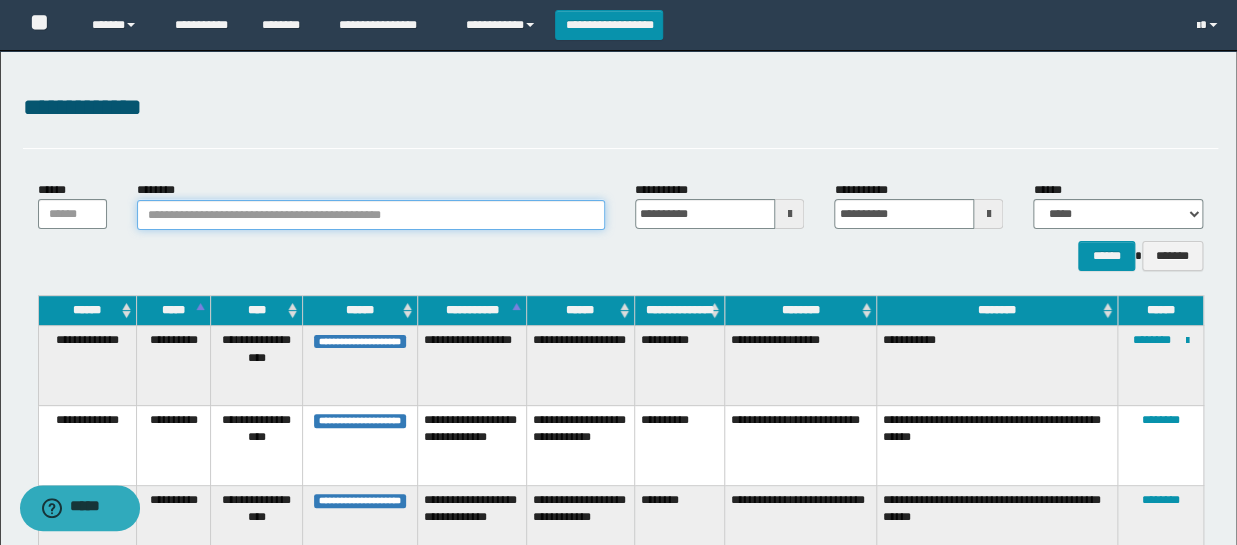 click on "********" at bounding box center [371, 215] 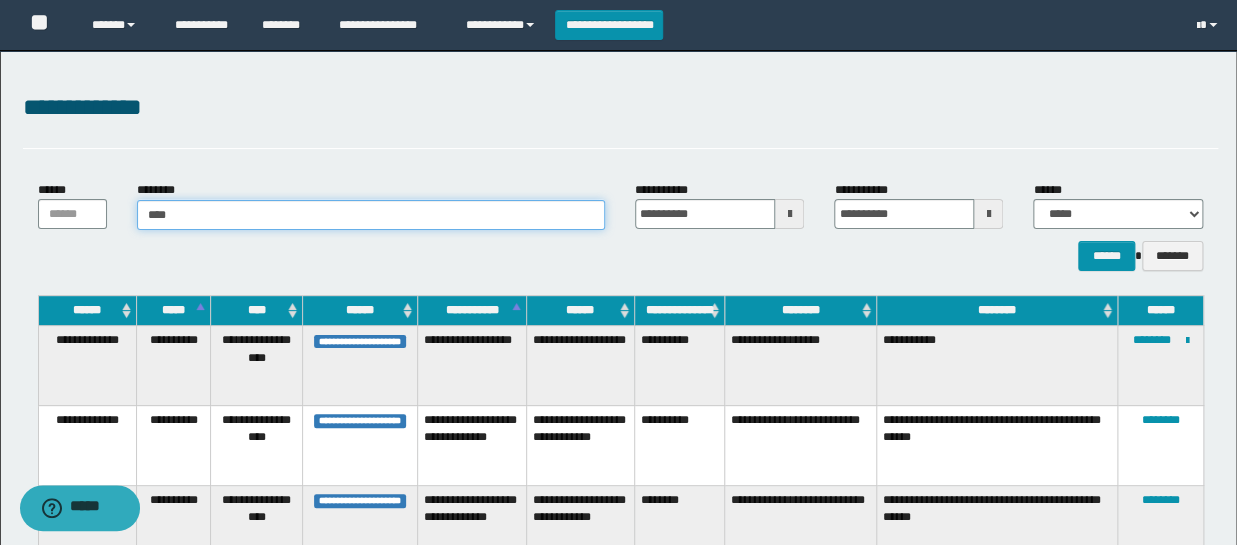 type on "*****" 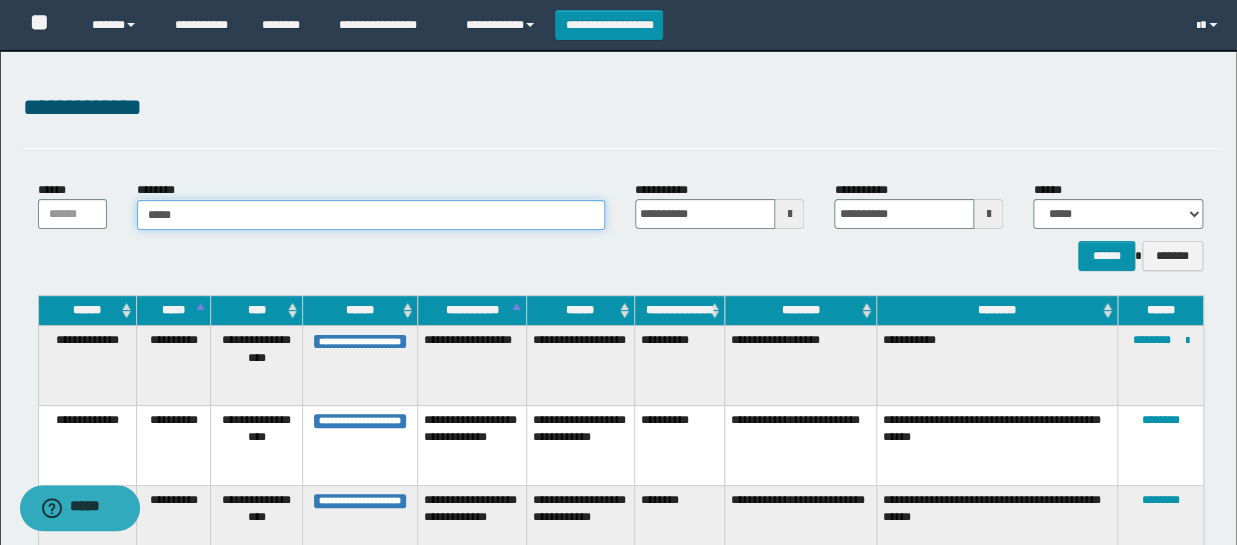 type on "*****" 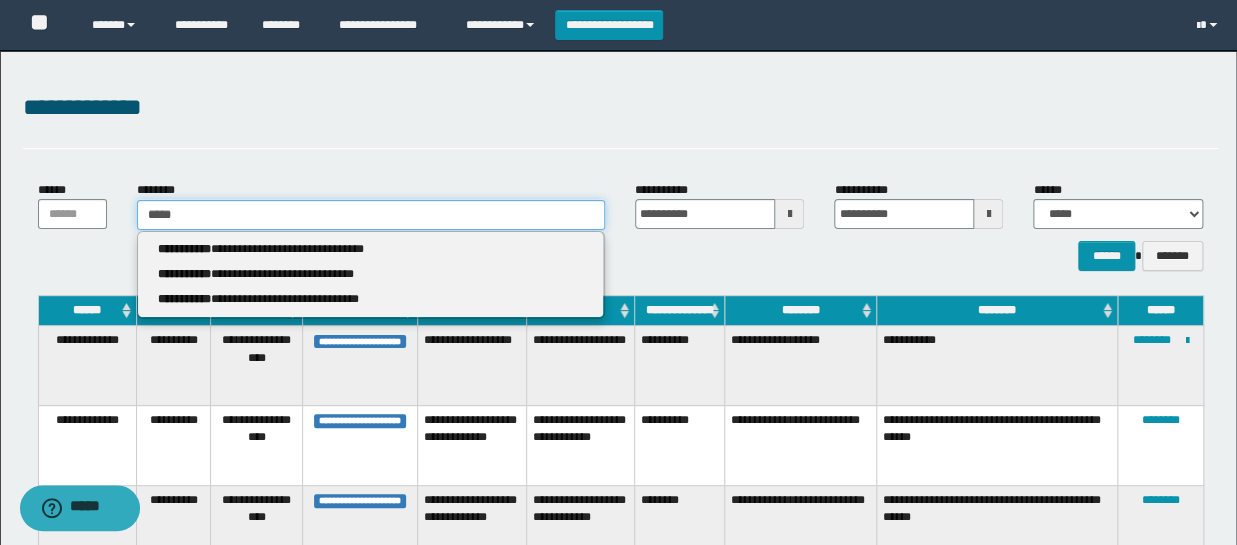 type 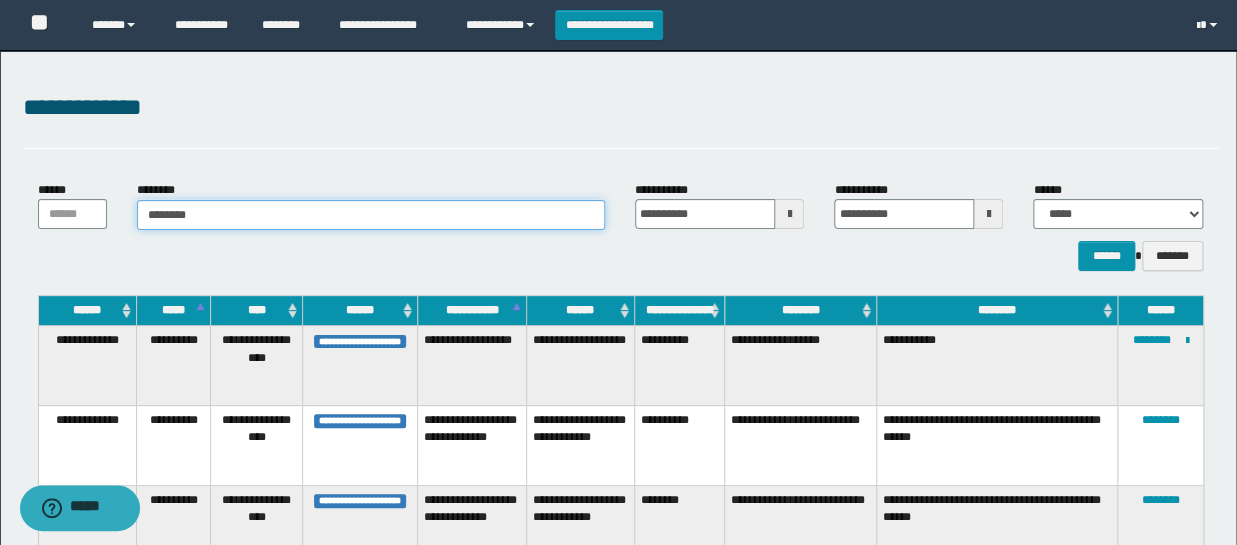 type on "*******" 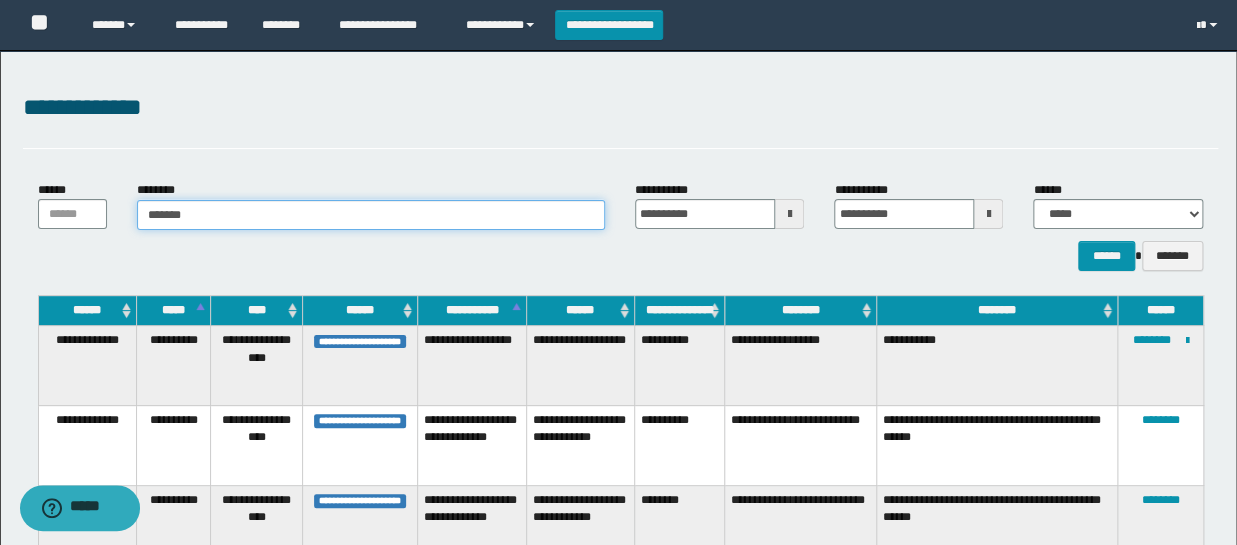 type on "*******" 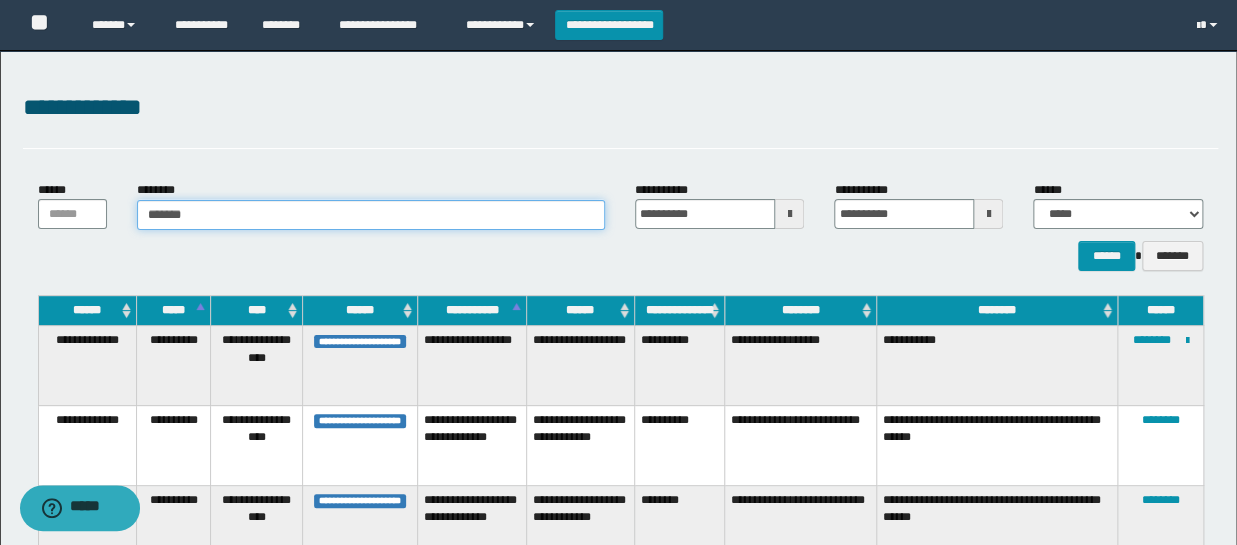 type 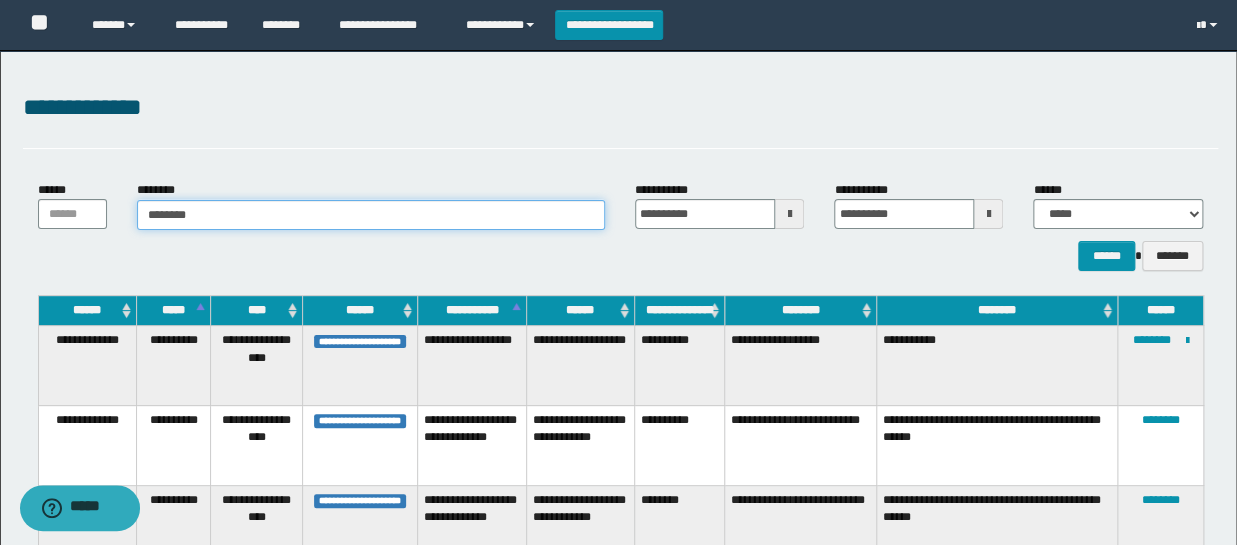 type on "********" 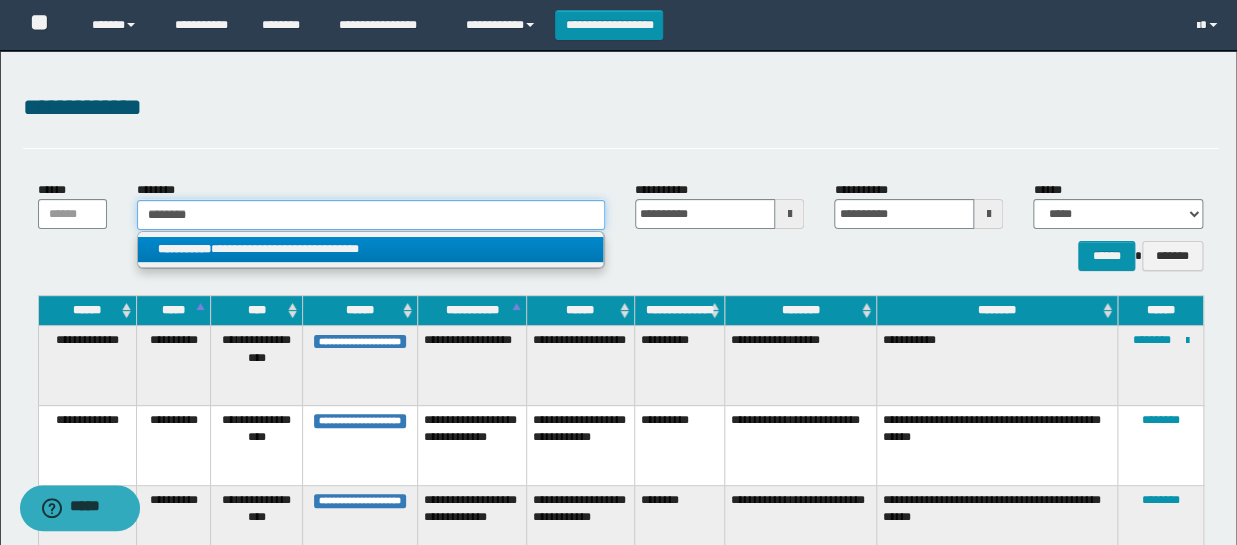 type on "********" 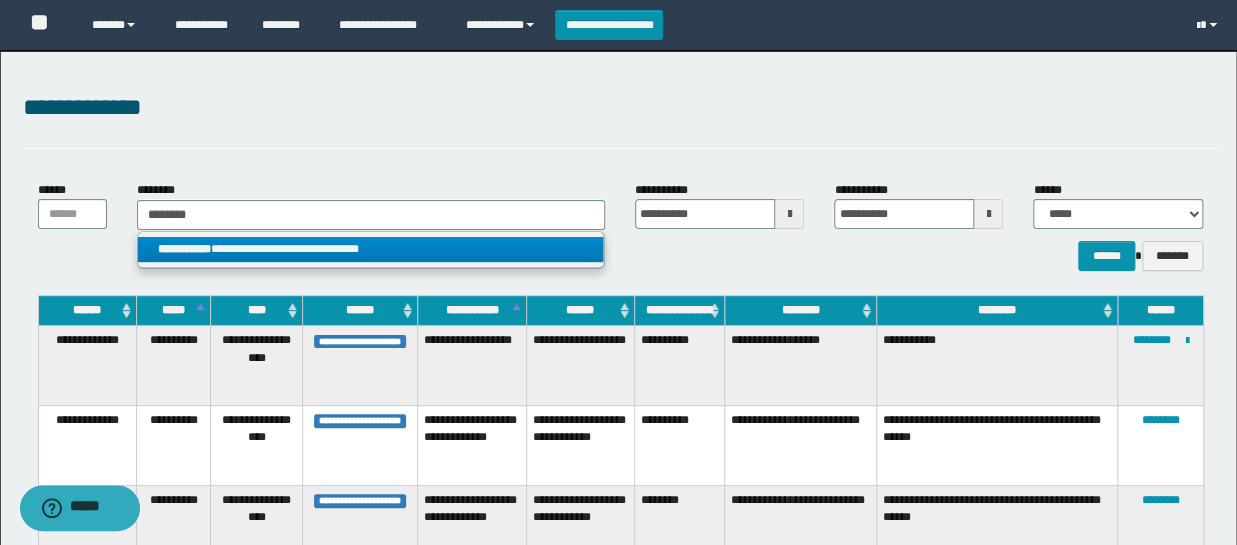 click on "**********" at bounding box center (370, 249) 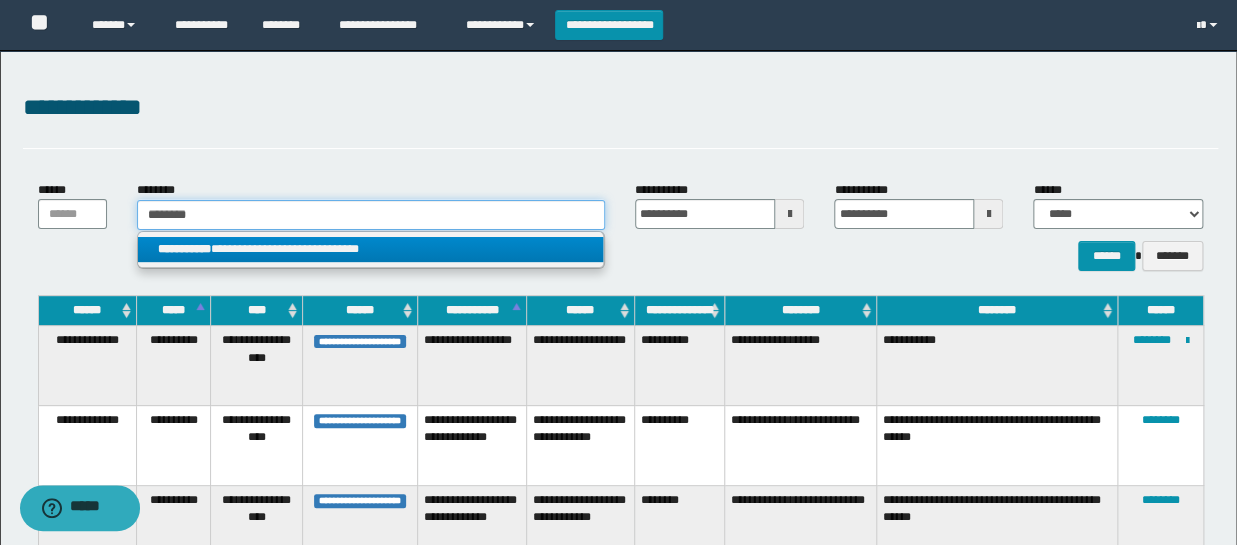 type 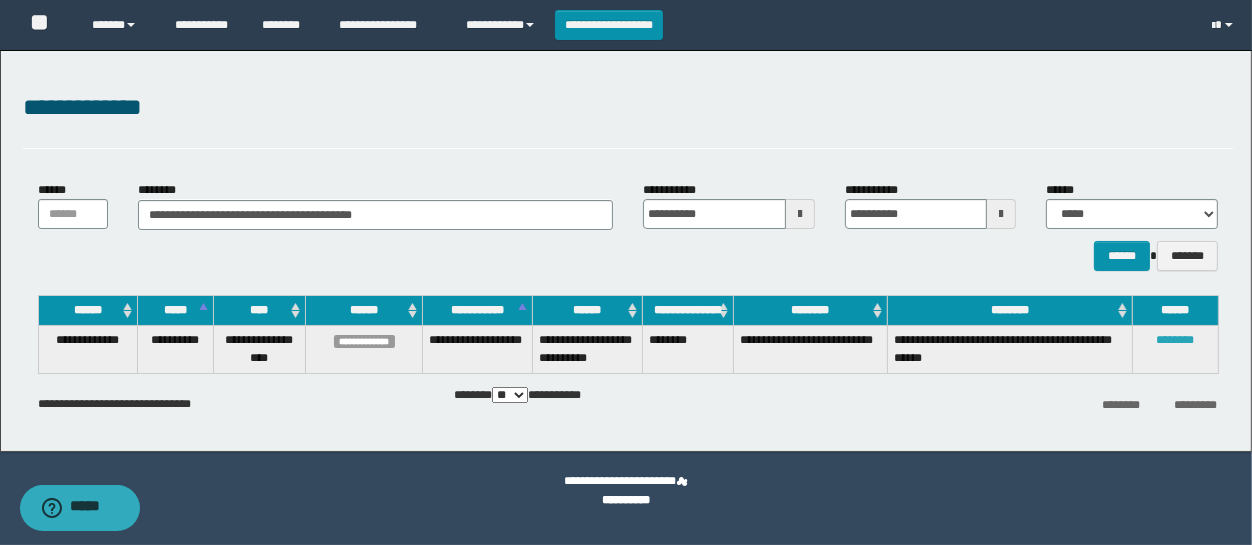 click on "********" at bounding box center [1176, 340] 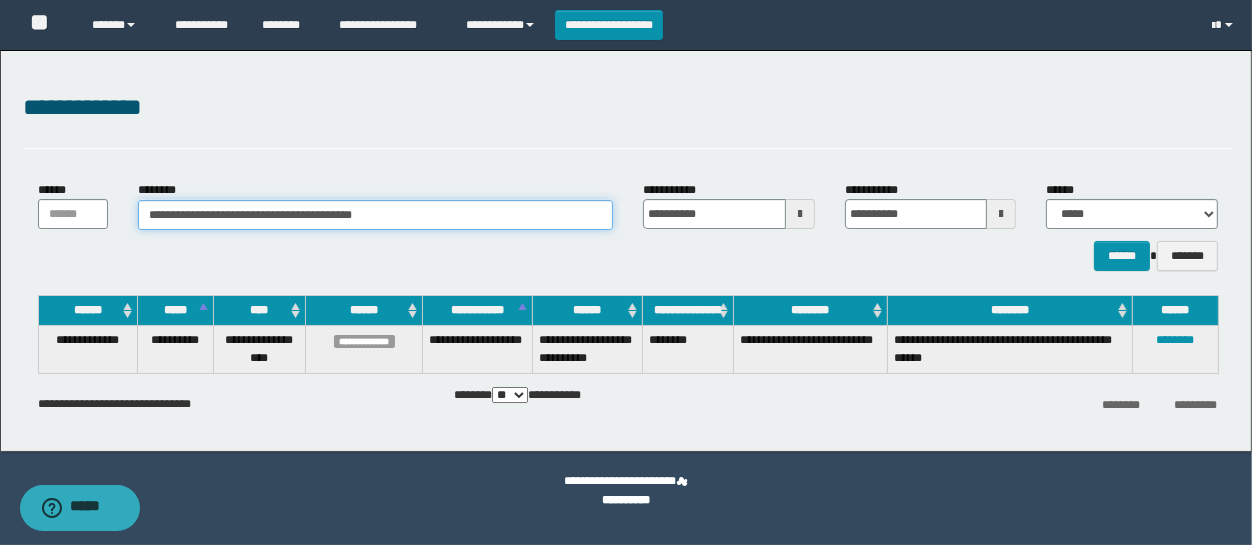 click on "**********" at bounding box center [375, 215] 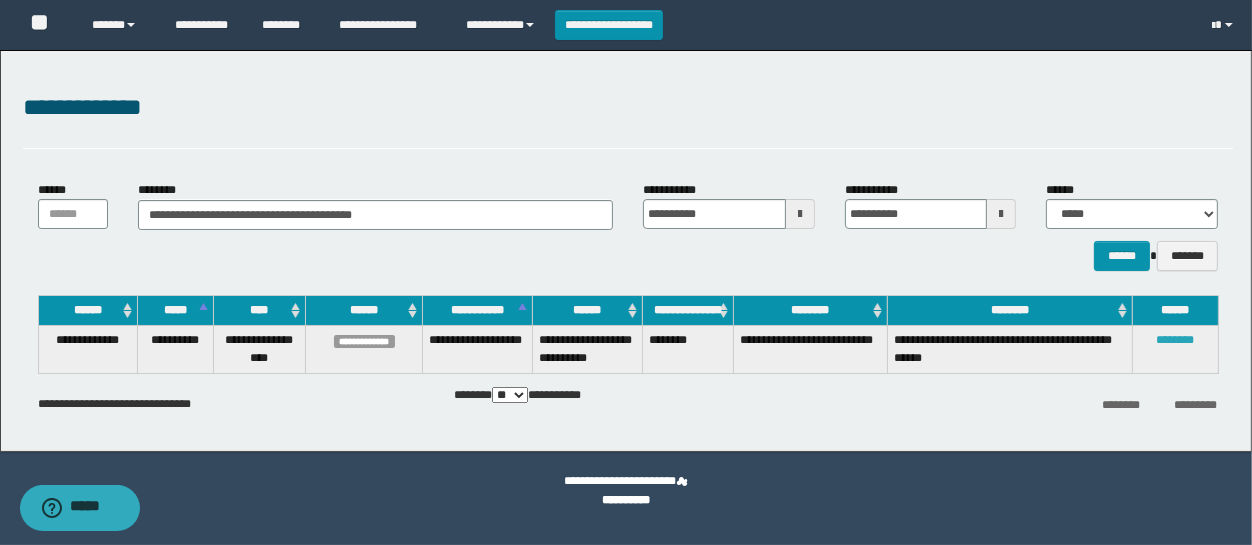 click on "********" at bounding box center [1176, 340] 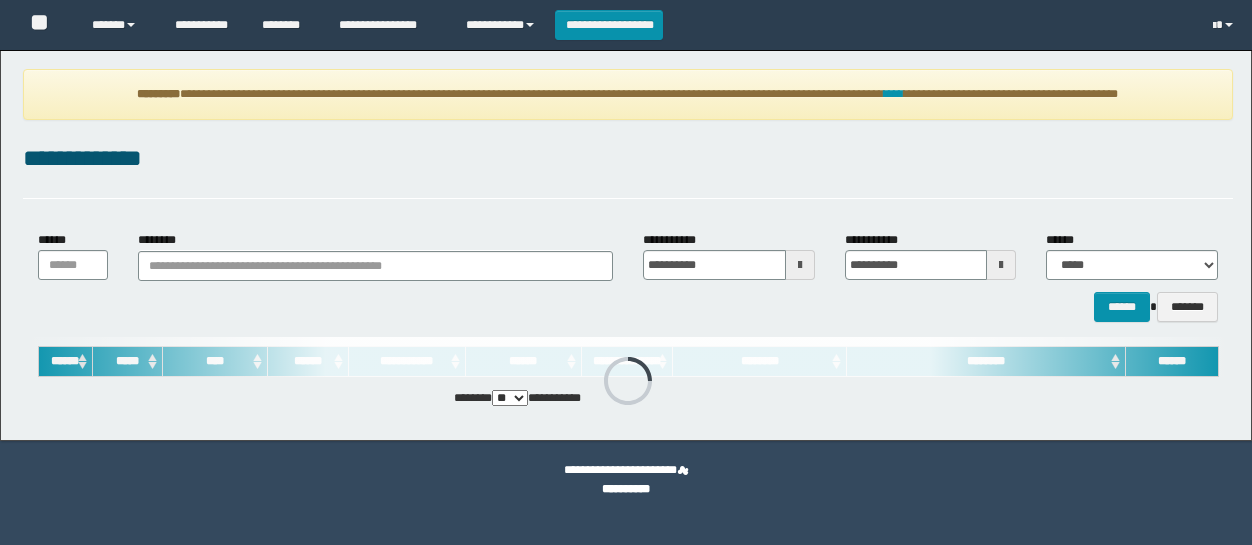 scroll, scrollTop: 0, scrollLeft: 0, axis: both 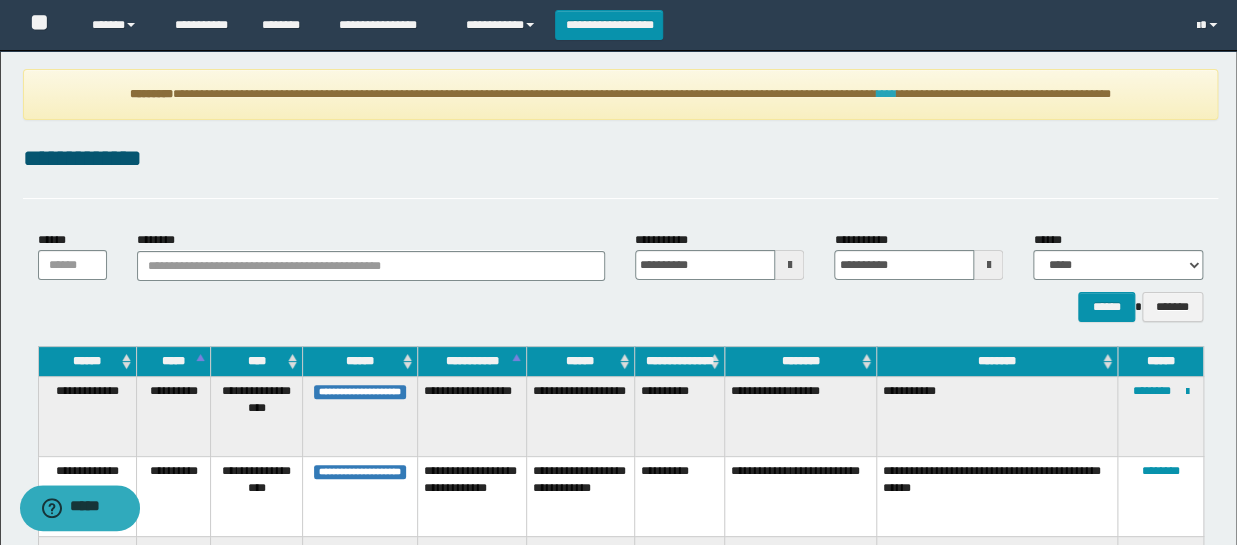 click on "****" at bounding box center [887, 94] 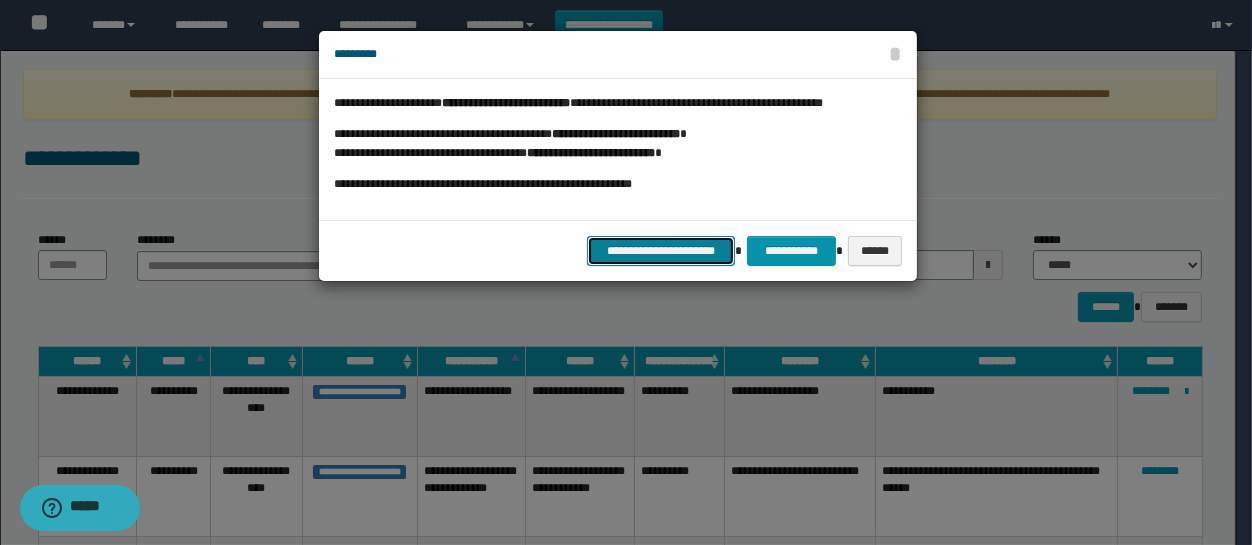 click on "**********" at bounding box center (661, 251) 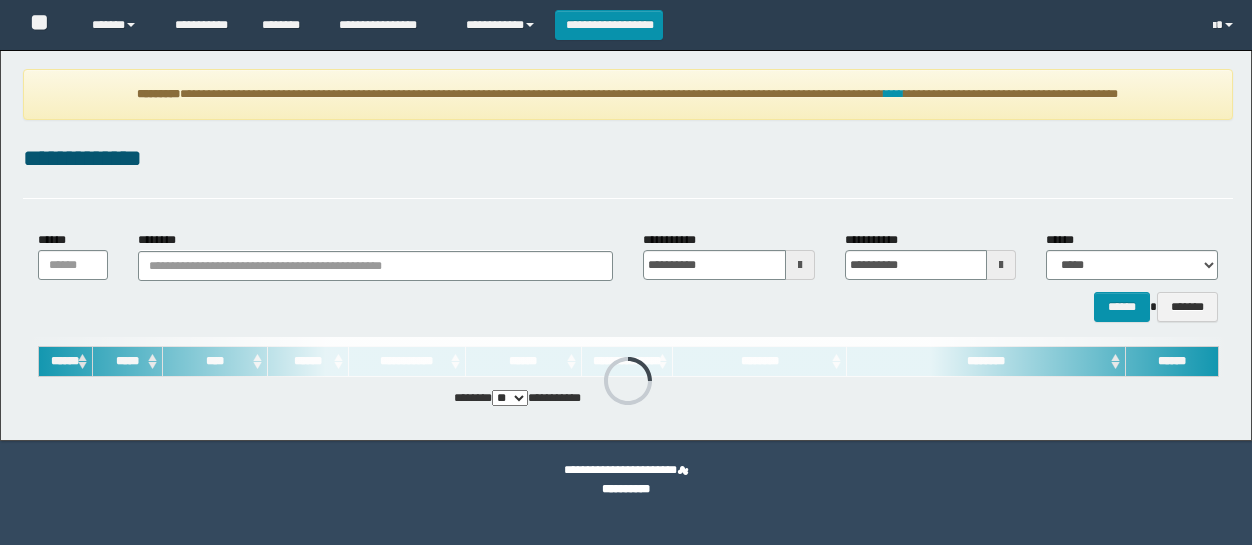 scroll, scrollTop: 0, scrollLeft: 0, axis: both 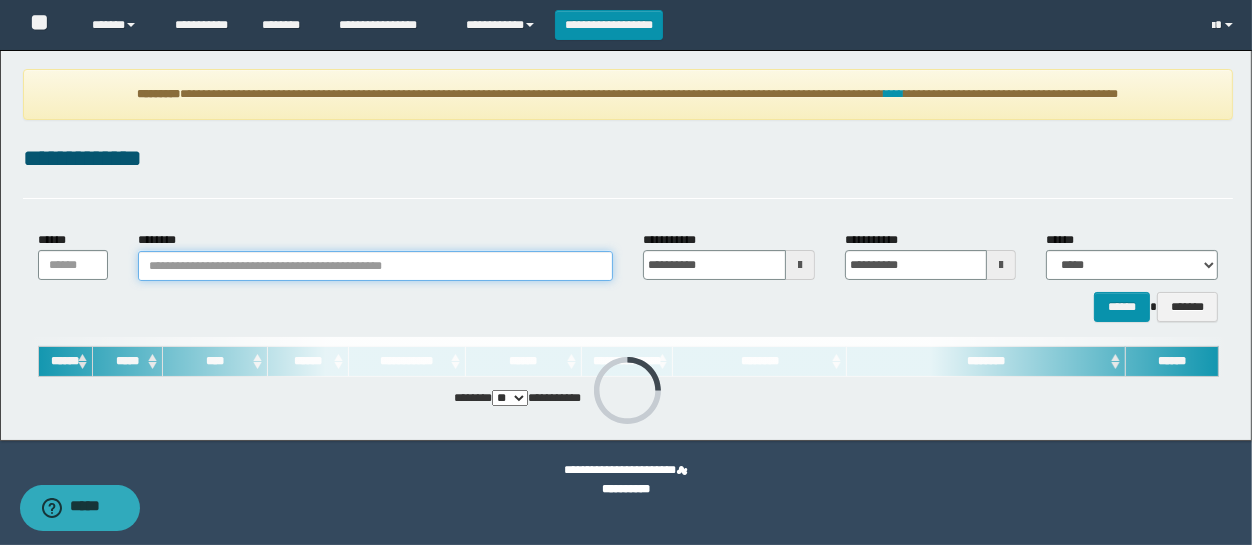 click on "********" at bounding box center [375, 266] 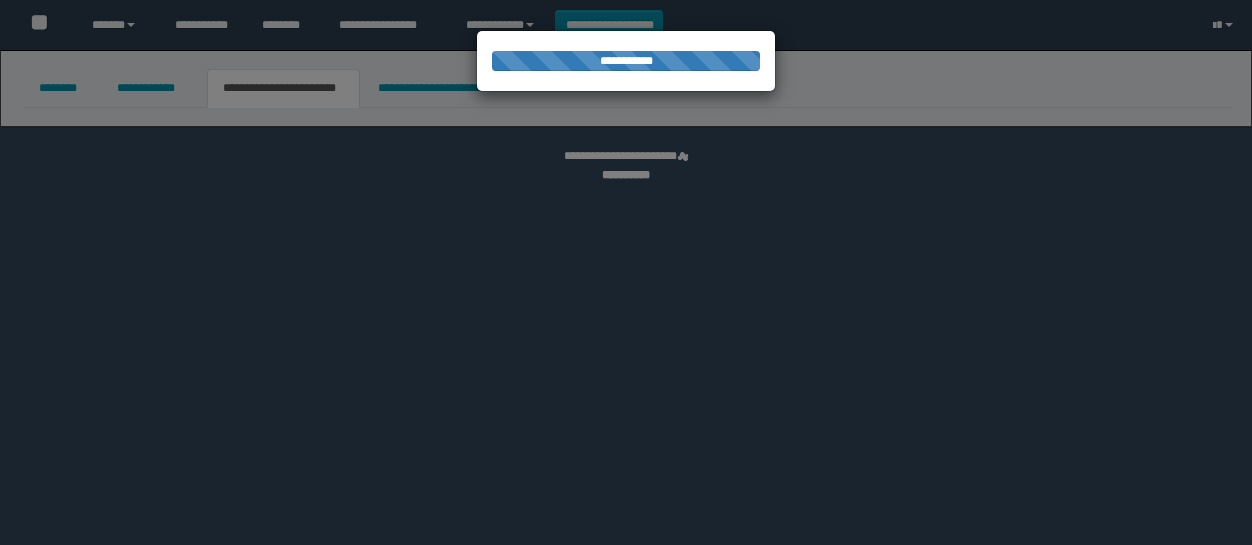 scroll, scrollTop: 0, scrollLeft: 0, axis: both 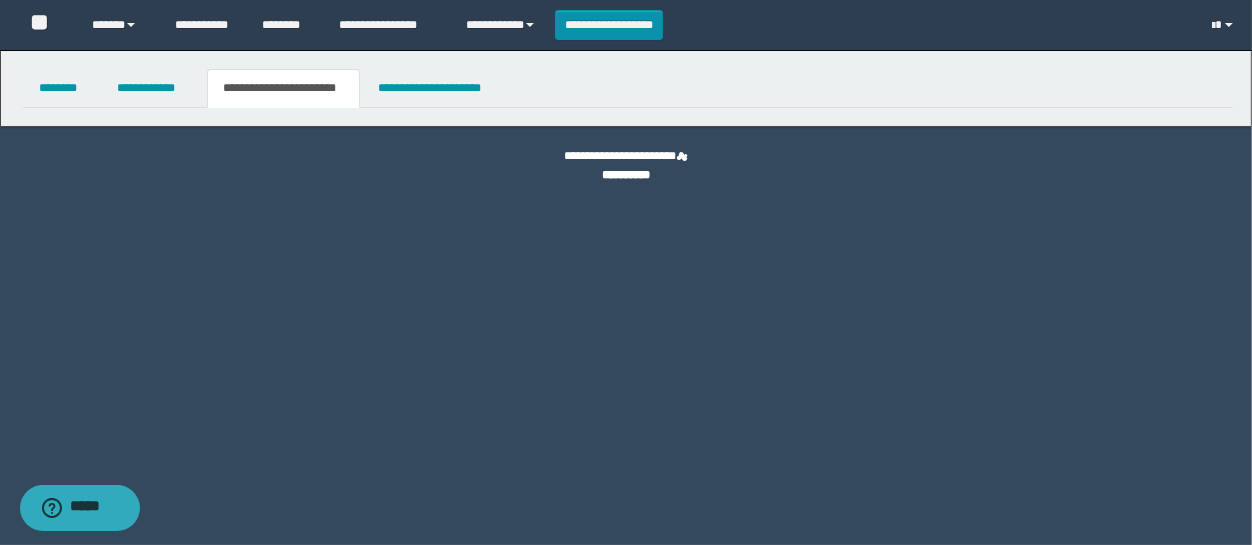 click on "**********" at bounding box center (284, 88) 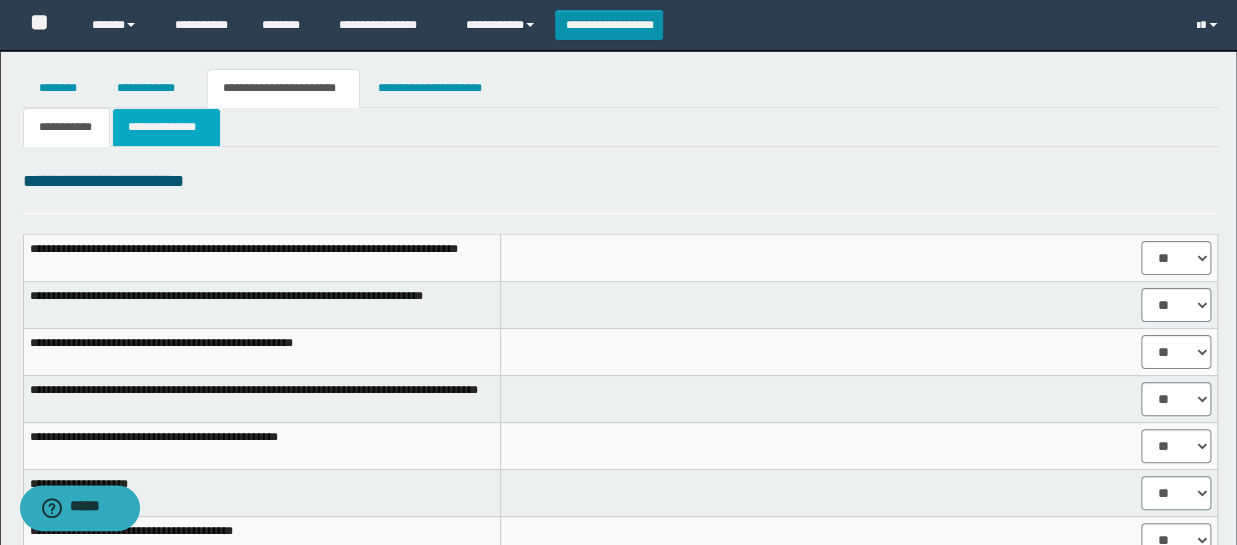 click on "**********" at bounding box center (166, 127) 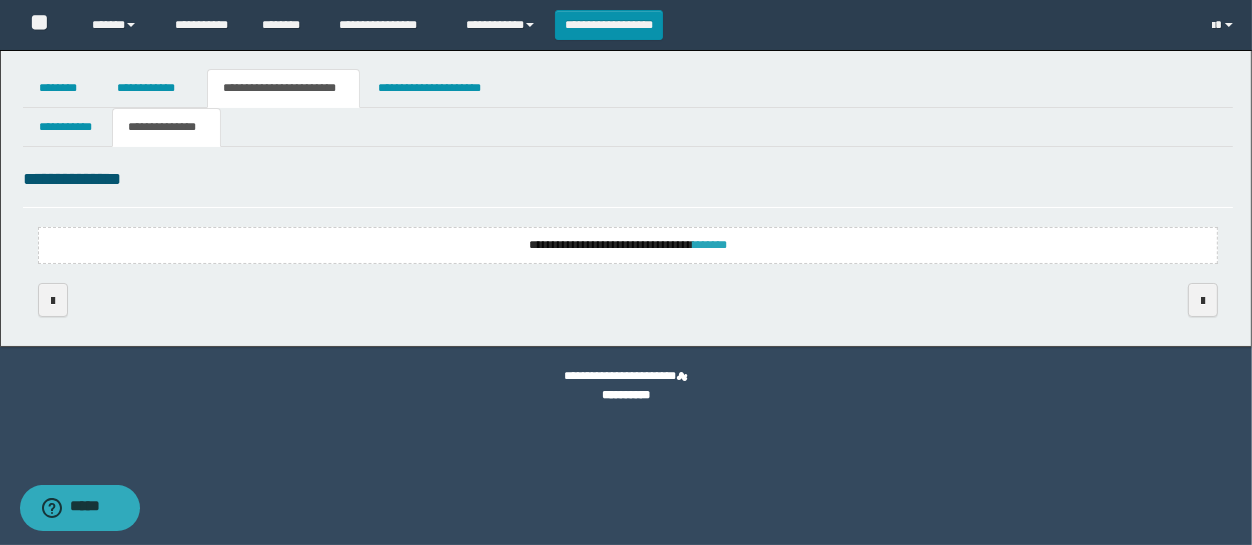 click on "*******" at bounding box center [710, 245] 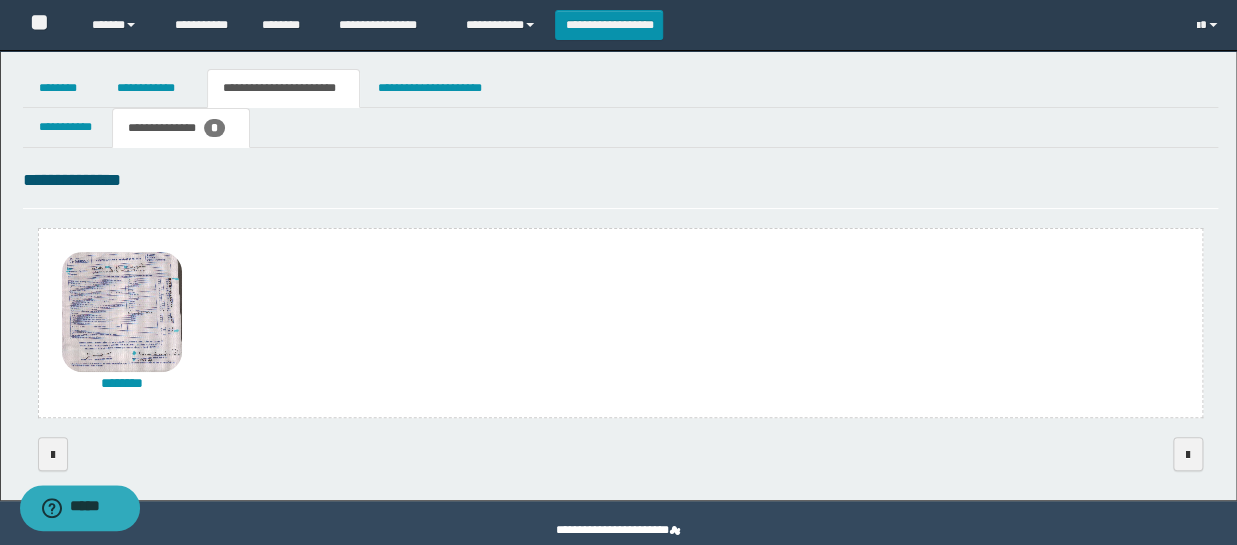 click on "*" at bounding box center (214, 128) 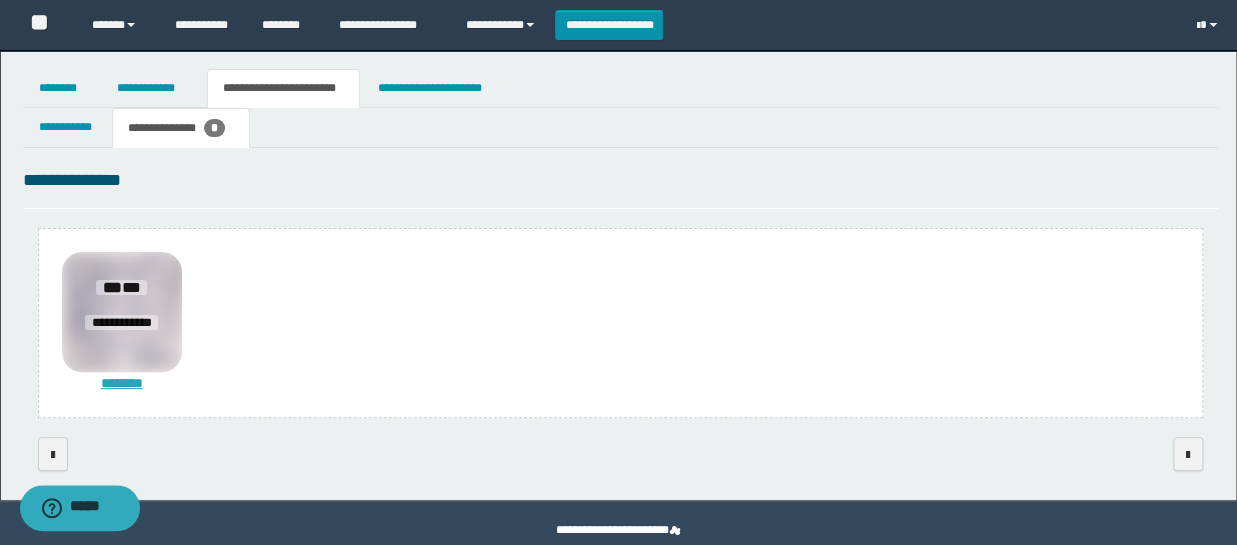 click on "********" at bounding box center [122, 383] 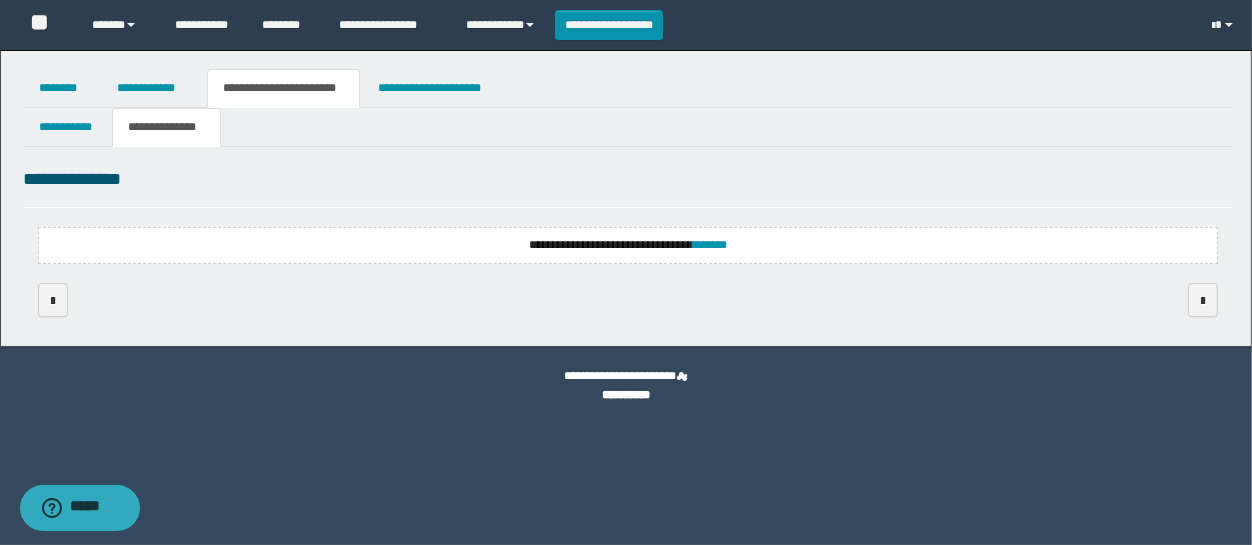 click on "**********" at bounding box center [162, 127] 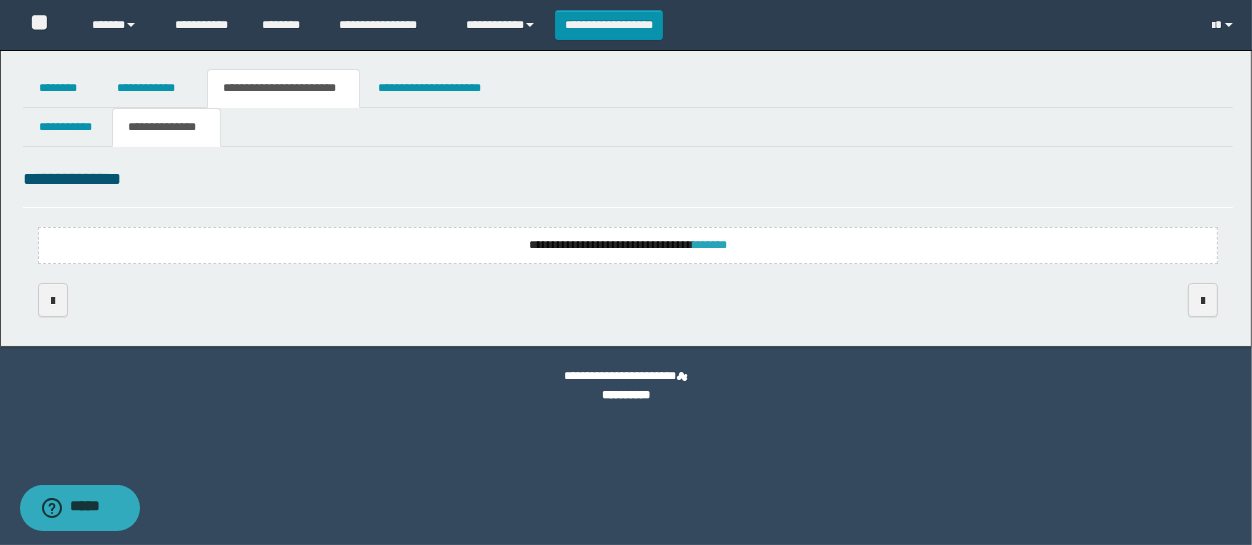 click on "*******" at bounding box center (710, 245) 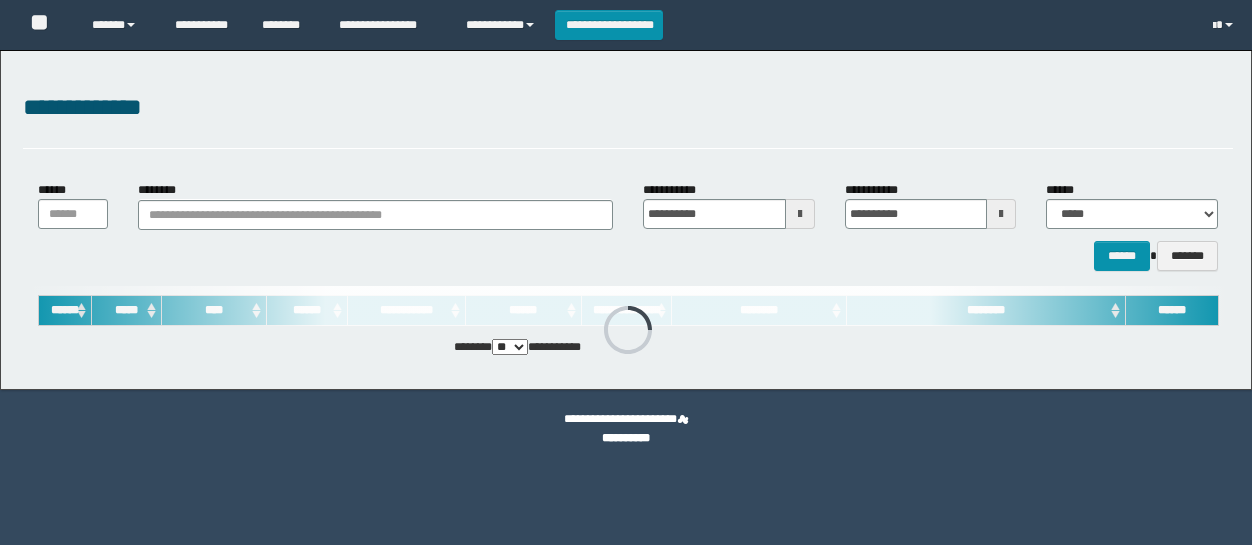 scroll, scrollTop: 0, scrollLeft: 0, axis: both 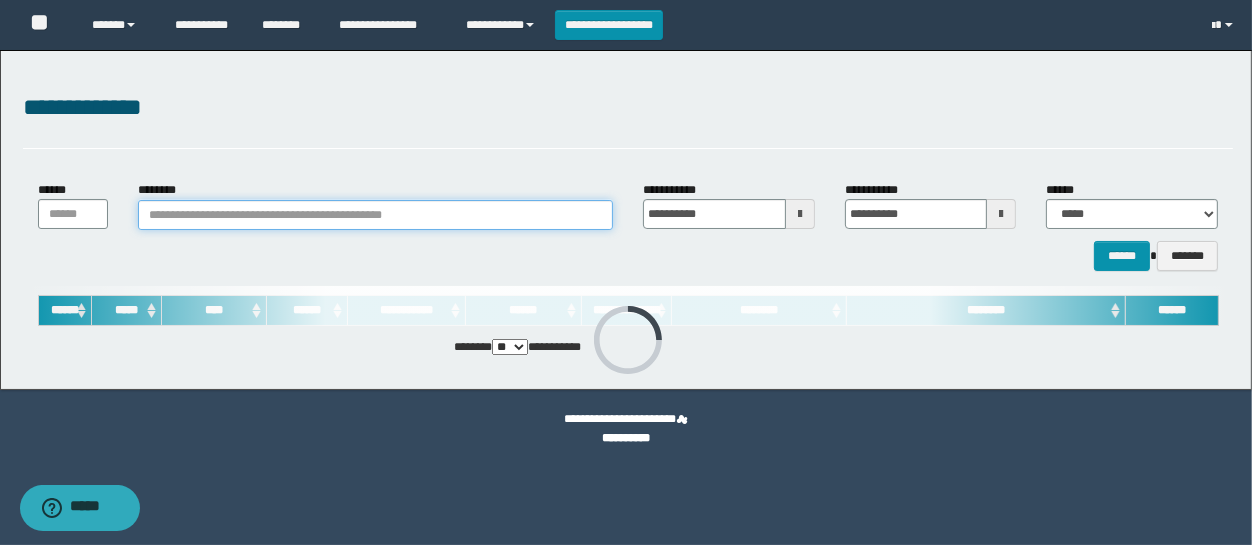 click on "********" at bounding box center [375, 215] 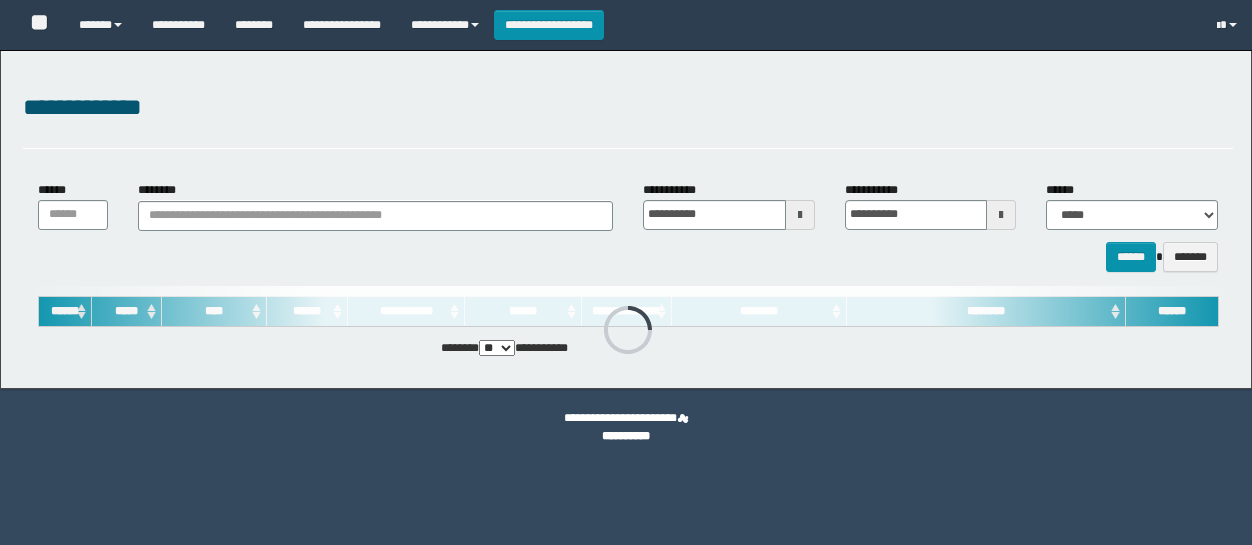scroll, scrollTop: 0, scrollLeft: 0, axis: both 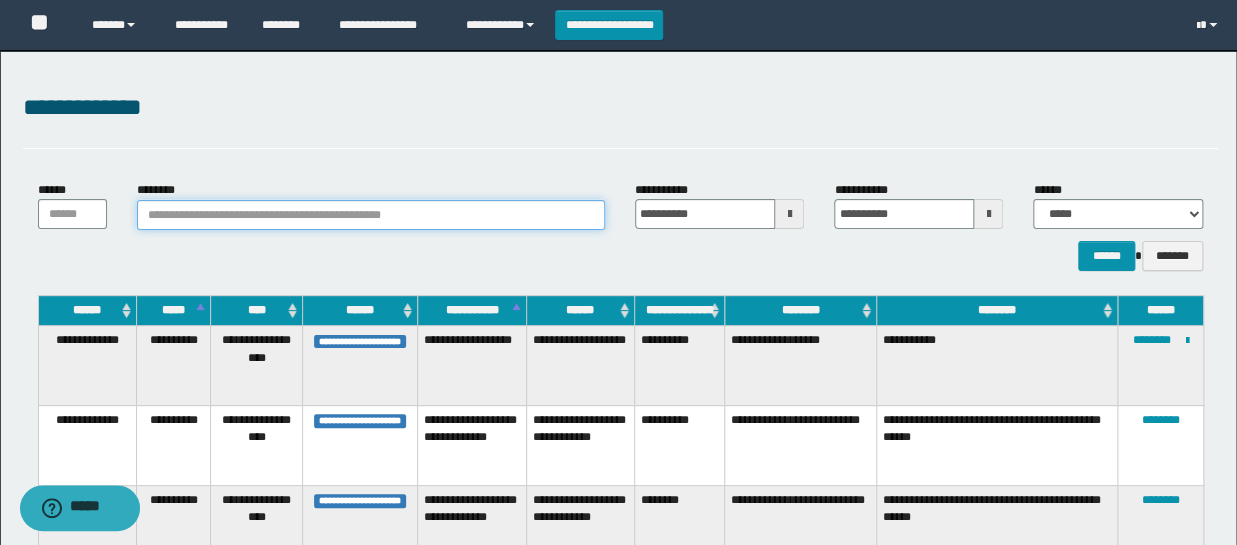 click on "********" at bounding box center (371, 215) 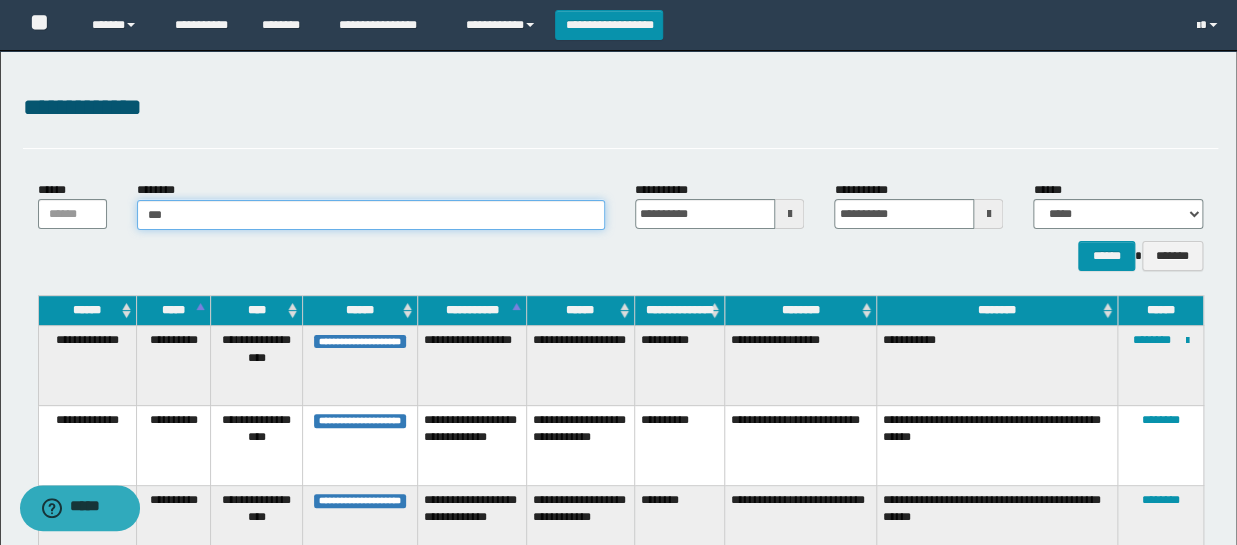 type on "****" 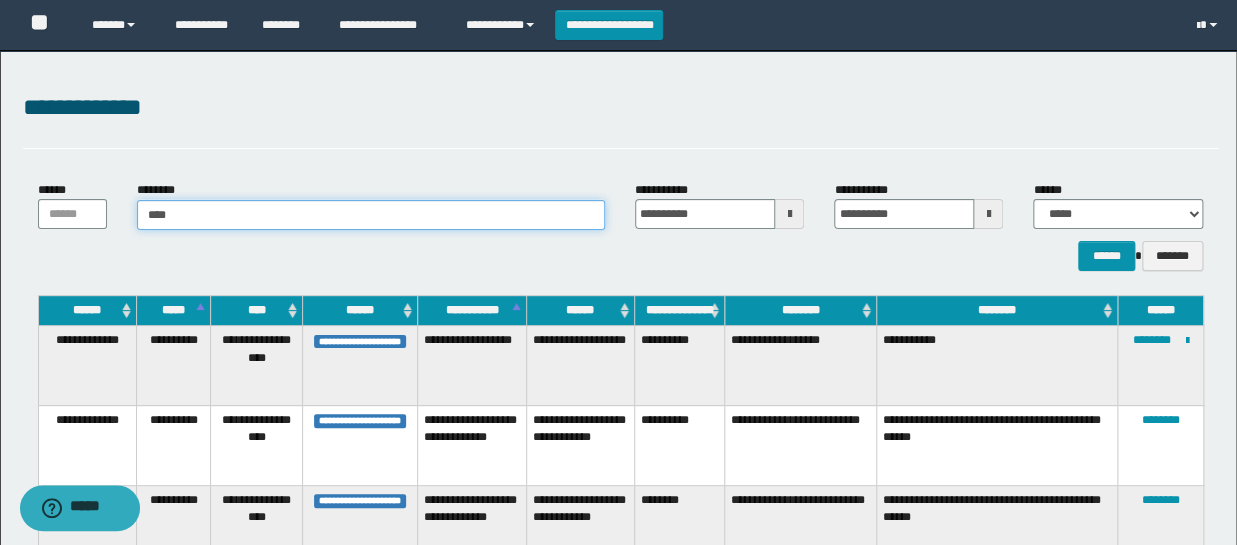 type on "****" 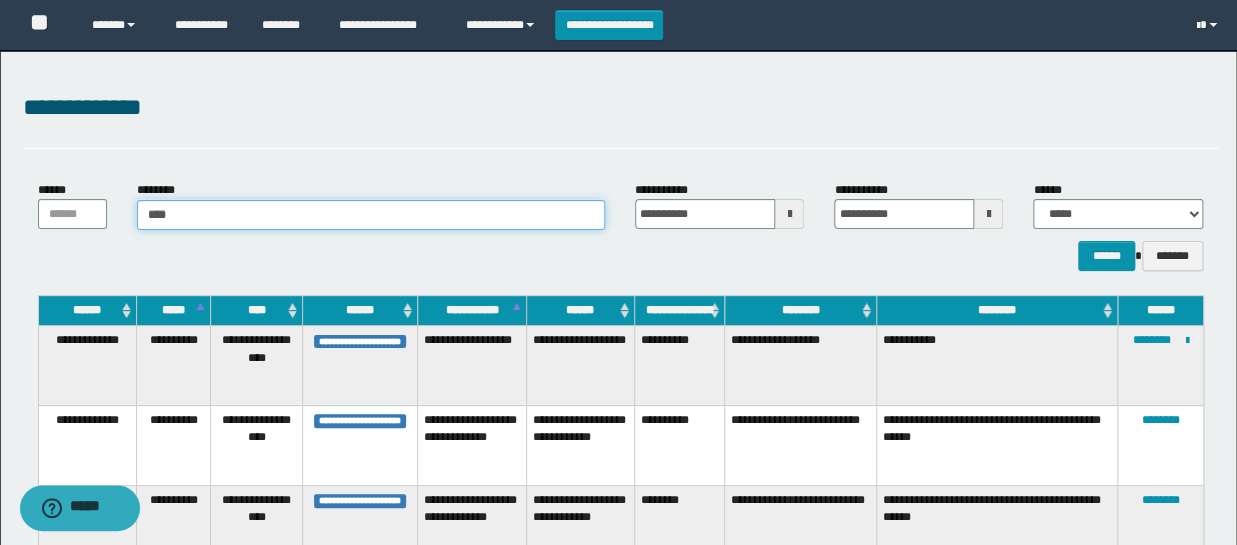 type 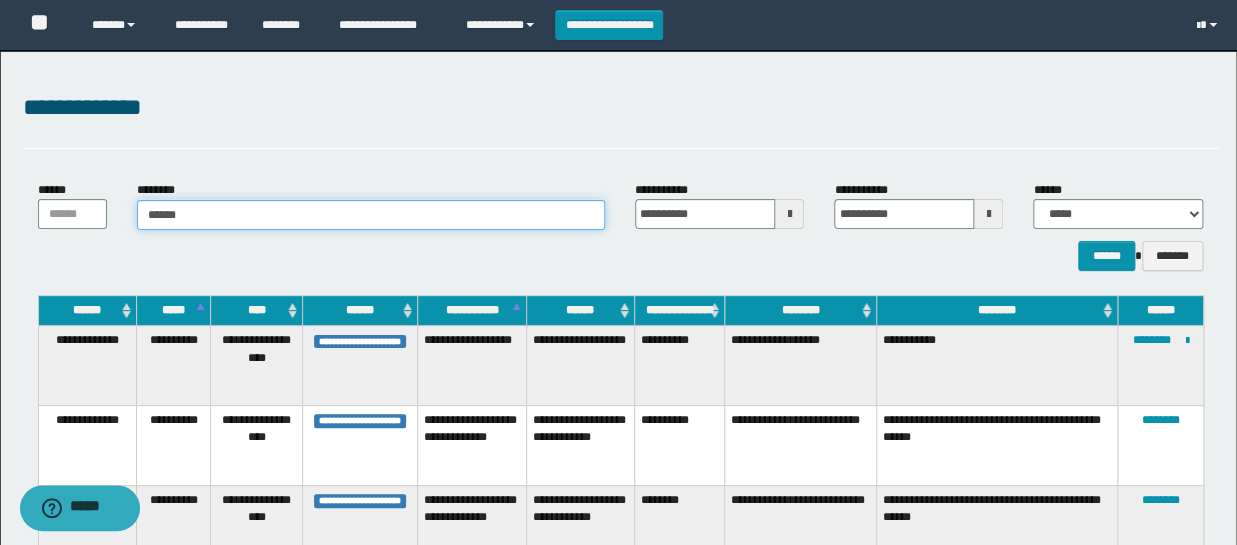 type on "*******" 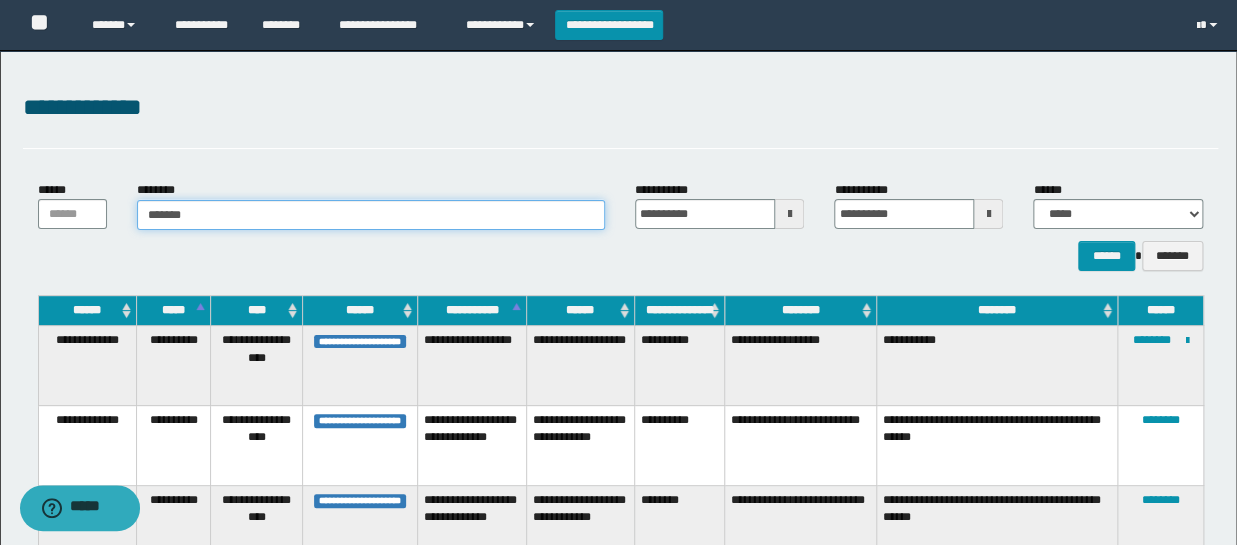 type on "*******" 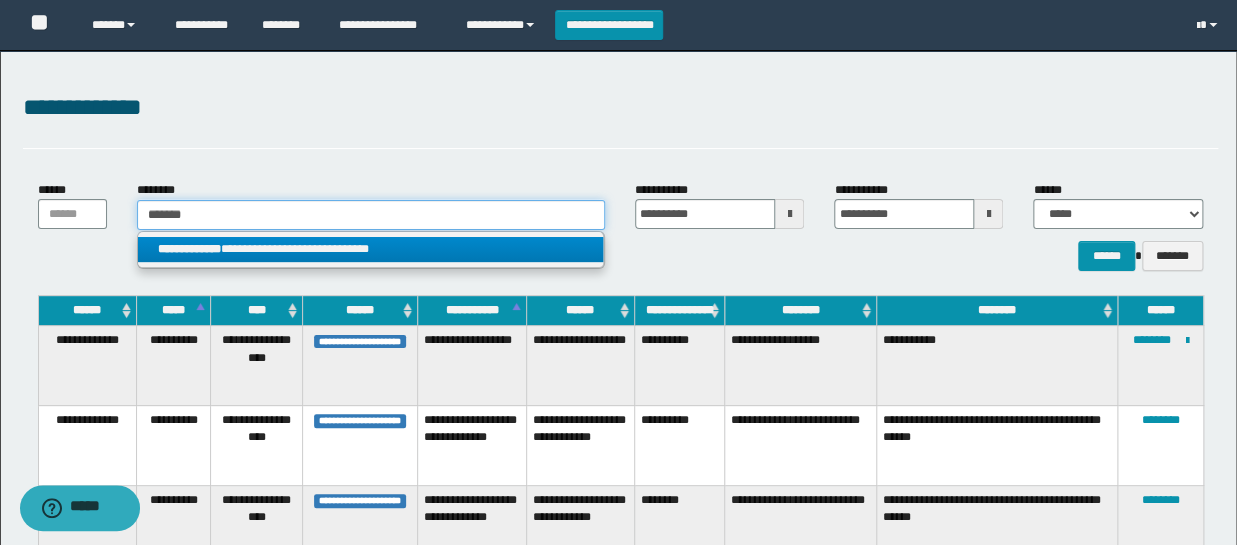 type on "*******" 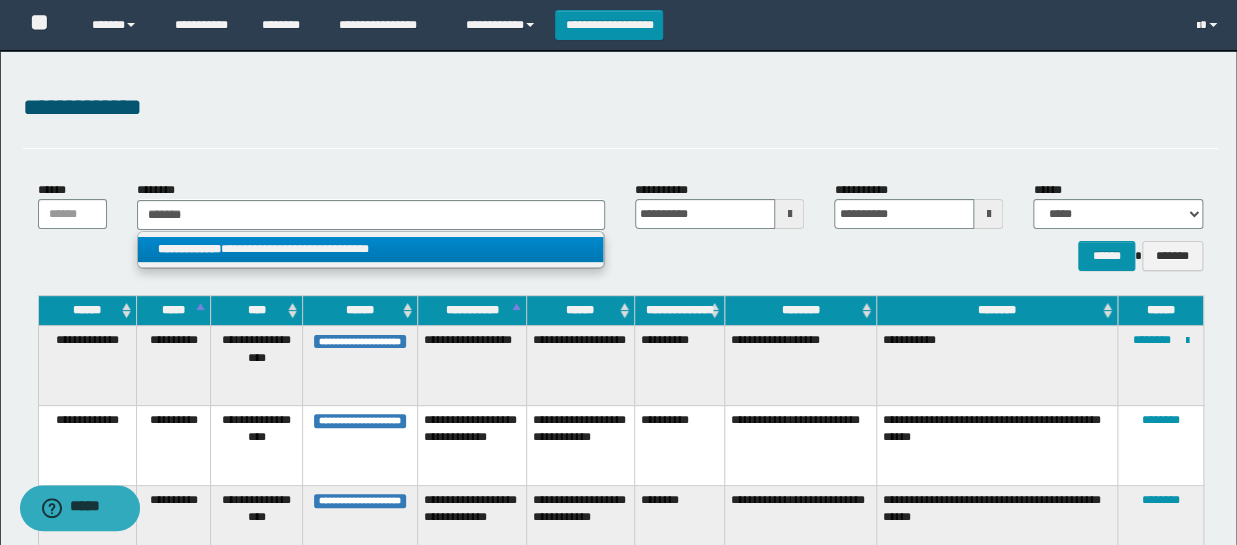 click on "**********" at bounding box center (370, 249) 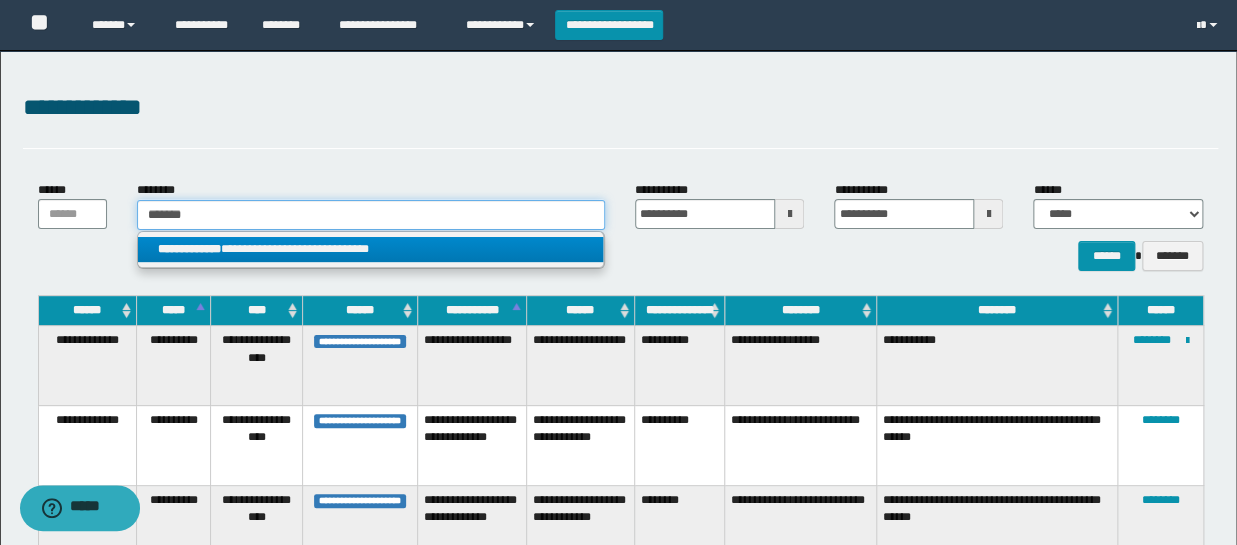 type 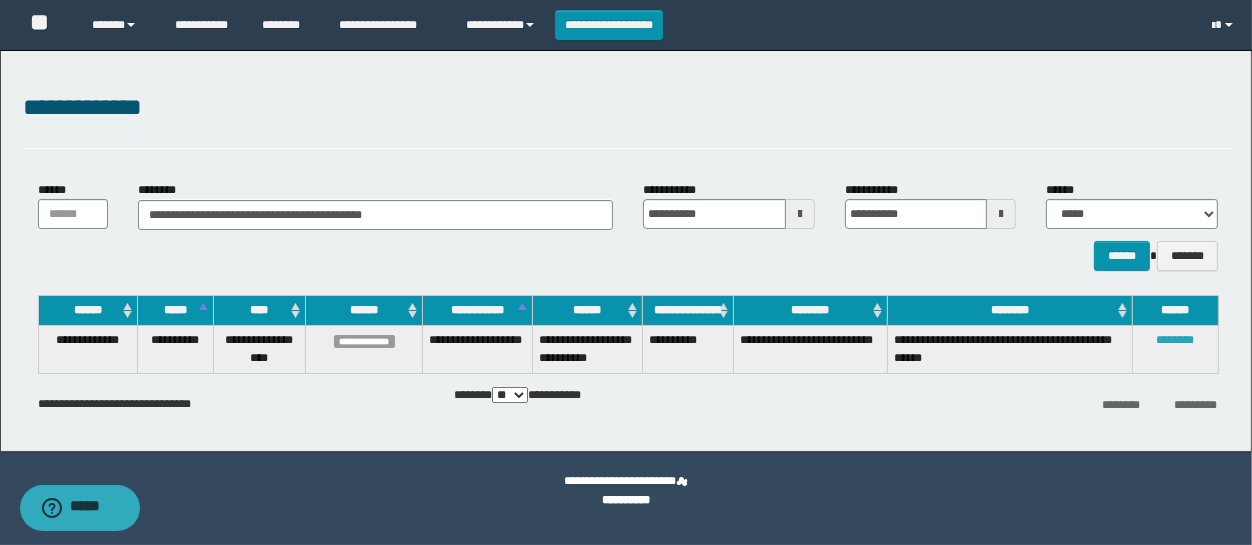 click on "********" at bounding box center [1176, 340] 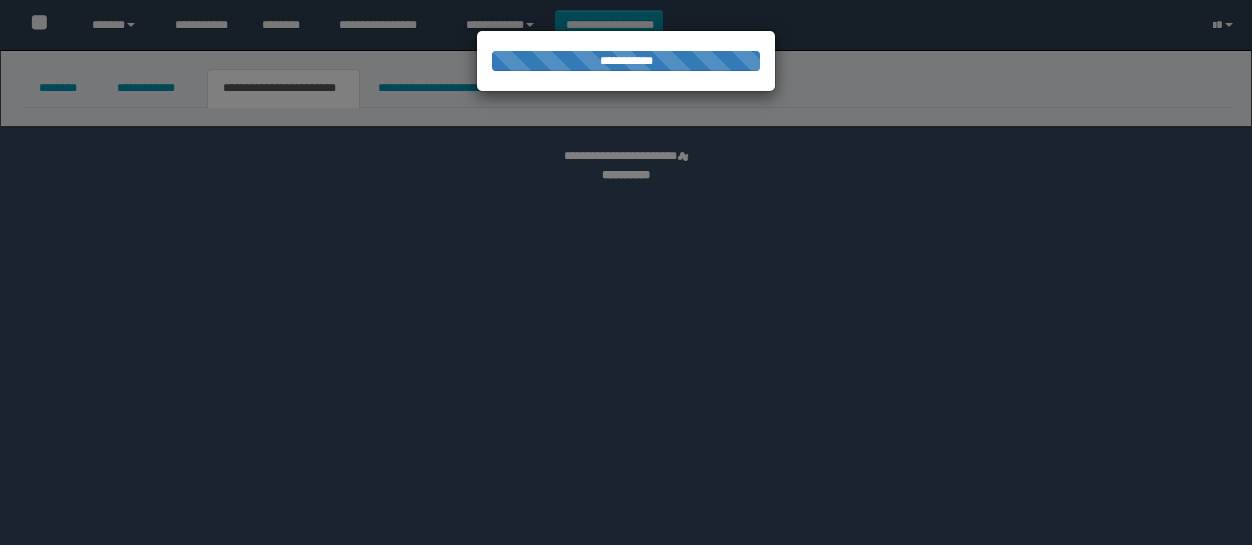 scroll, scrollTop: 0, scrollLeft: 0, axis: both 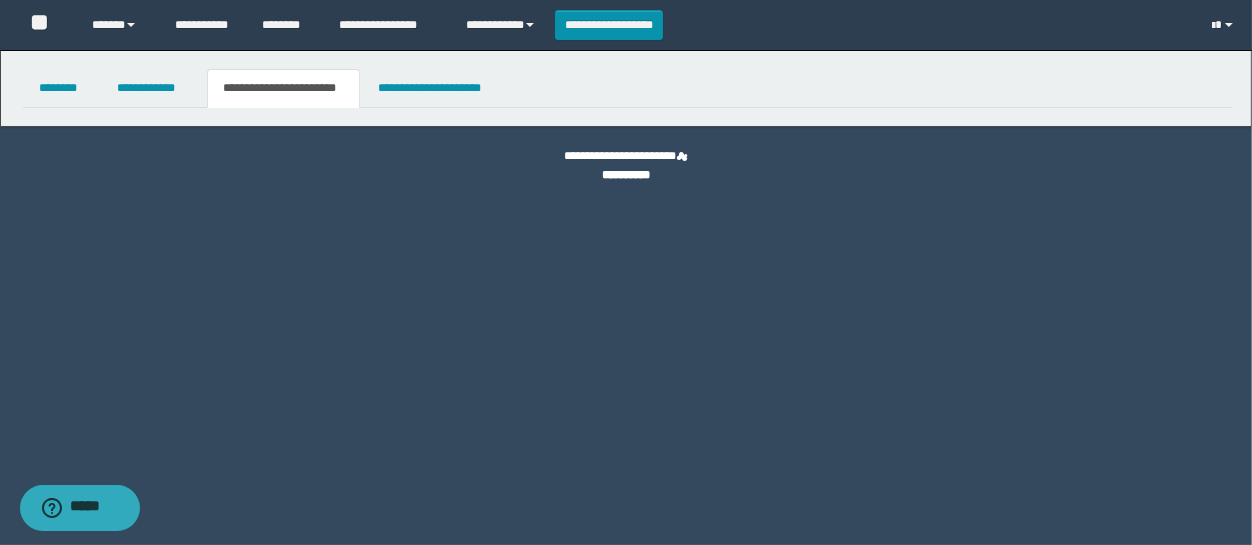 click on "**********" at bounding box center [284, 88] 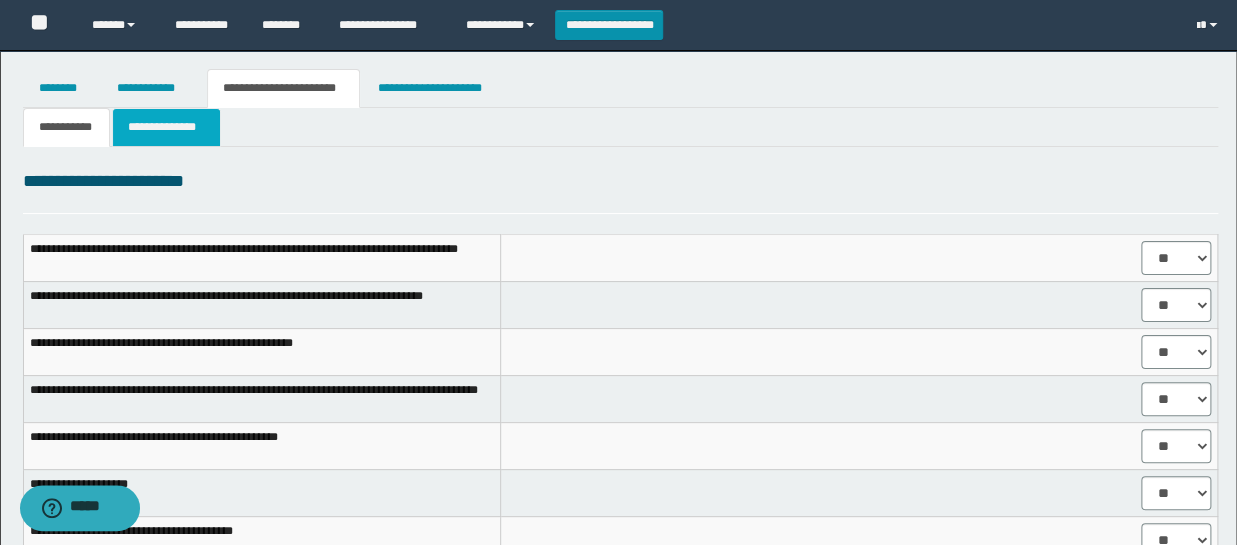 click on "**********" at bounding box center [166, 127] 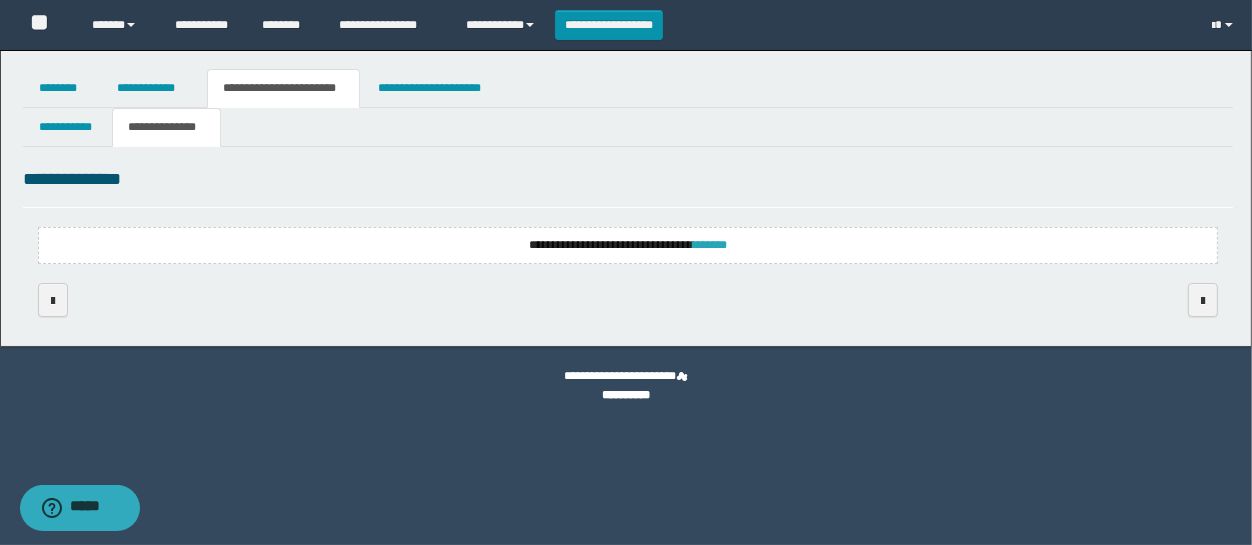 click on "*******" at bounding box center (710, 245) 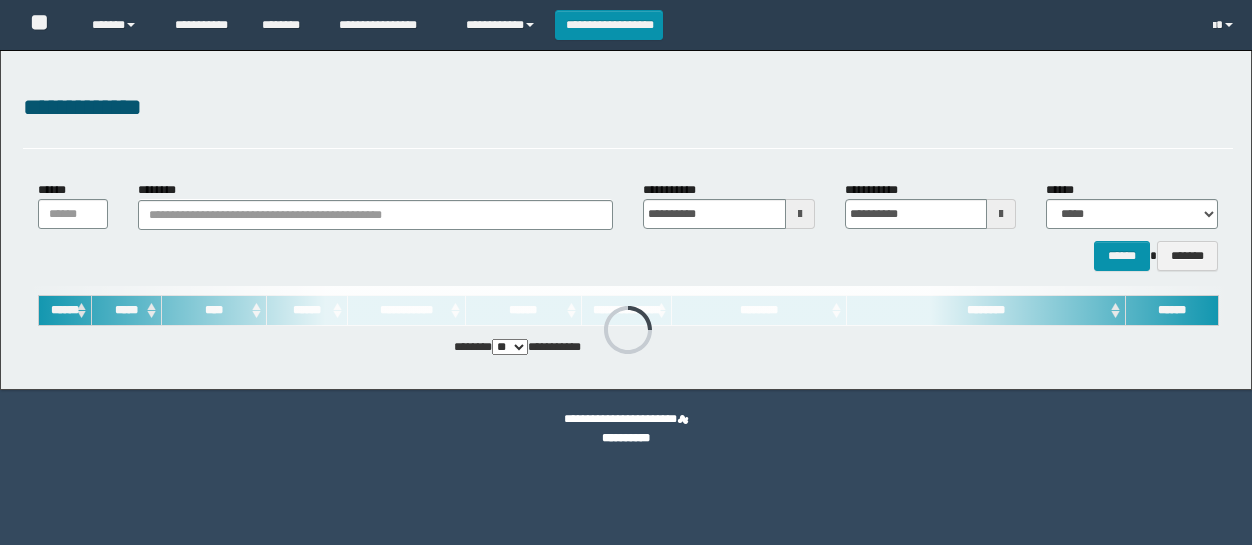 scroll, scrollTop: 0, scrollLeft: 0, axis: both 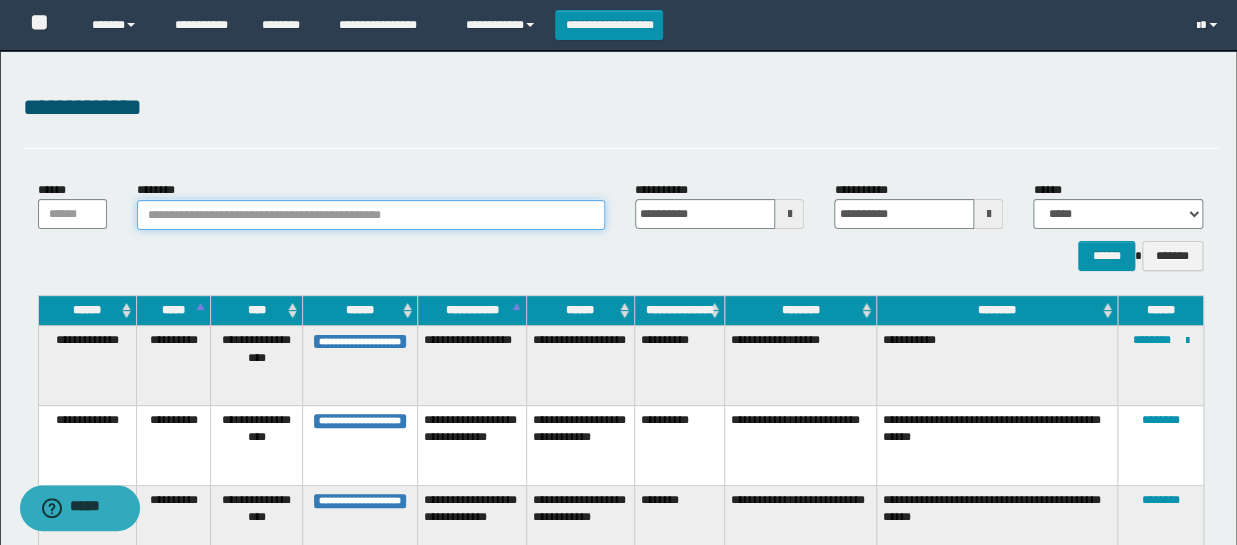 click on "********" at bounding box center (371, 215) 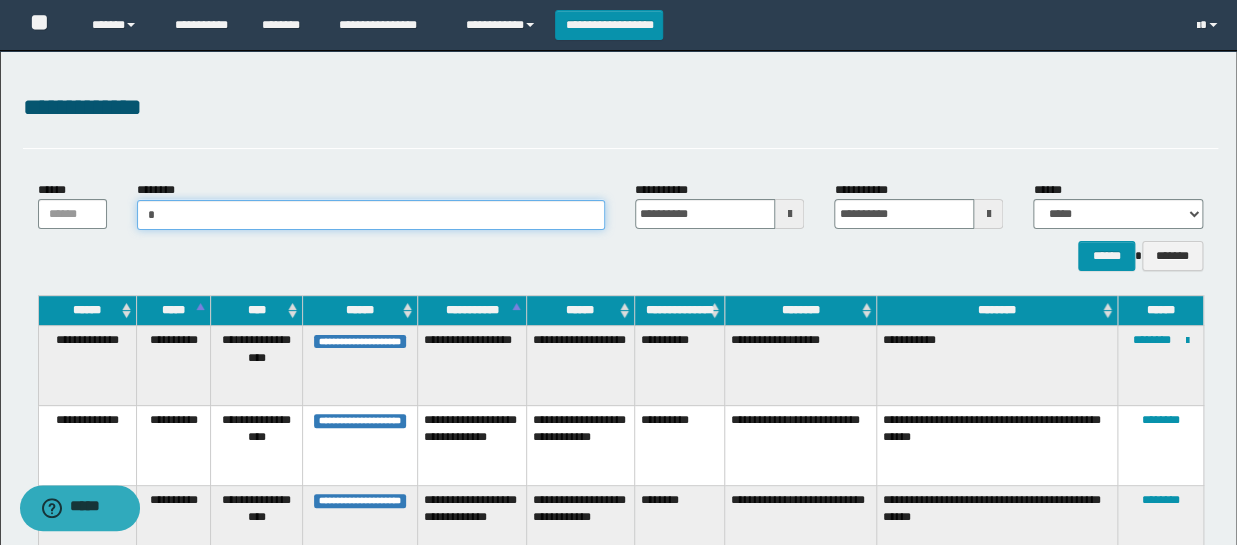 type on "**" 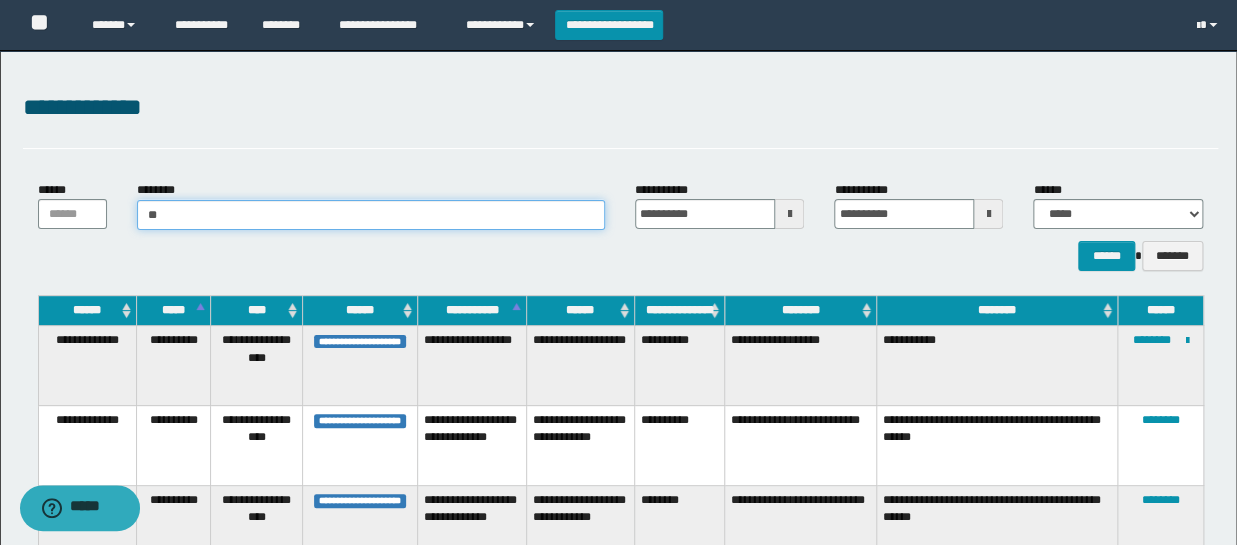 type on "**" 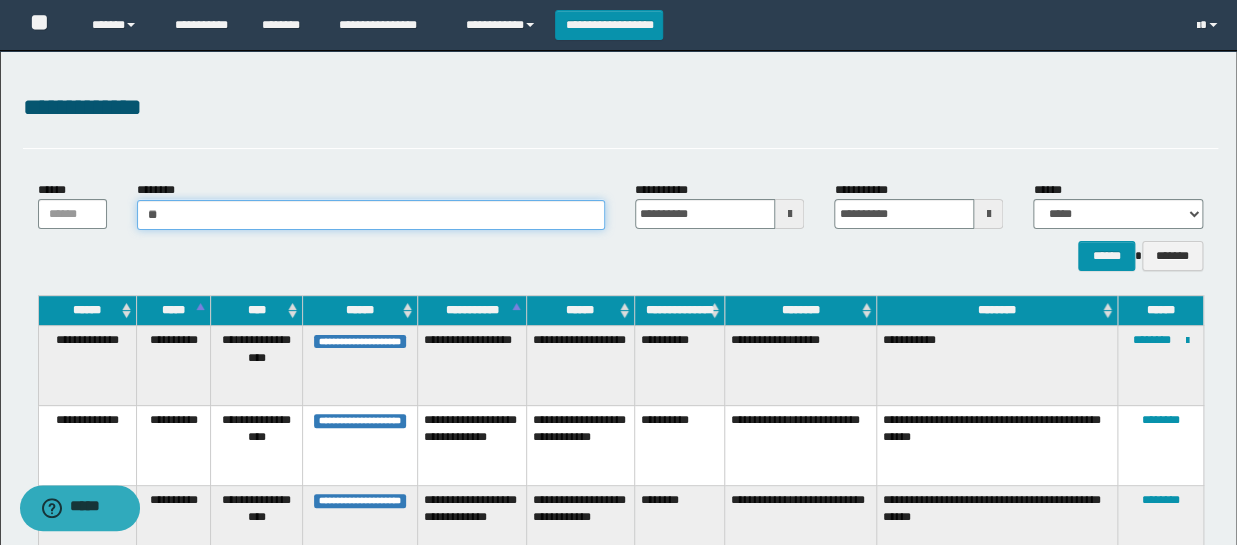 type 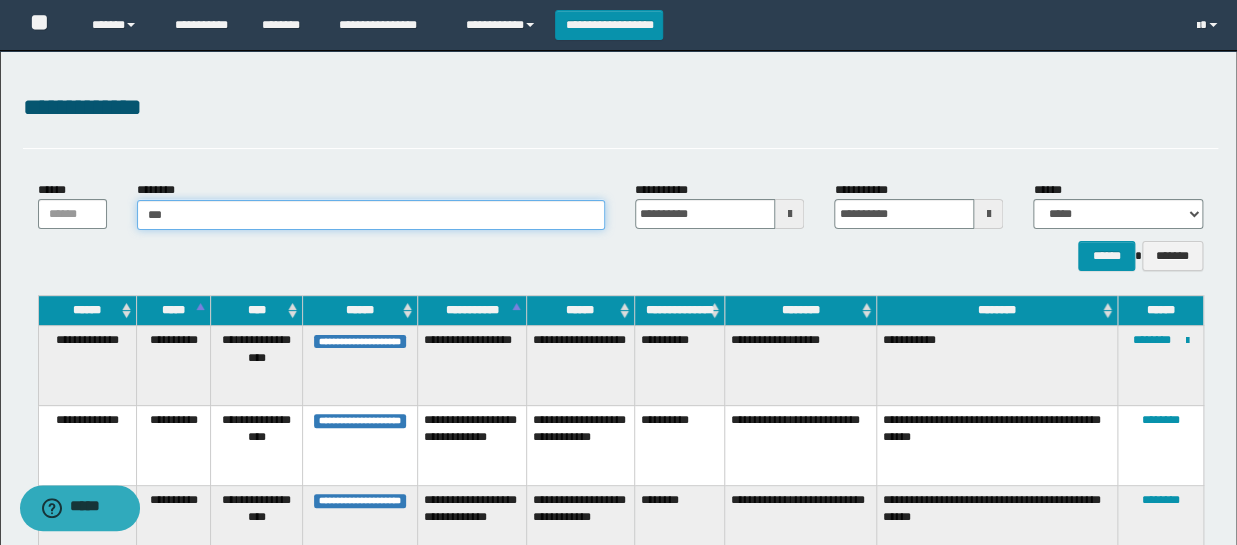 type on "****" 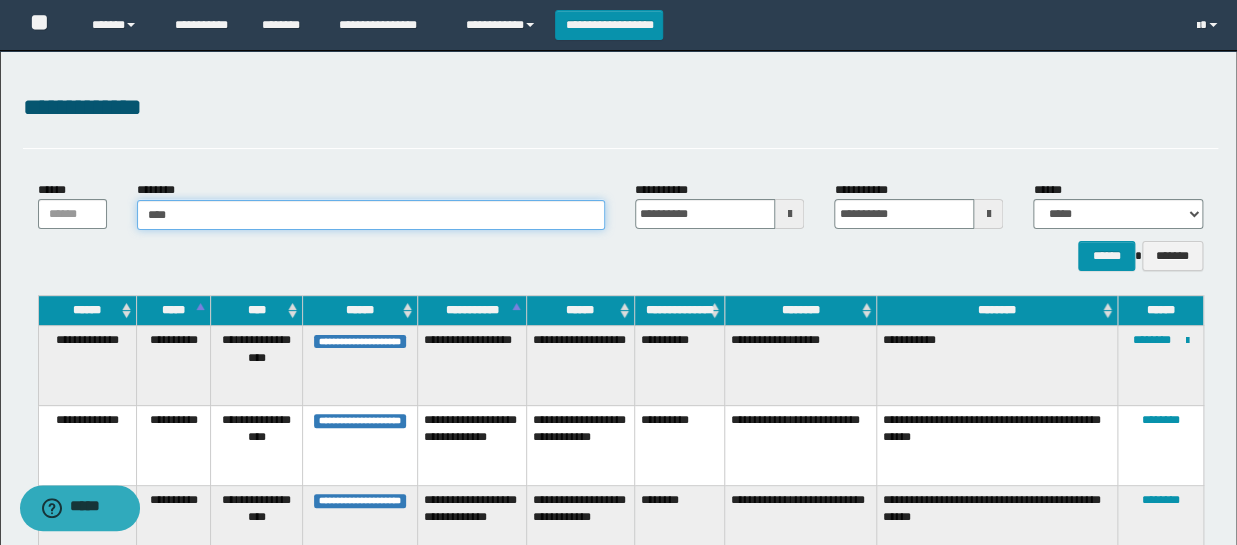type on "****" 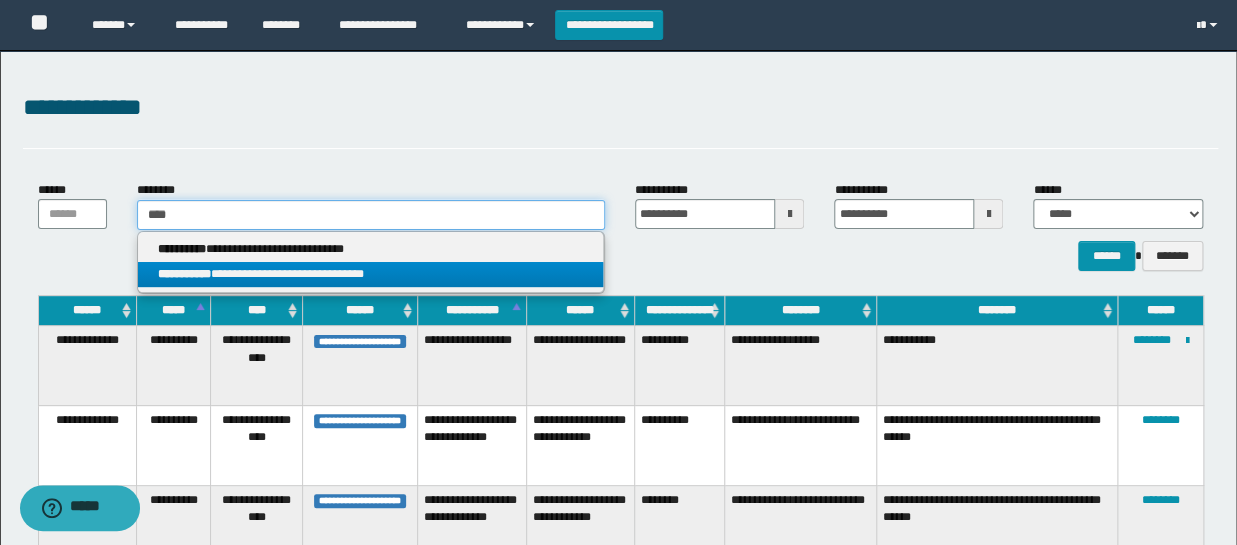 type on "****" 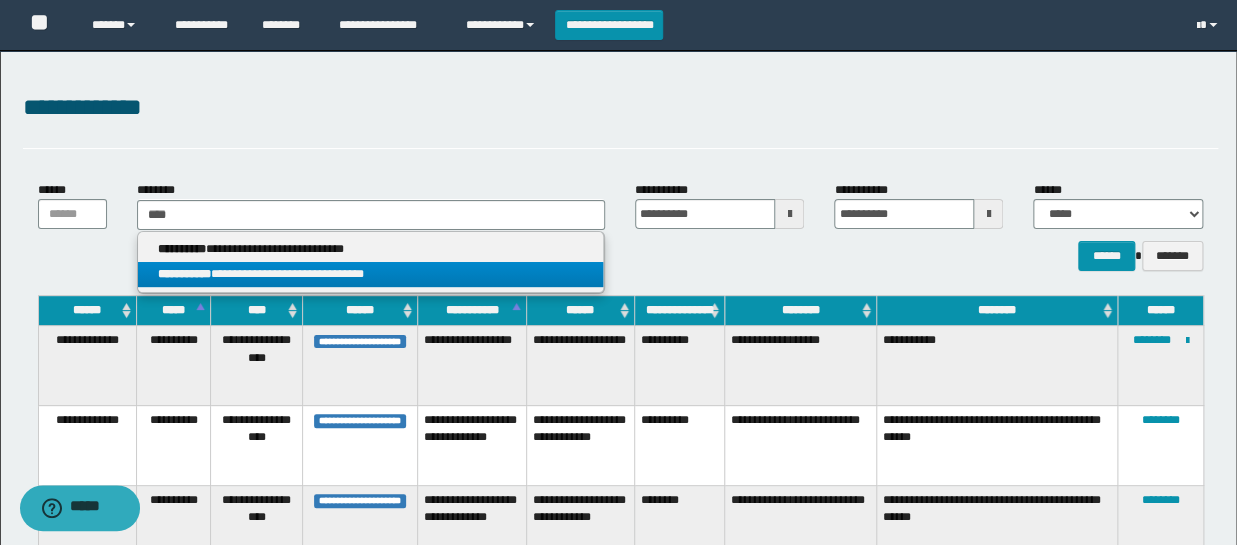 click on "**********" at bounding box center [370, 274] 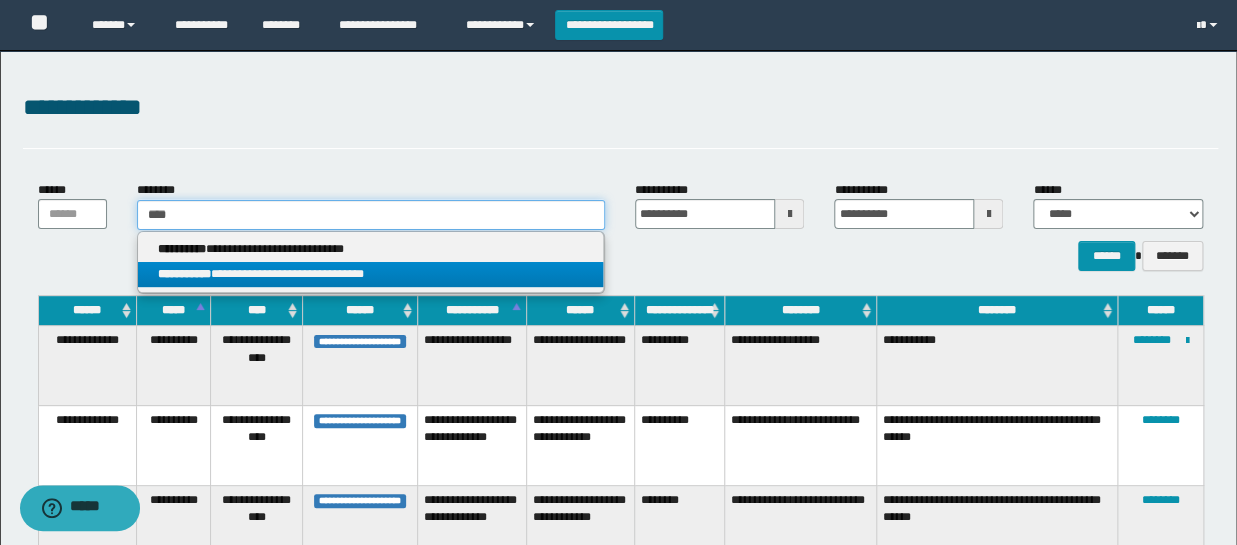 type 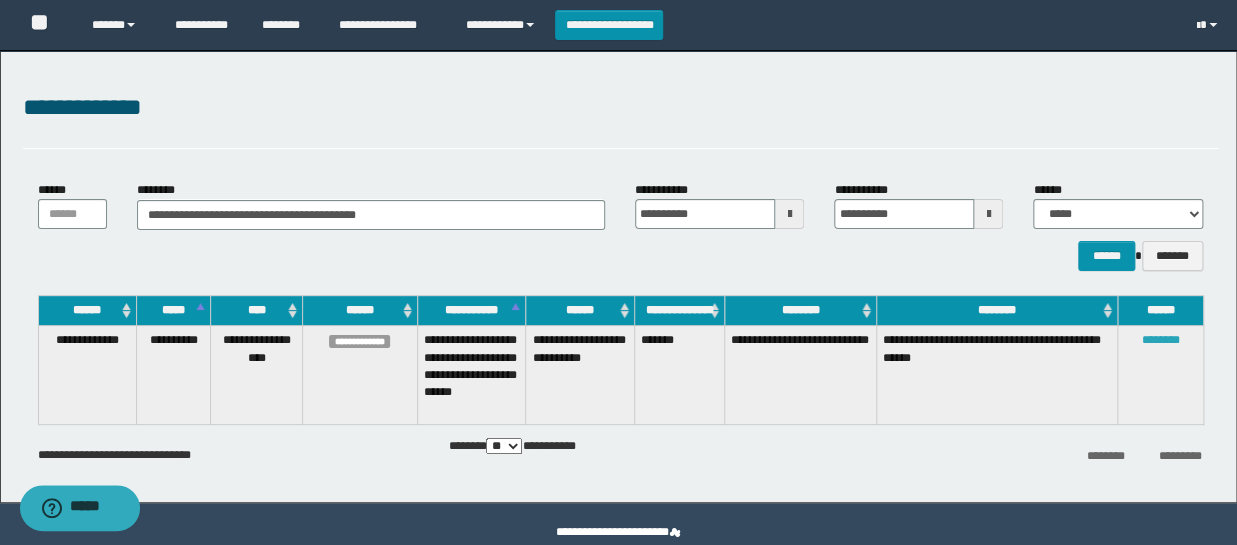 click on "********" at bounding box center (1161, 340) 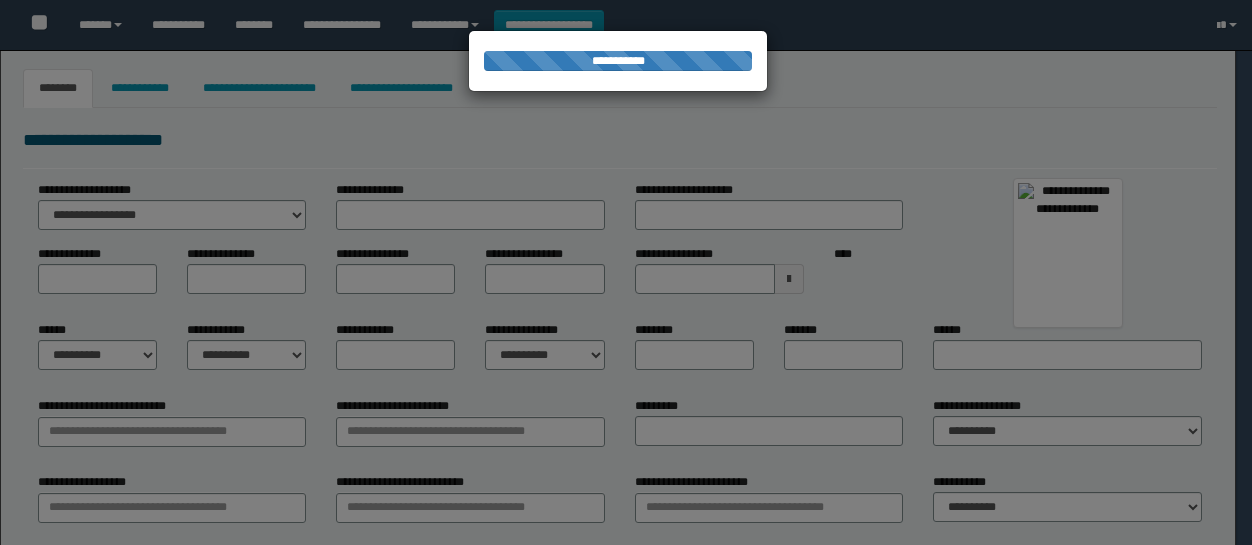select on "**" 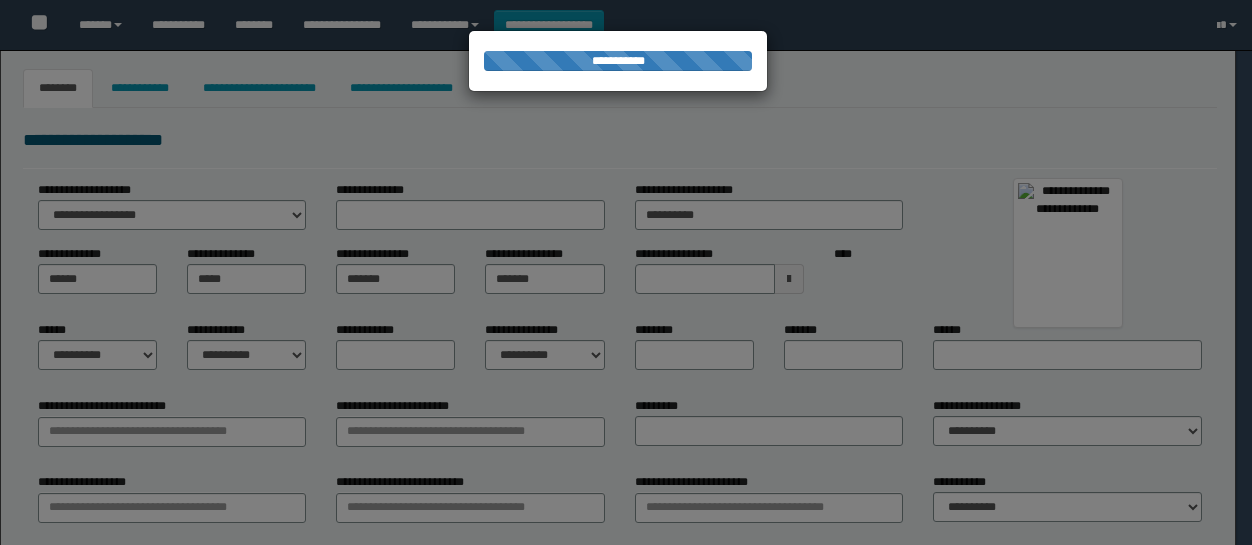 select on "*" 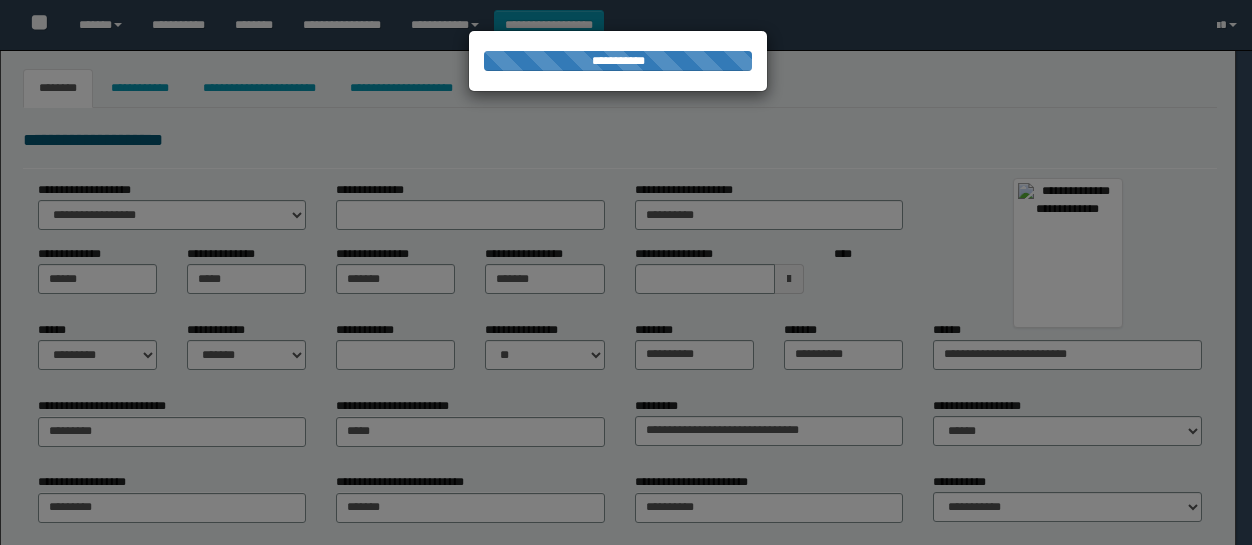 type on "**********" 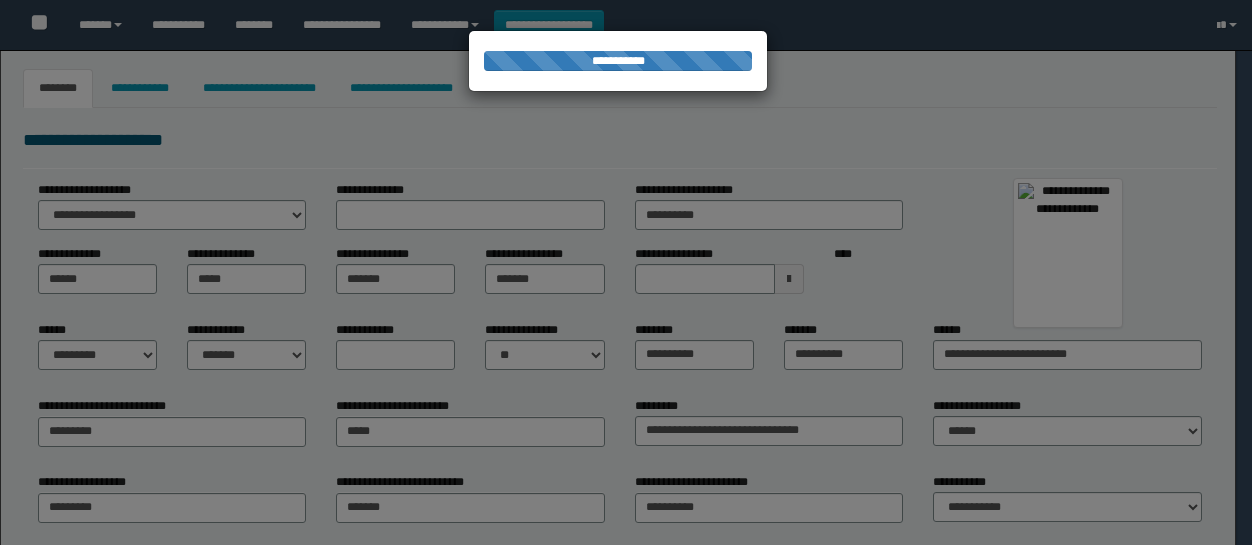 type on "**********" 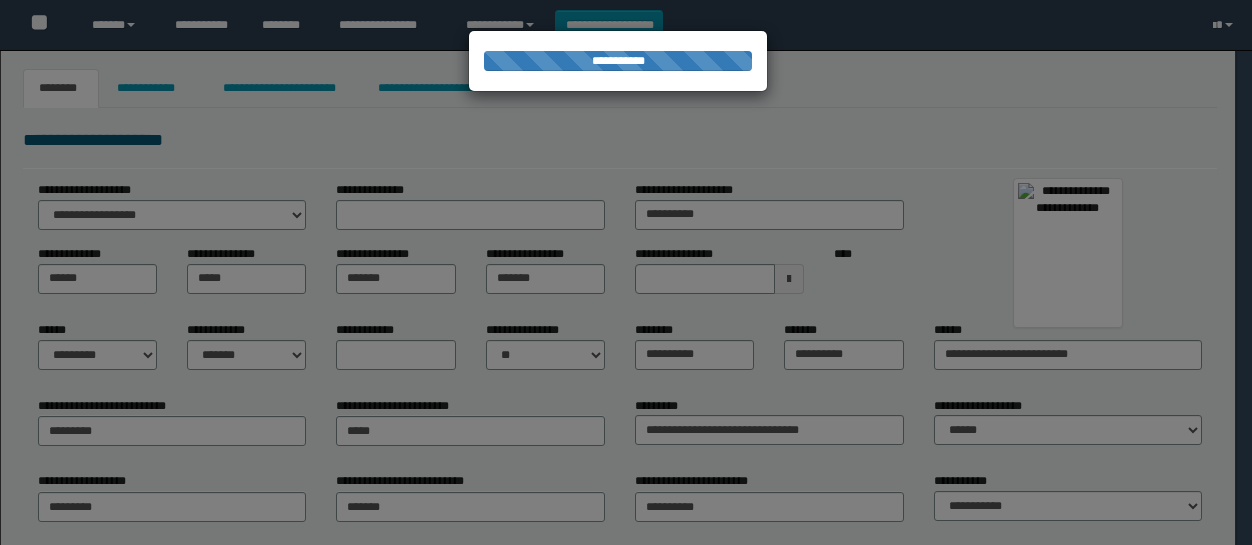 scroll, scrollTop: 0, scrollLeft: 0, axis: both 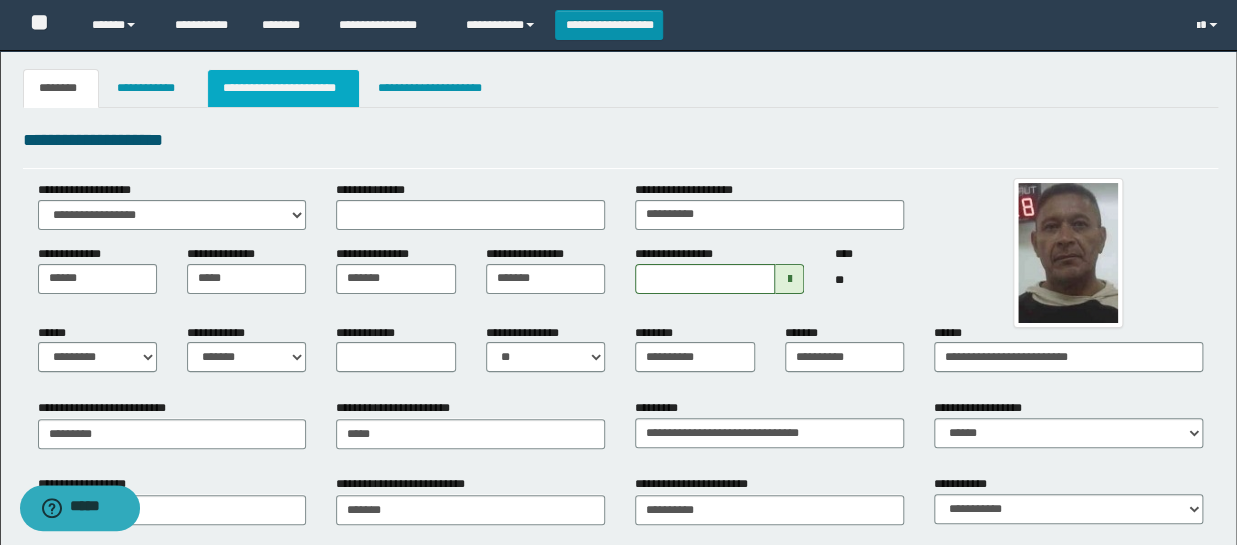 click on "**********" at bounding box center [284, 88] 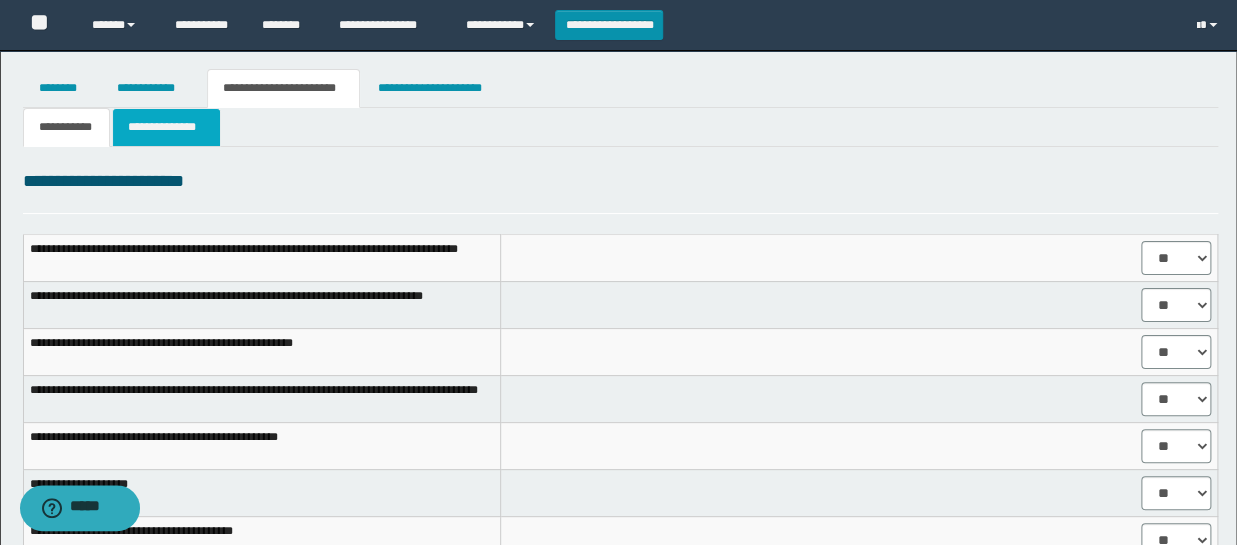 click on "**********" at bounding box center [166, 127] 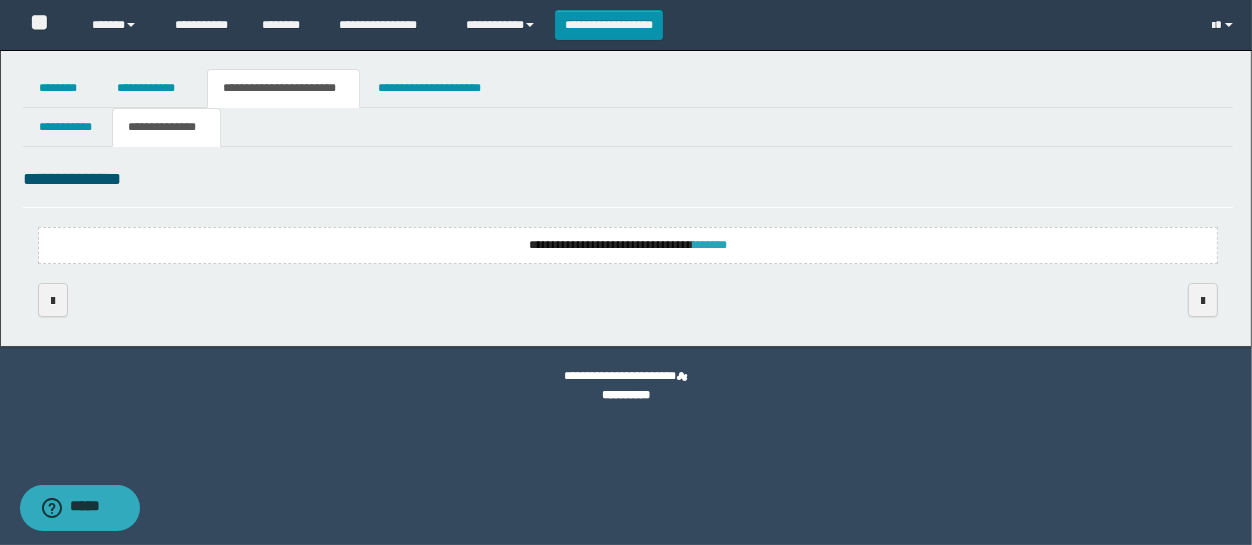 click on "*******" at bounding box center [710, 245] 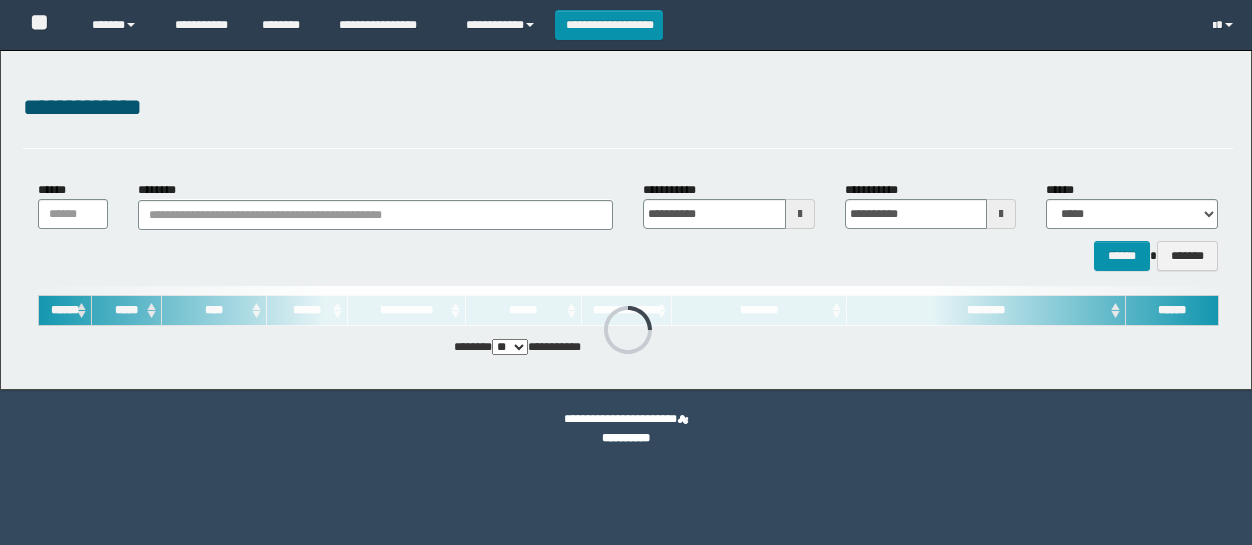 scroll, scrollTop: 0, scrollLeft: 0, axis: both 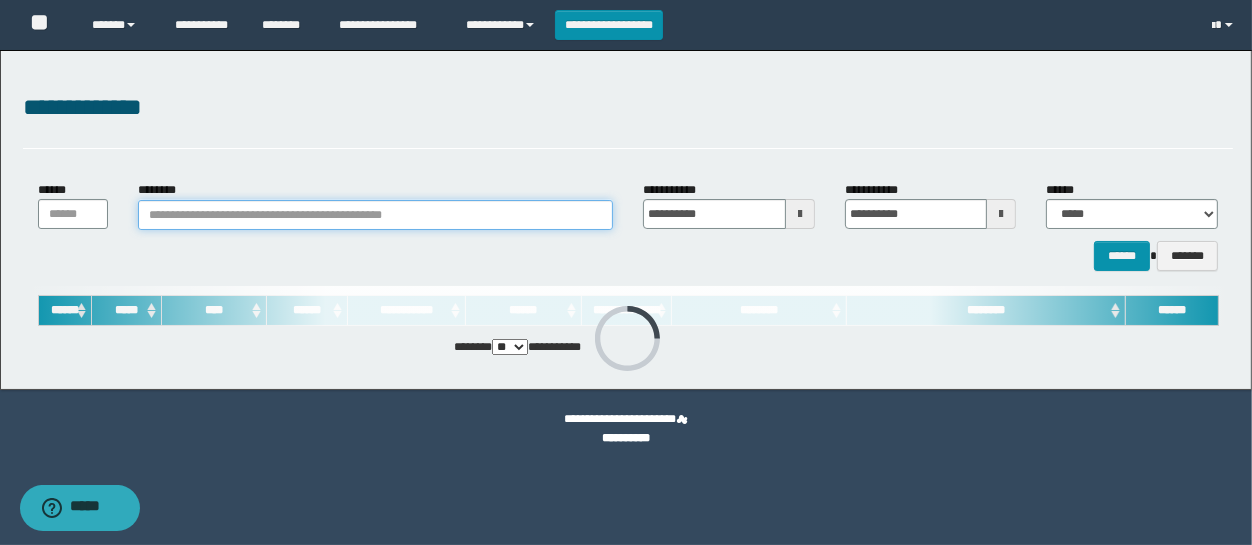 click on "********" at bounding box center (375, 215) 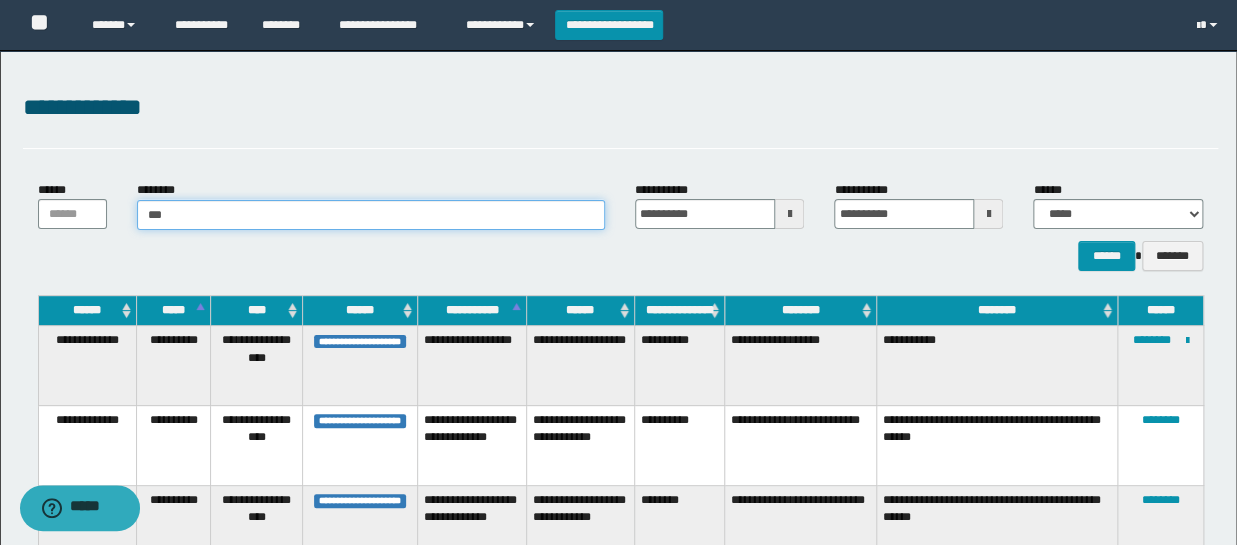 type on "****" 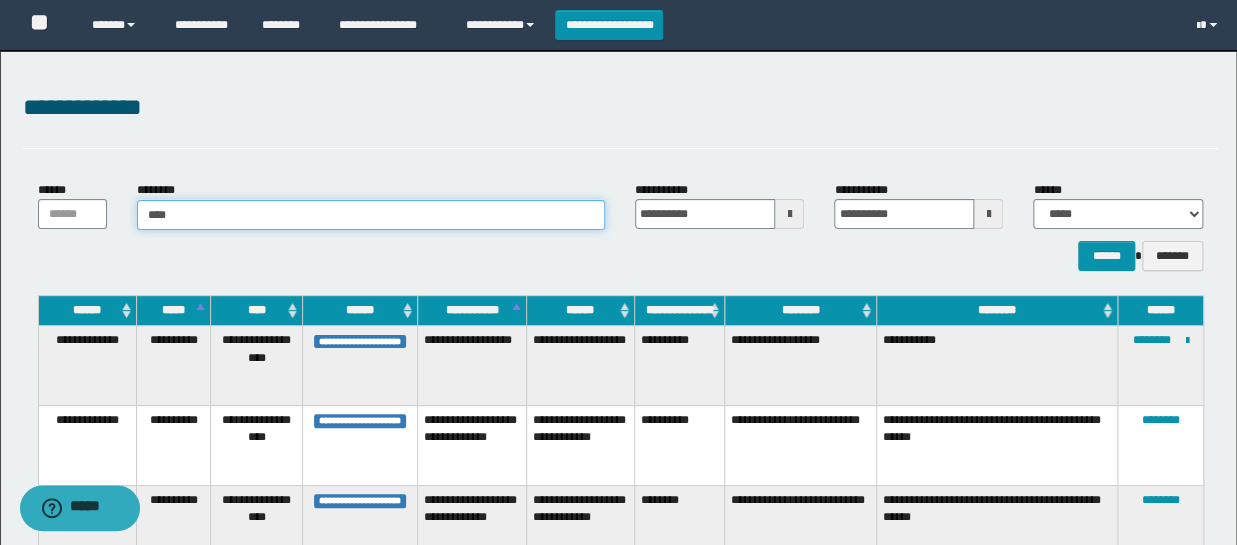 type on "****" 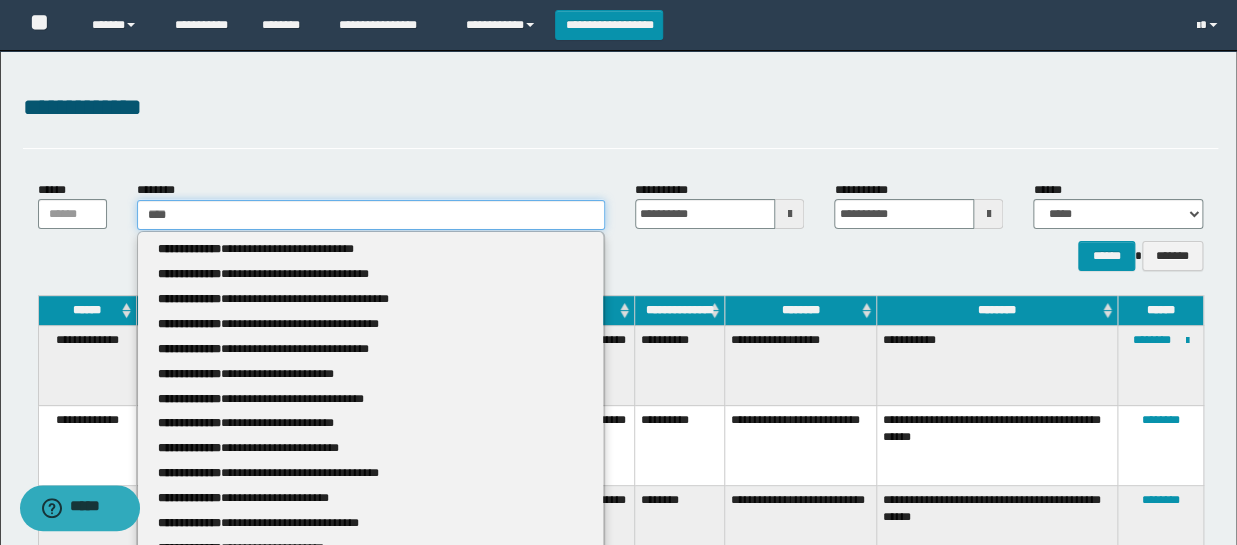 type 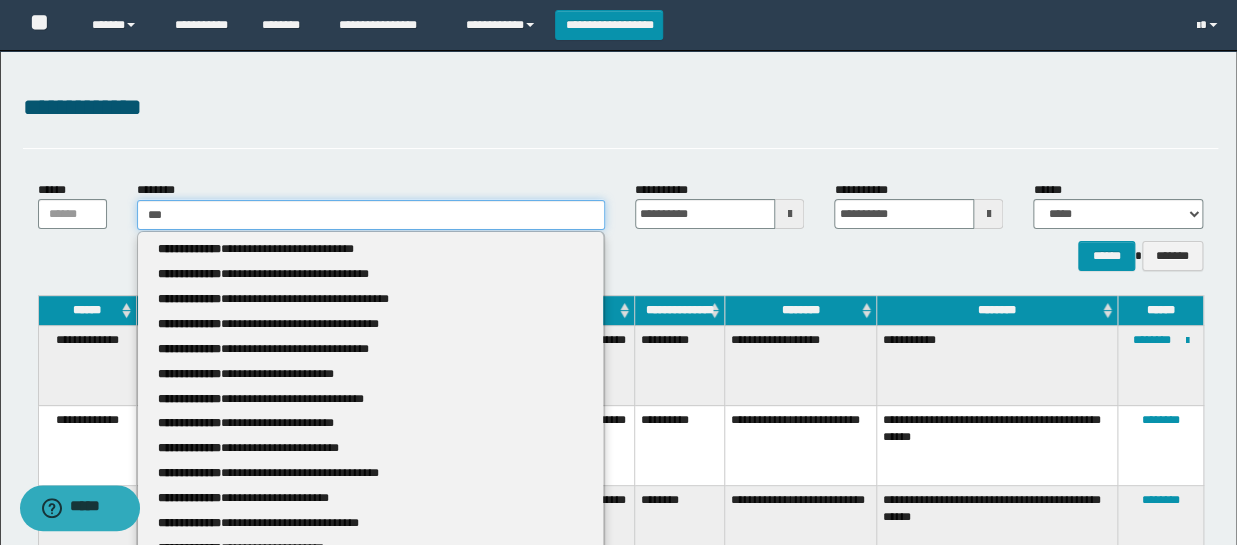type on "***" 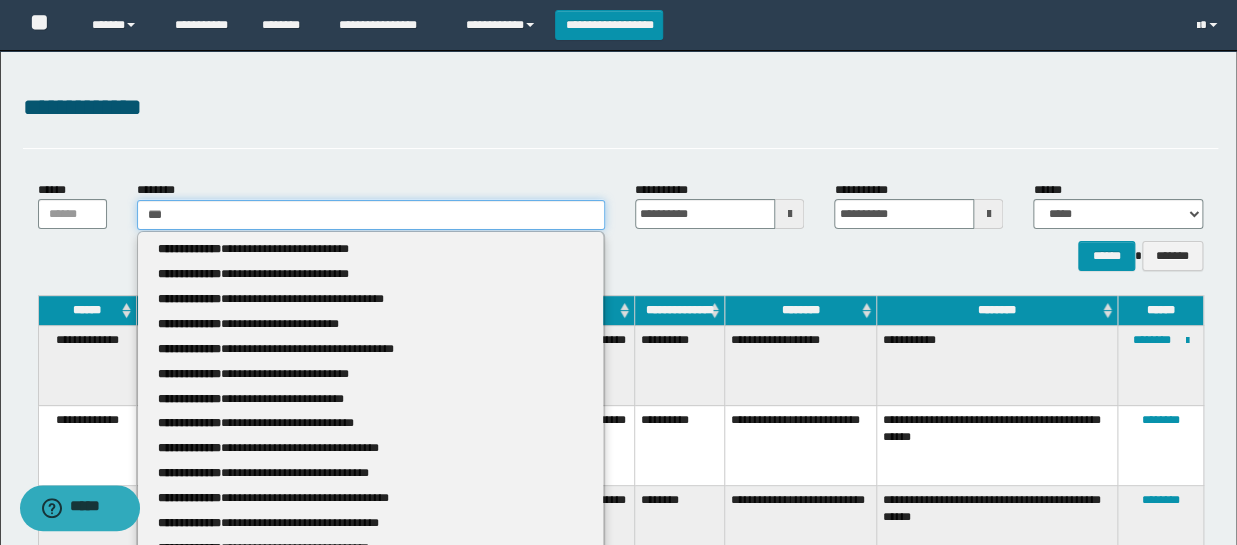type 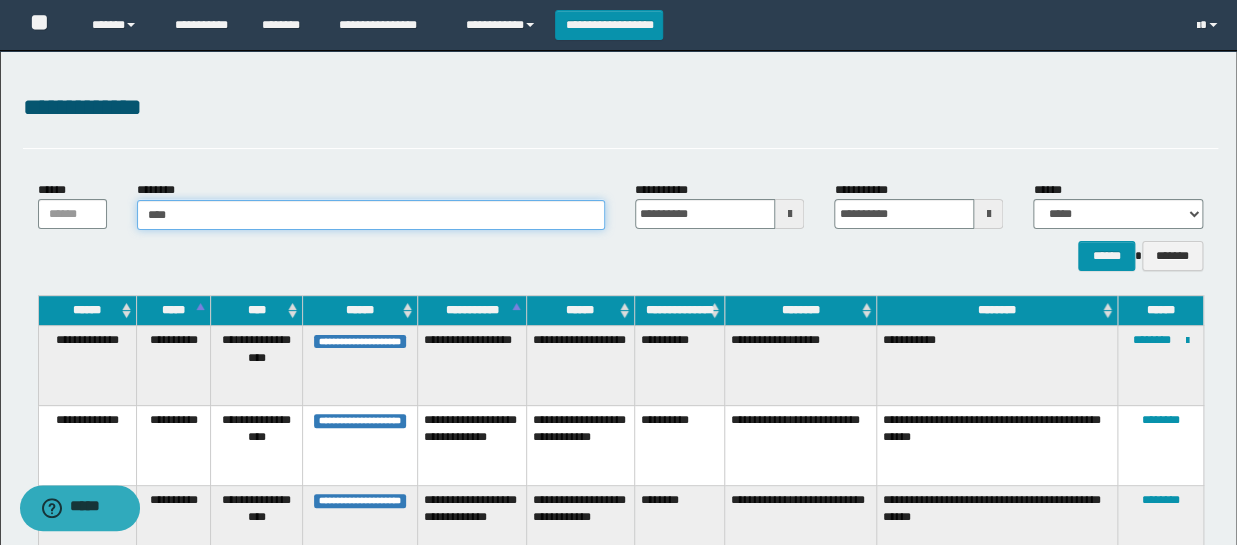 type on "****" 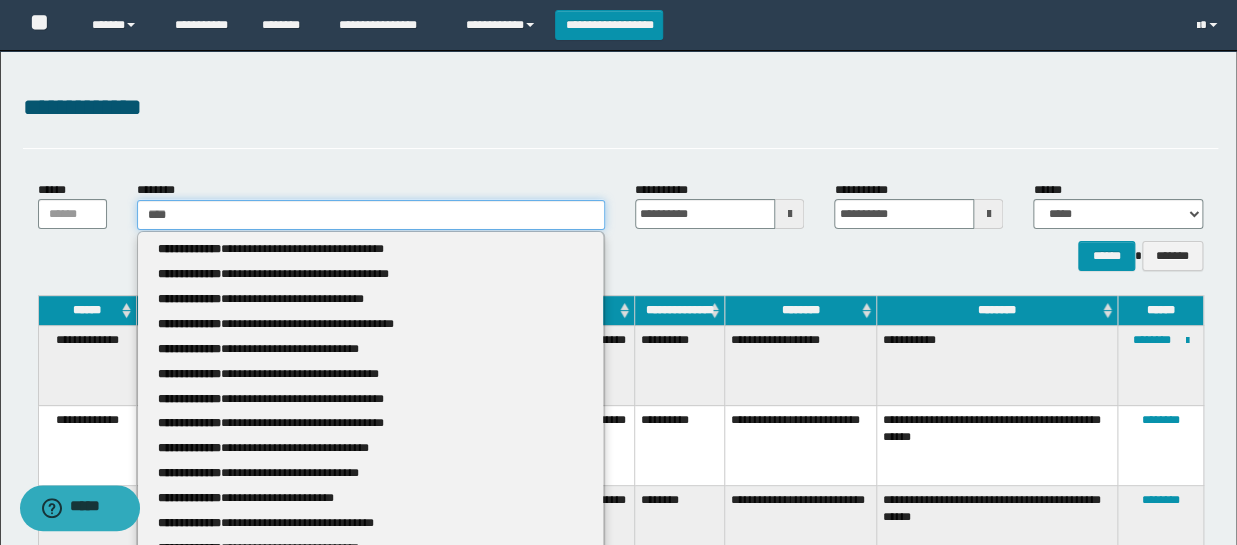 type 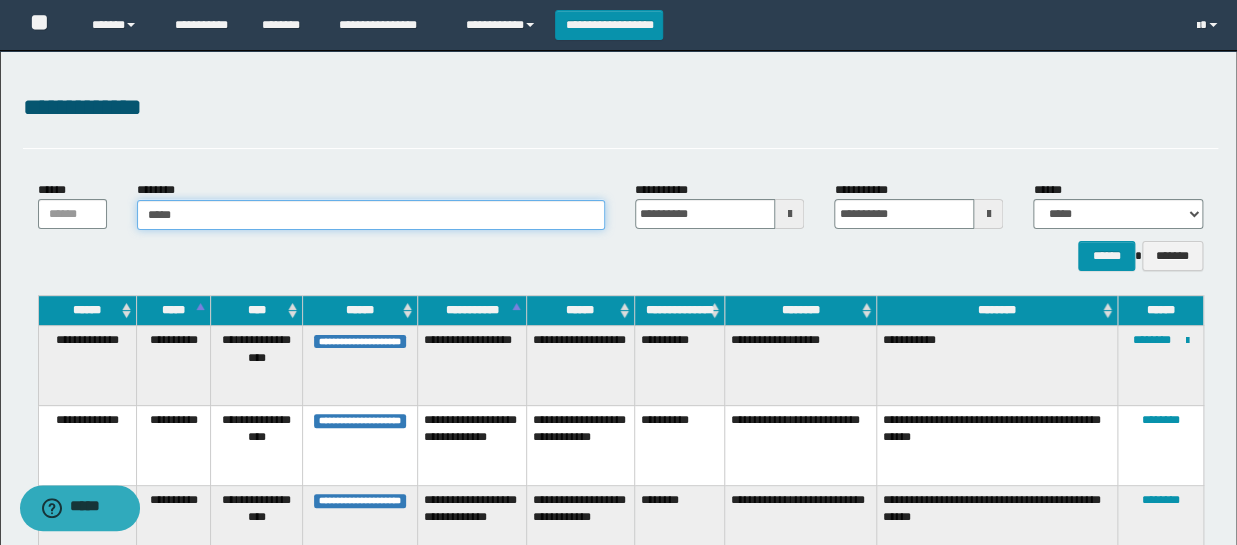 type on "******" 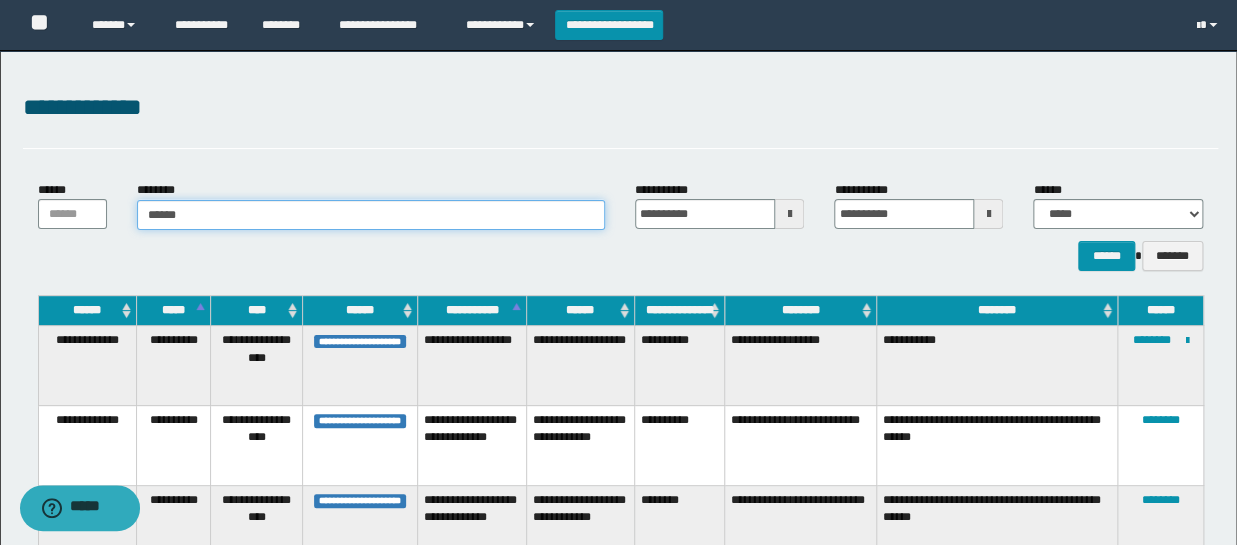type on "******" 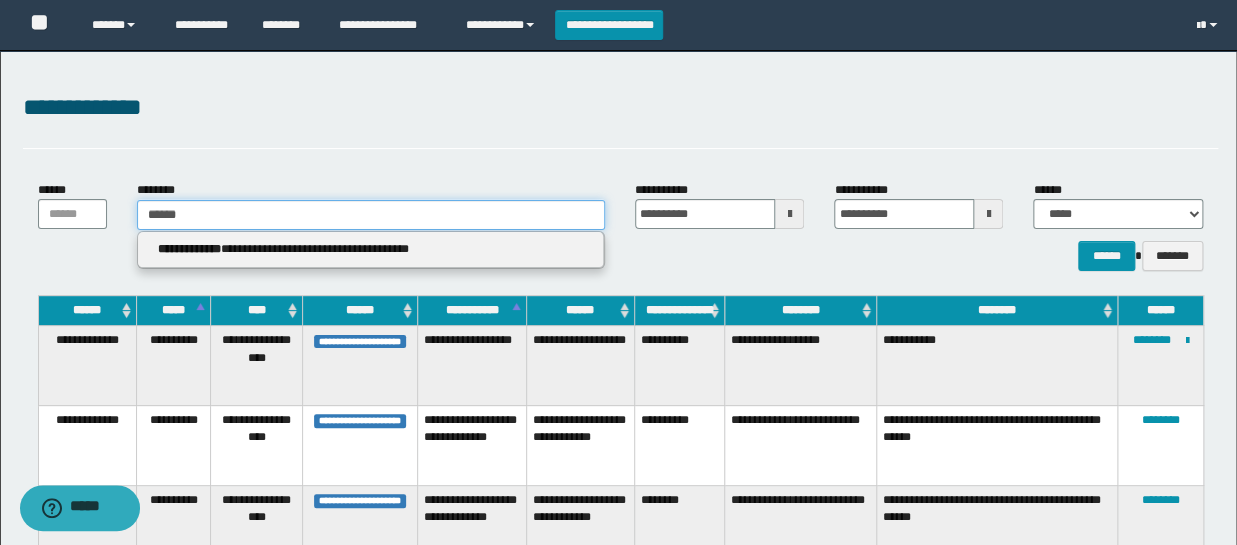 type 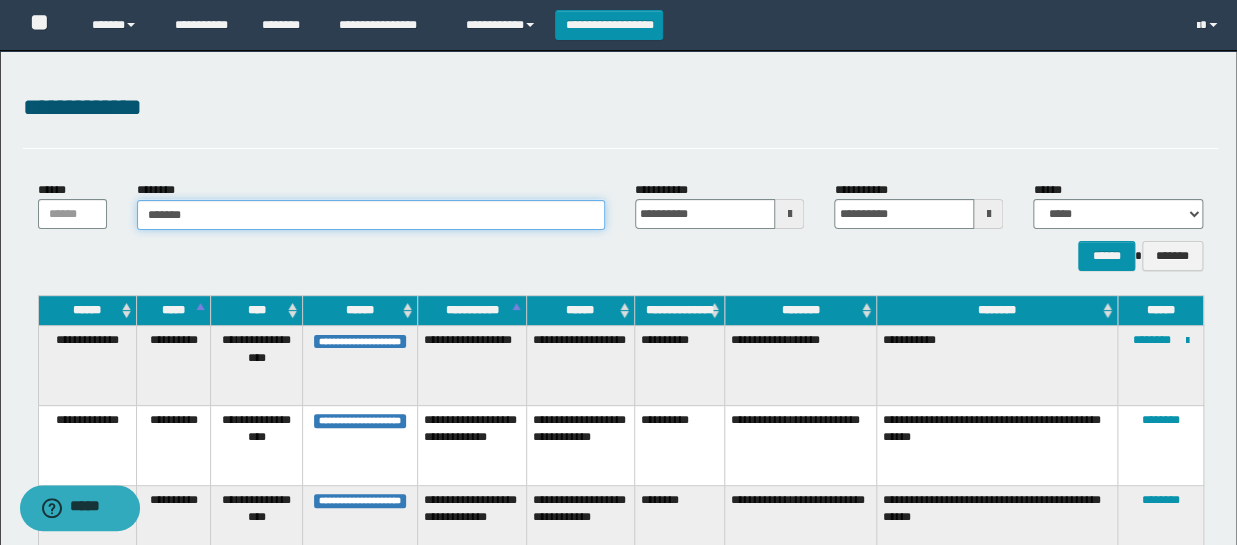 type on "*******" 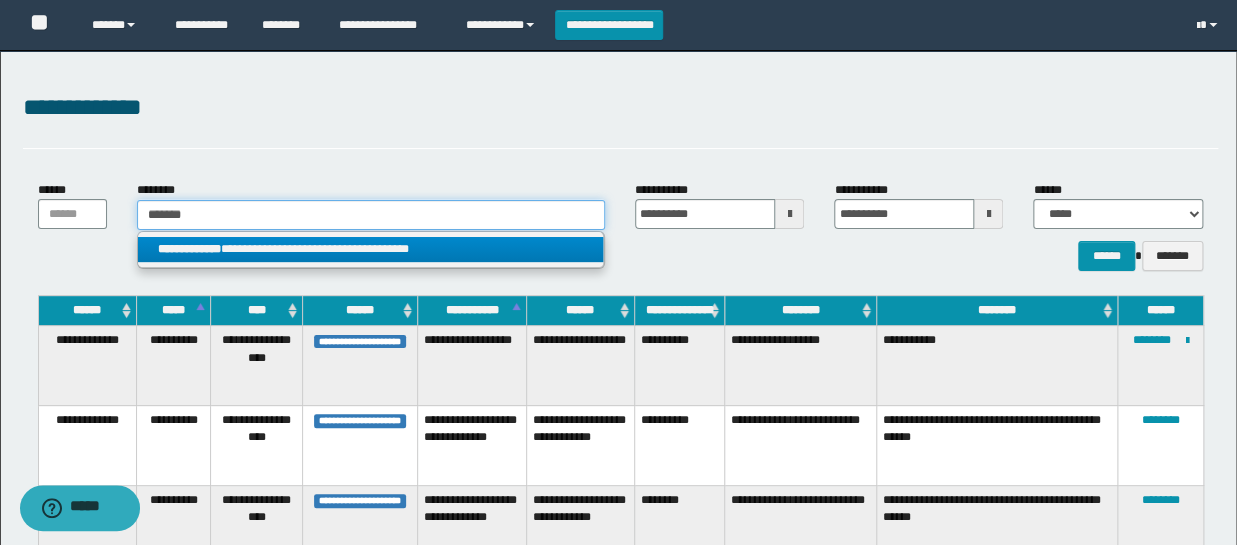 type on "*******" 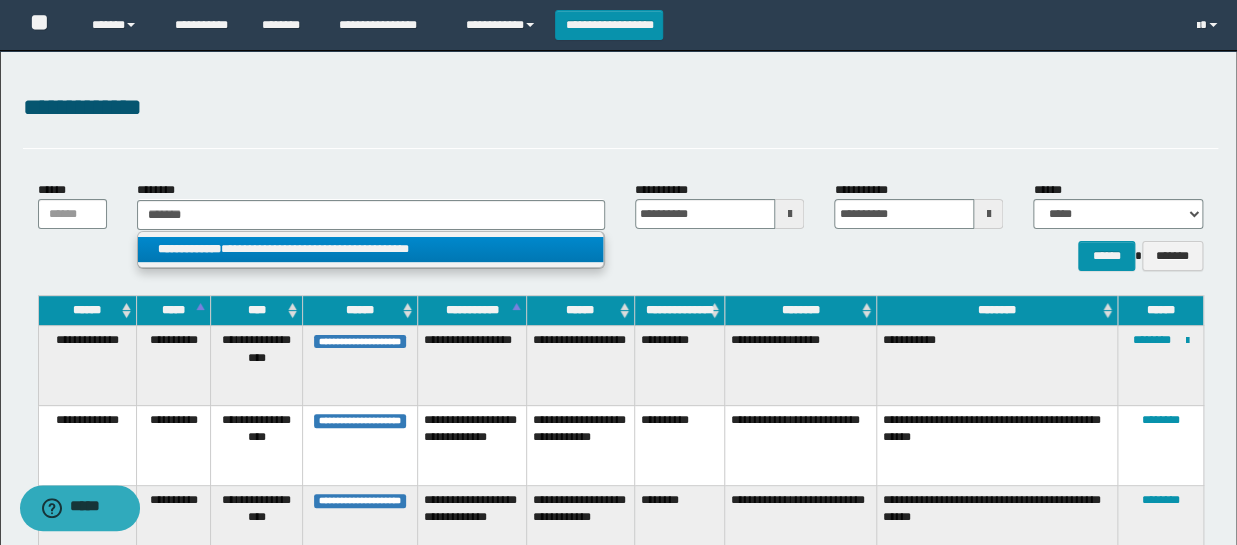 click on "**********" at bounding box center [370, 249] 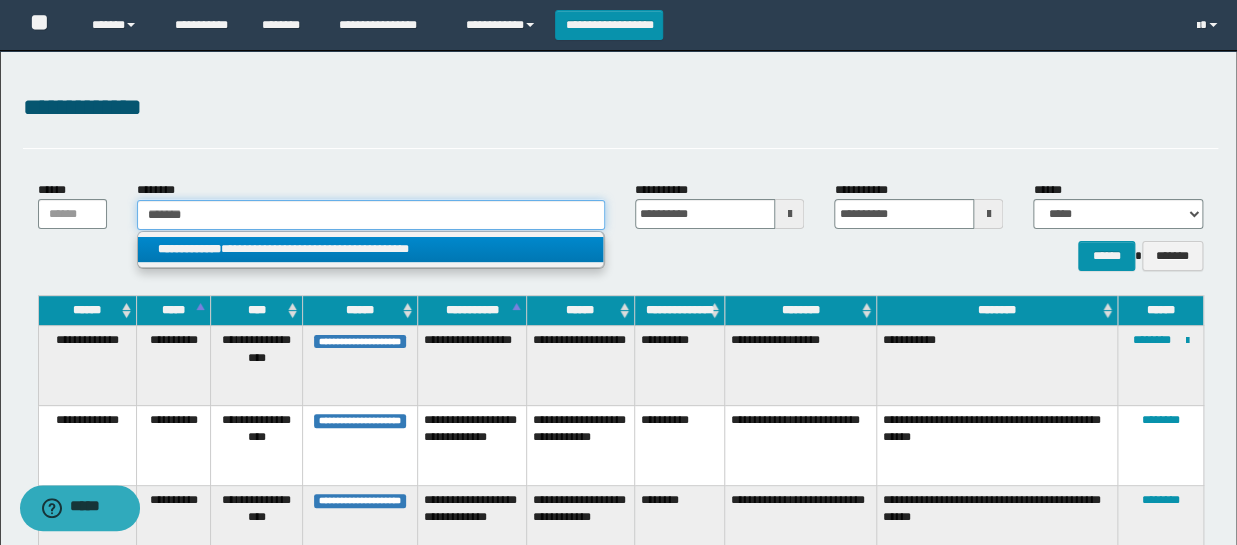 type 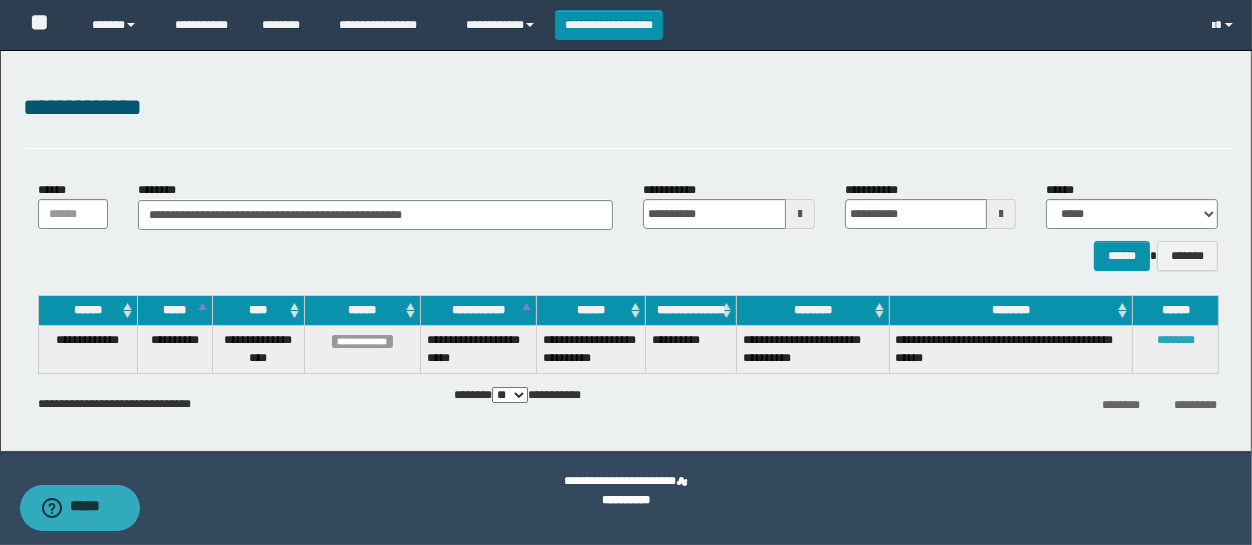 click on "********" at bounding box center (1176, 340) 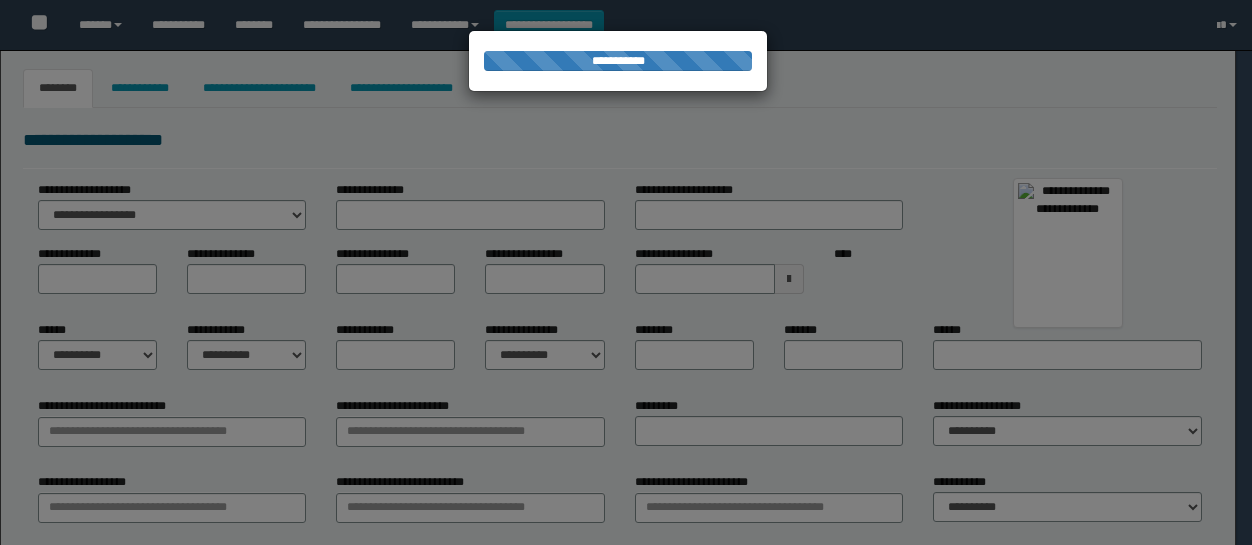 type on "*****" 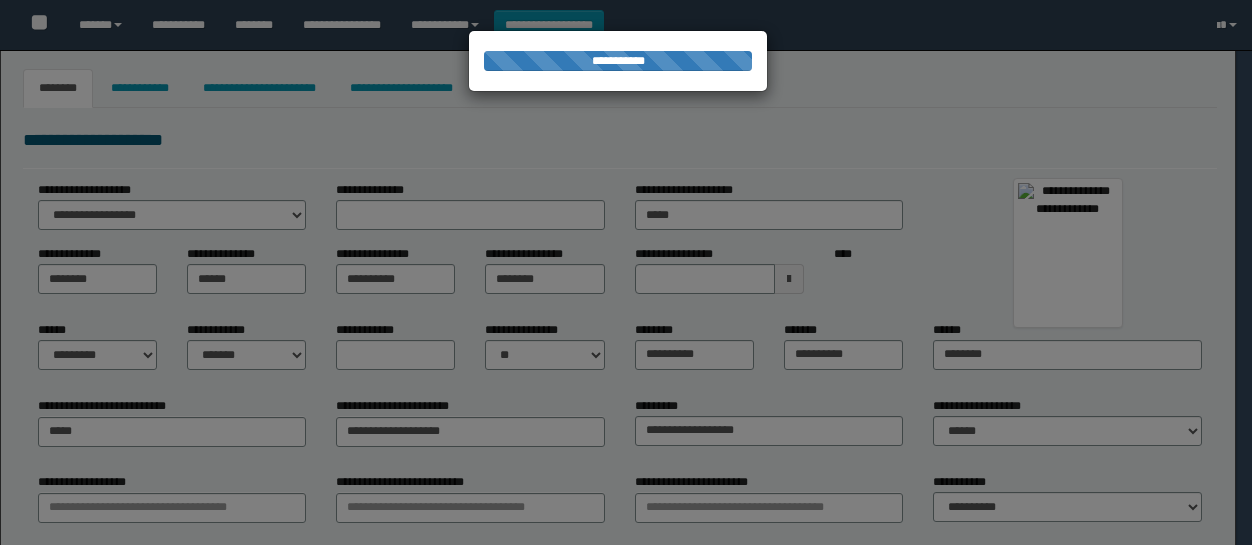 type on "********" 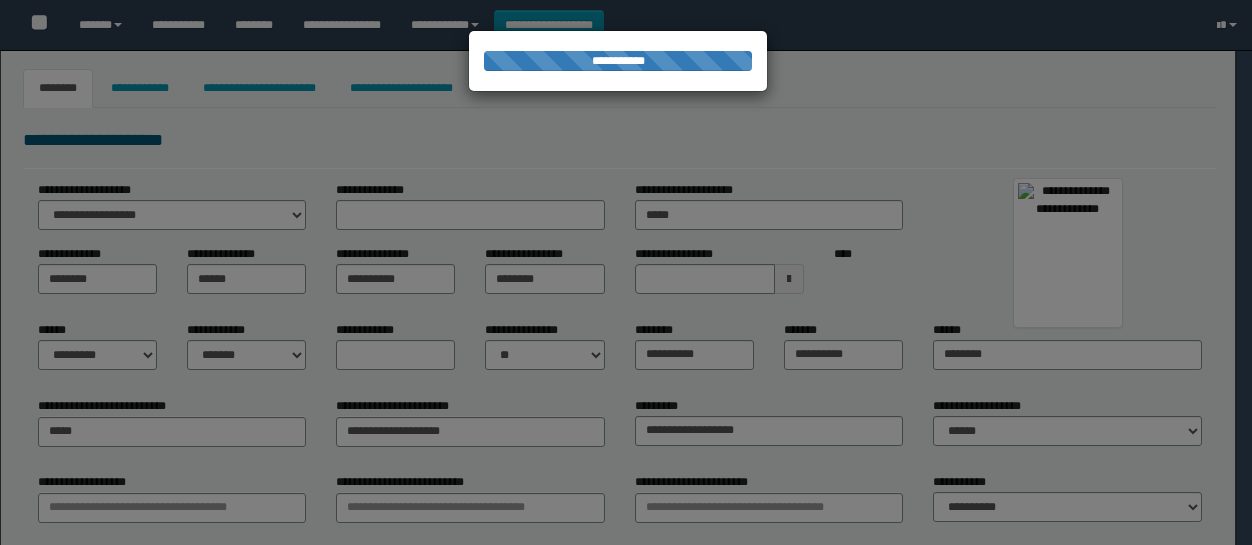 type on "*****" 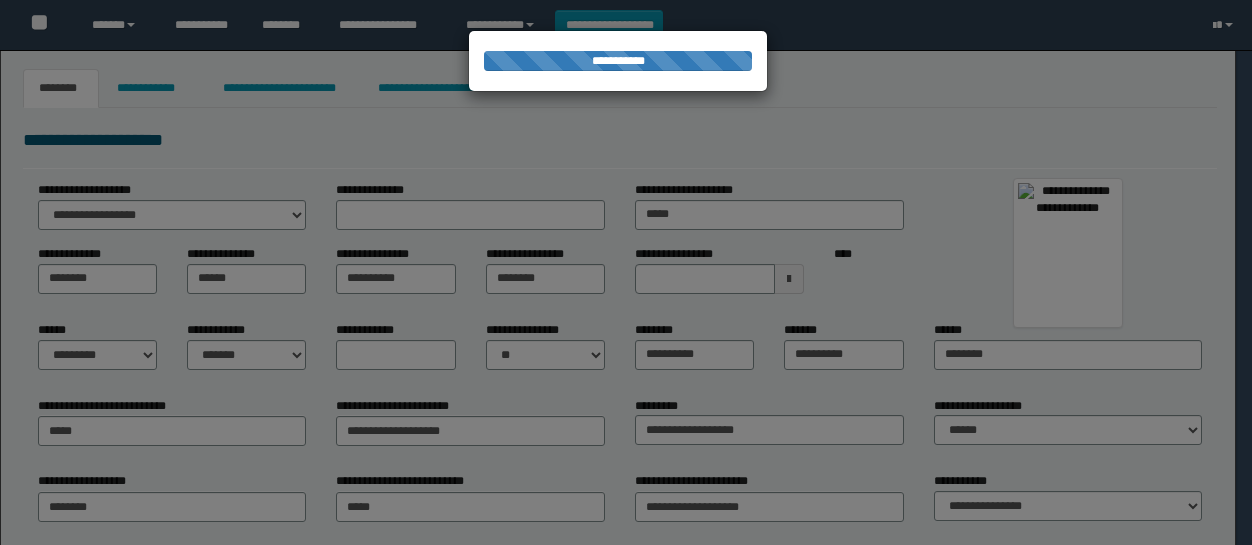 click at bounding box center (626, 272) 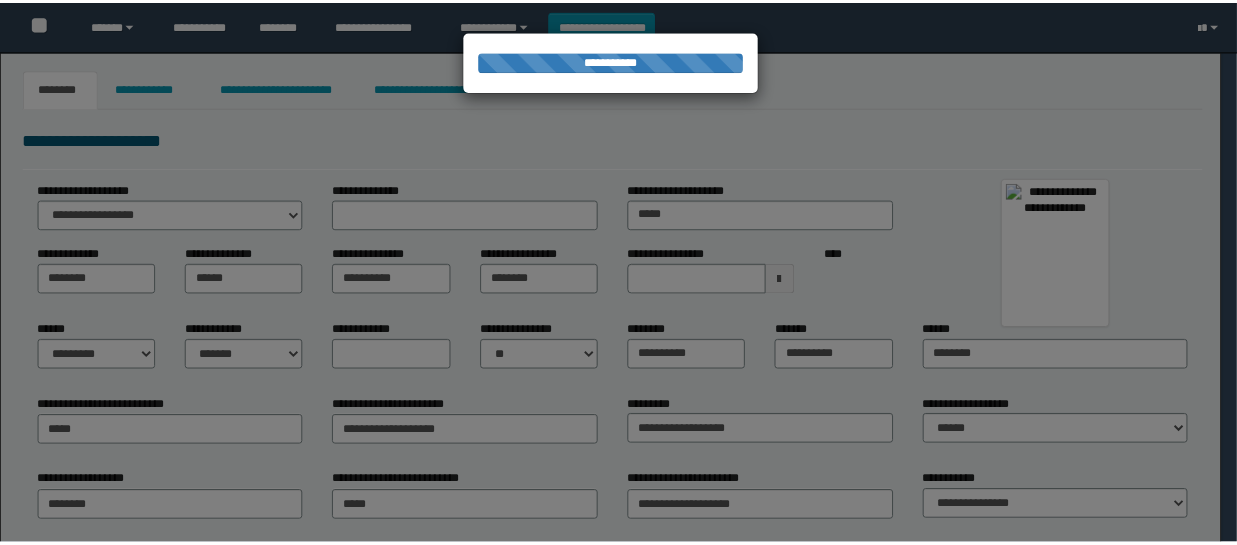 scroll, scrollTop: 0, scrollLeft: 0, axis: both 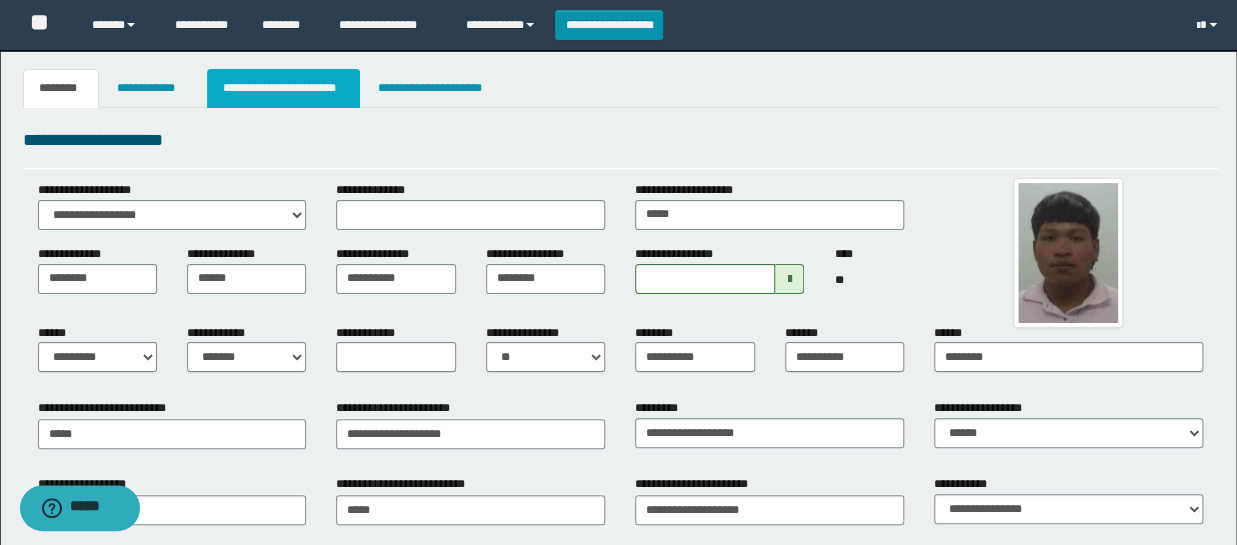 click on "**********" at bounding box center [284, 88] 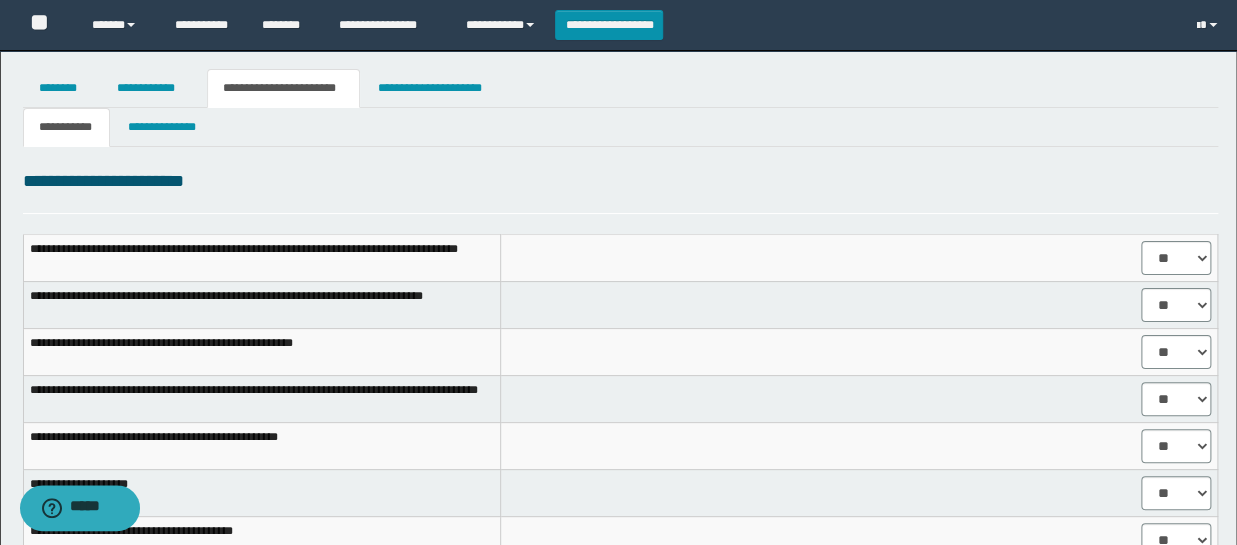 click on "**********" at bounding box center (284, 88) 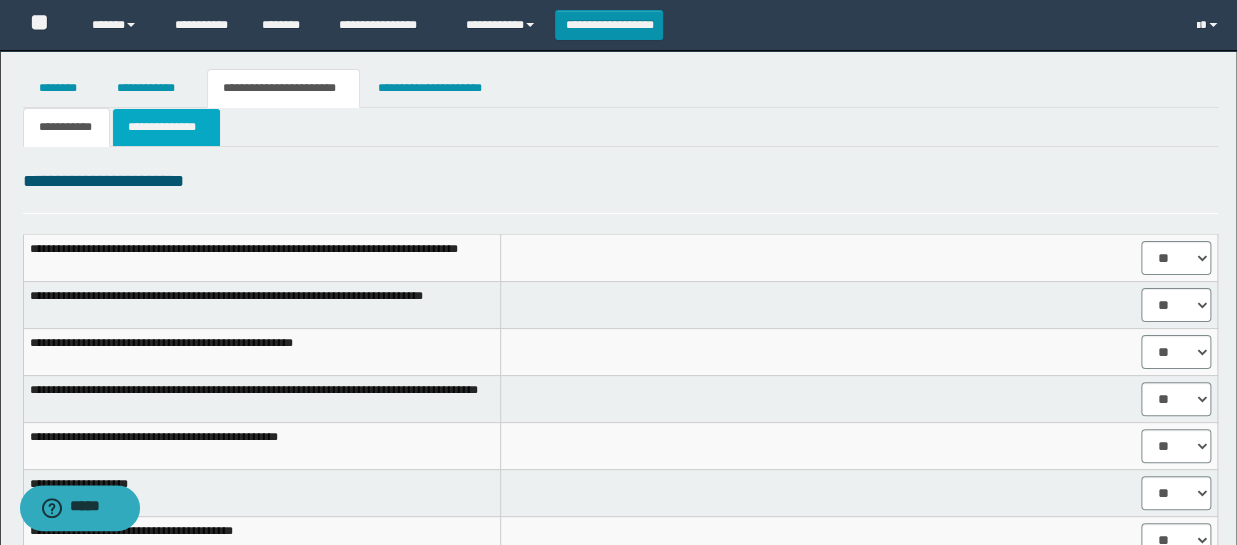 click on "**********" at bounding box center (166, 127) 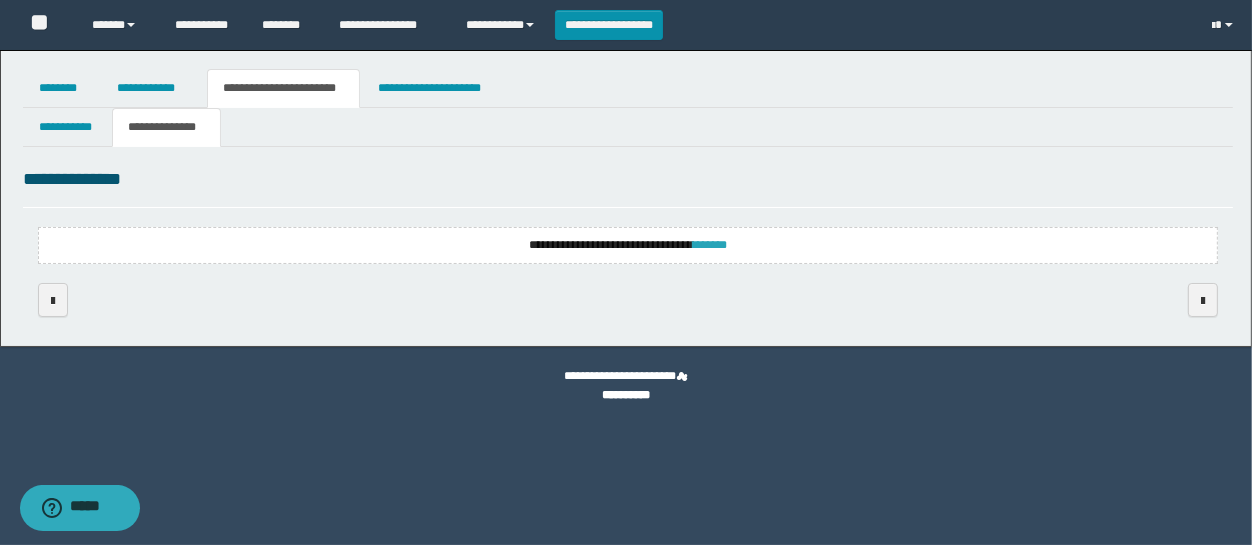 click on "*******" at bounding box center (710, 245) 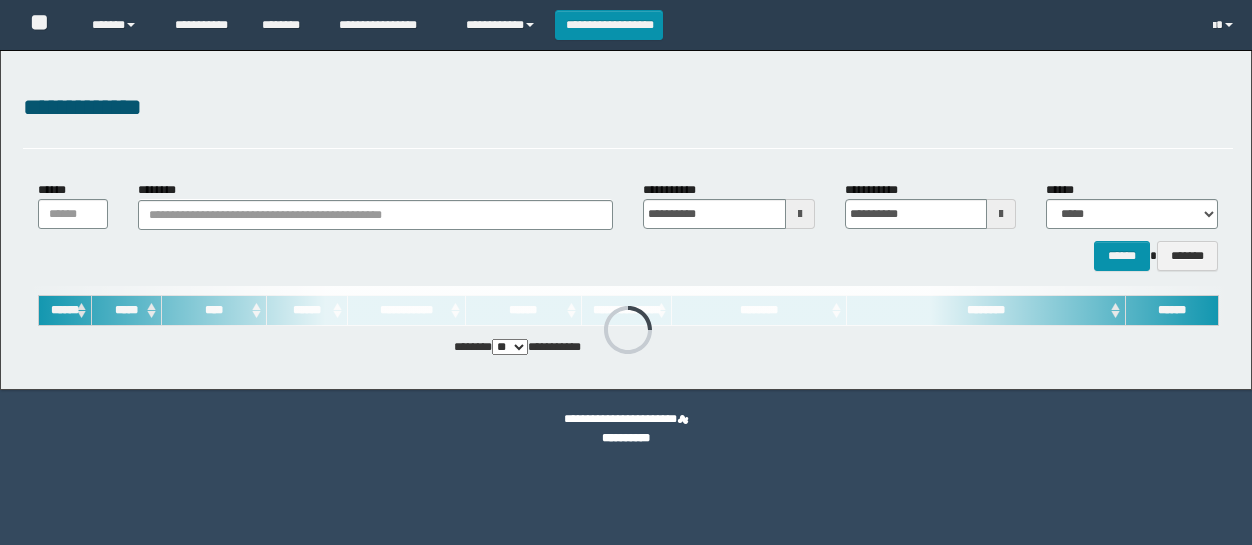 scroll, scrollTop: 0, scrollLeft: 0, axis: both 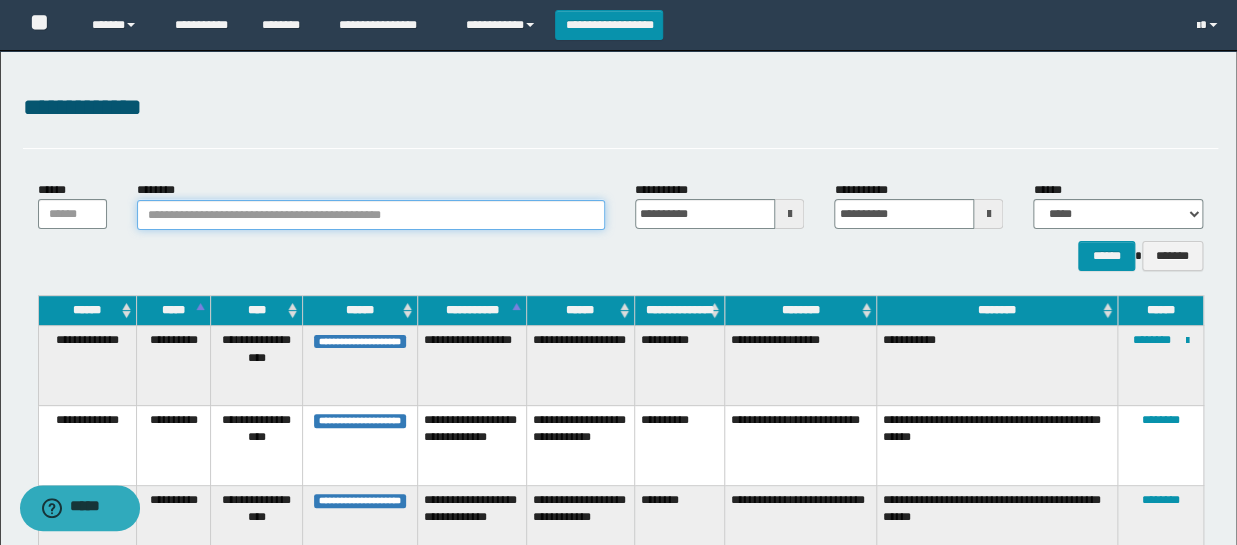 click on "********" at bounding box center (371, 215) 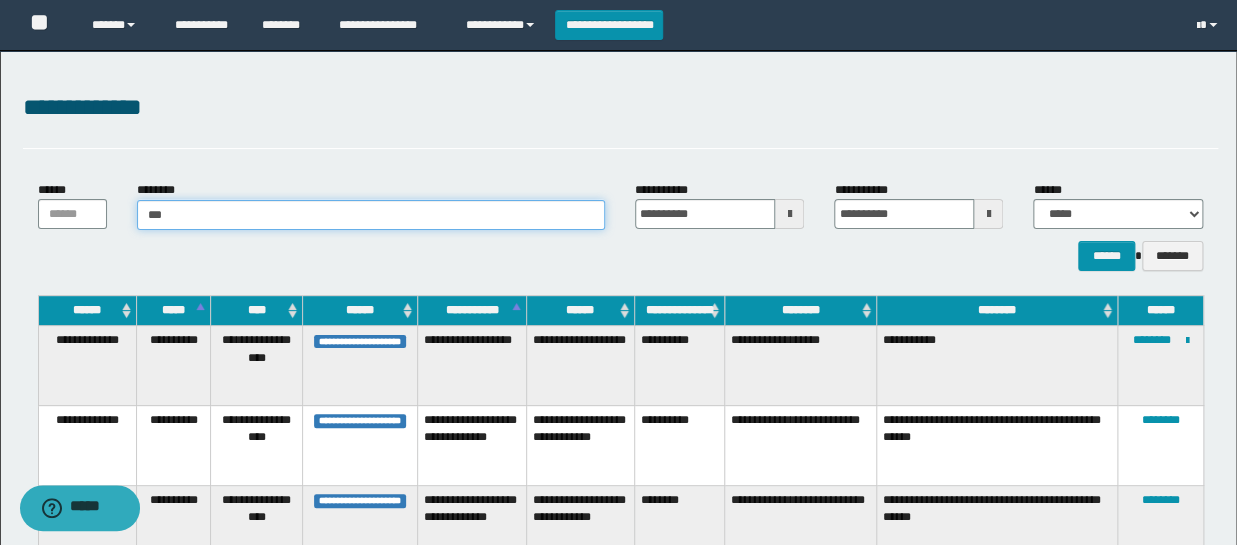 type on "****" 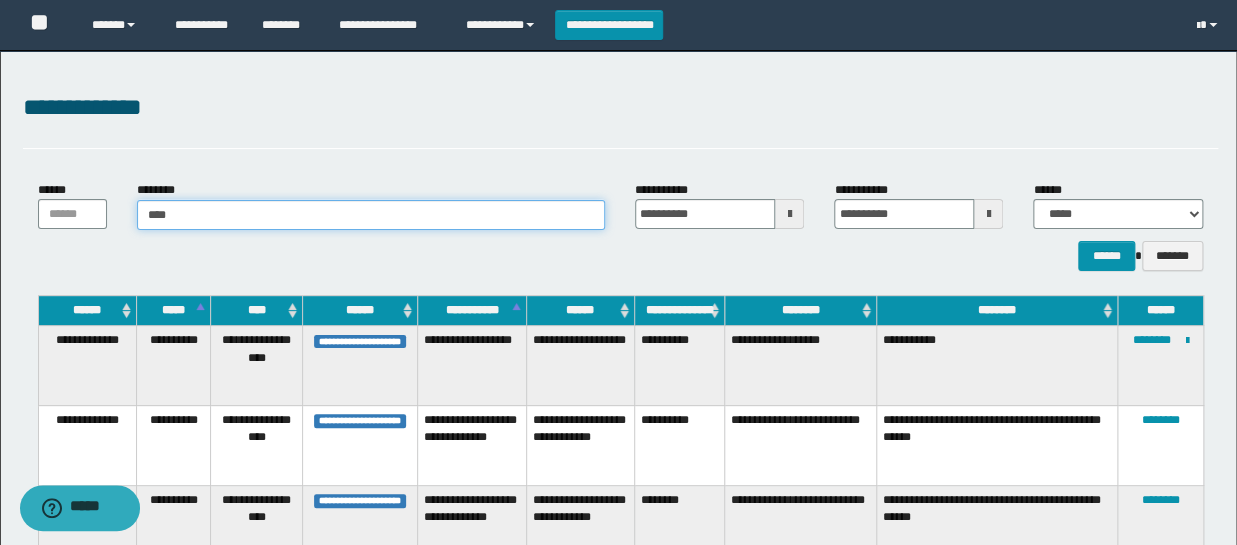 type on "****" 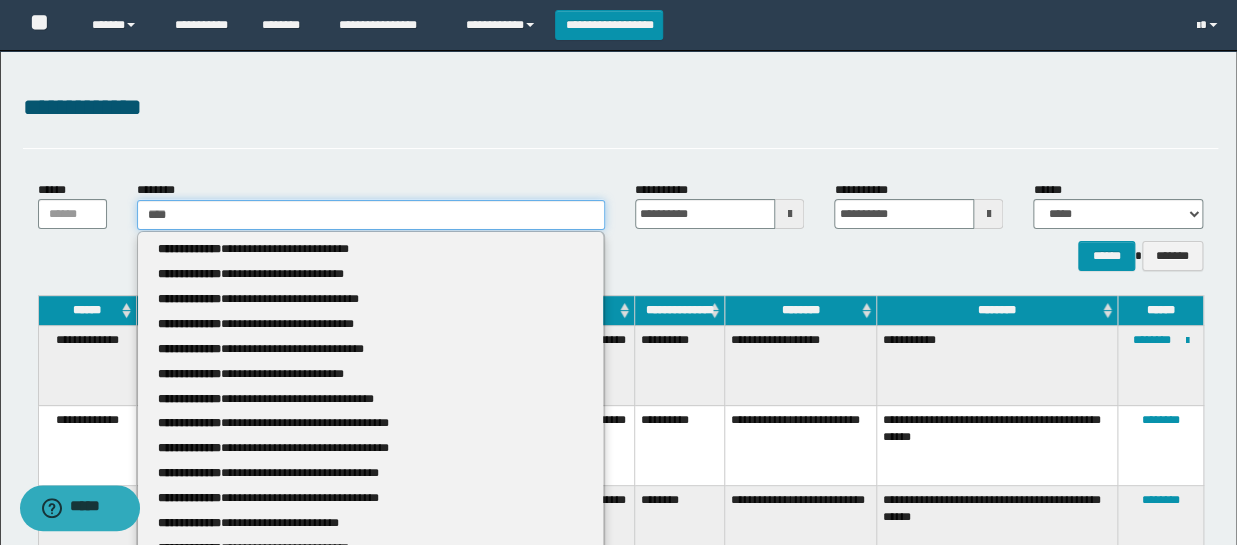 type 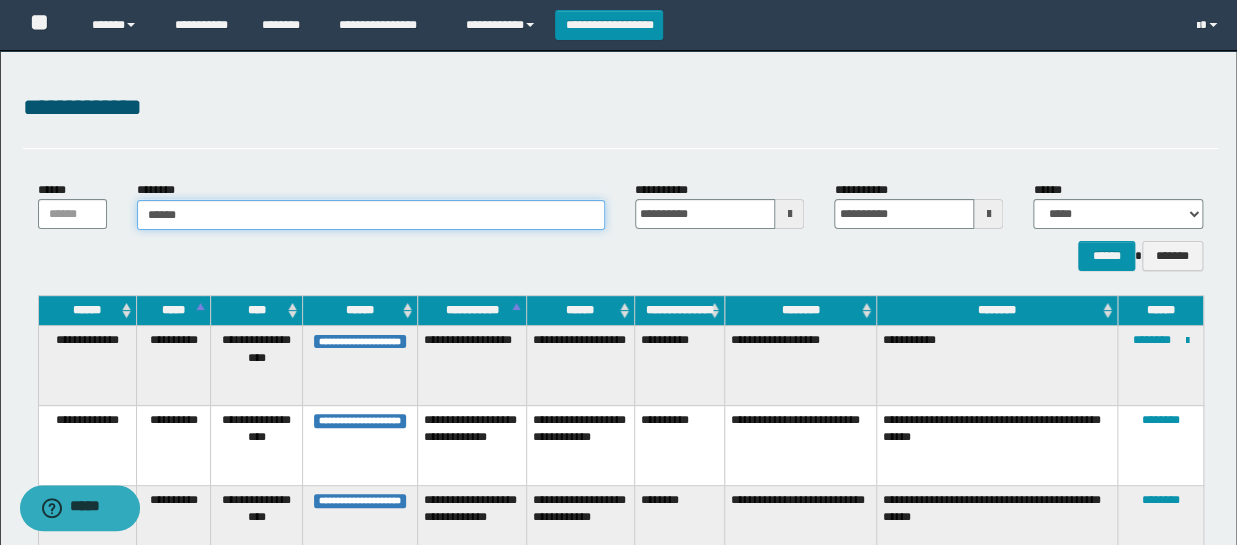 type on "*******" 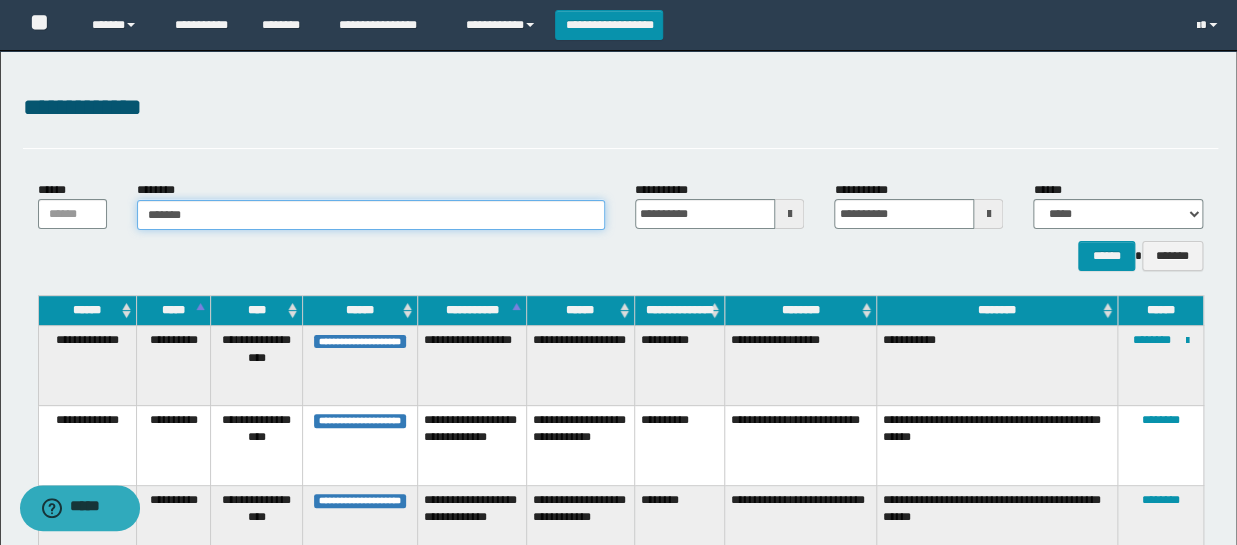 type on "*******" 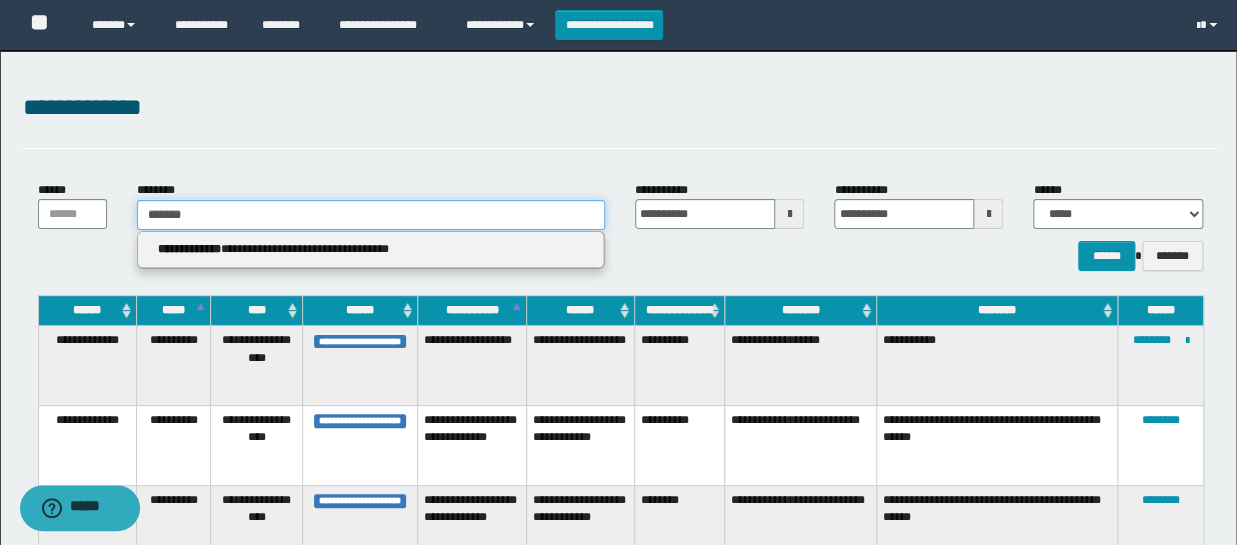 type 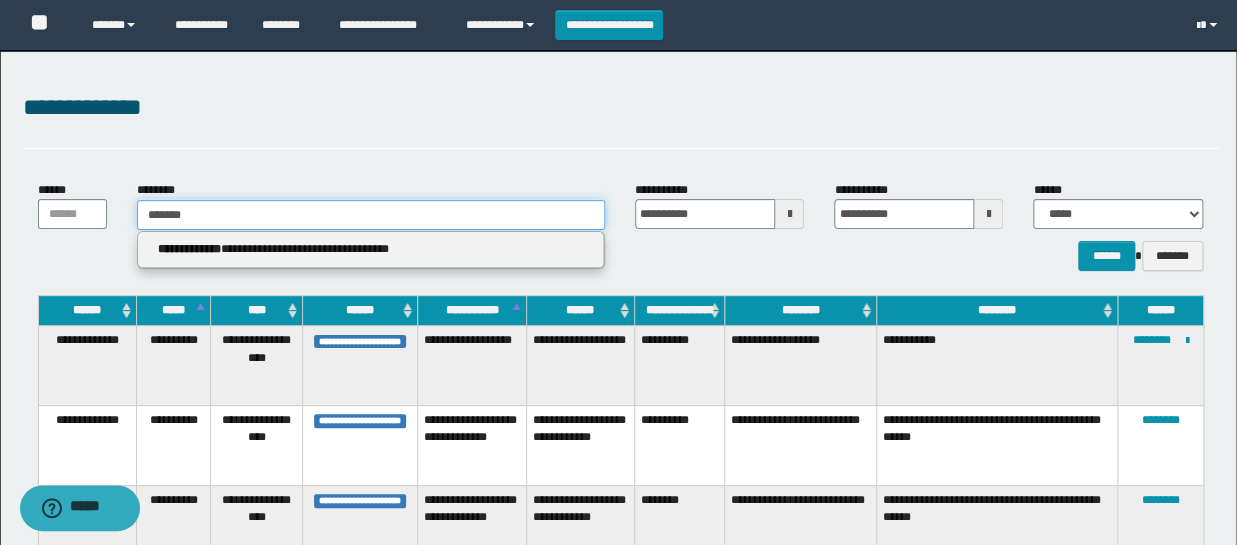 type on "********" 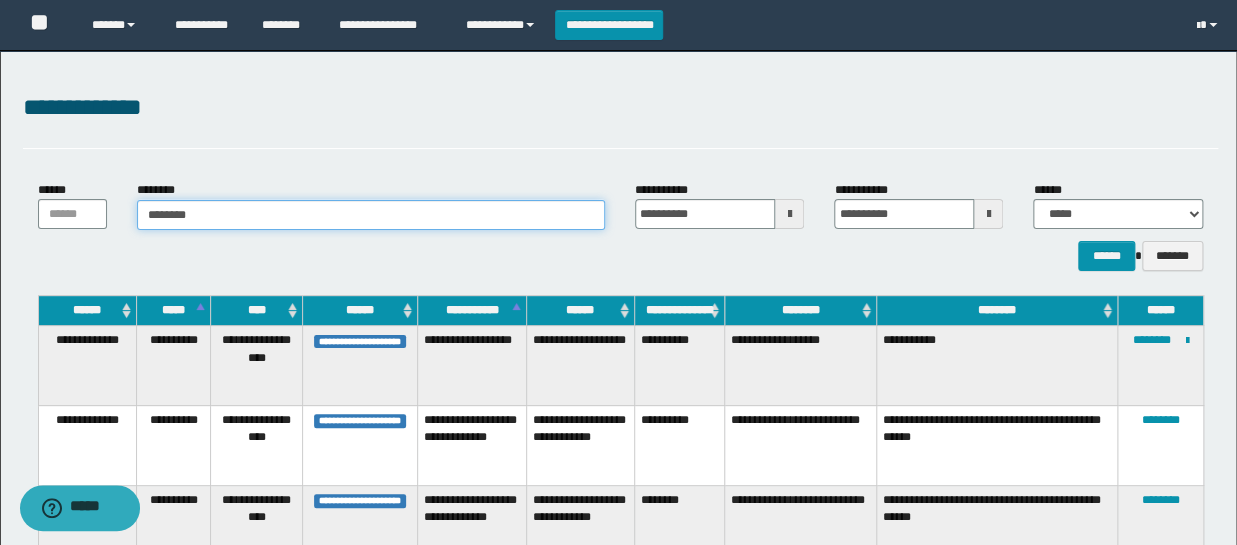 type on "********" 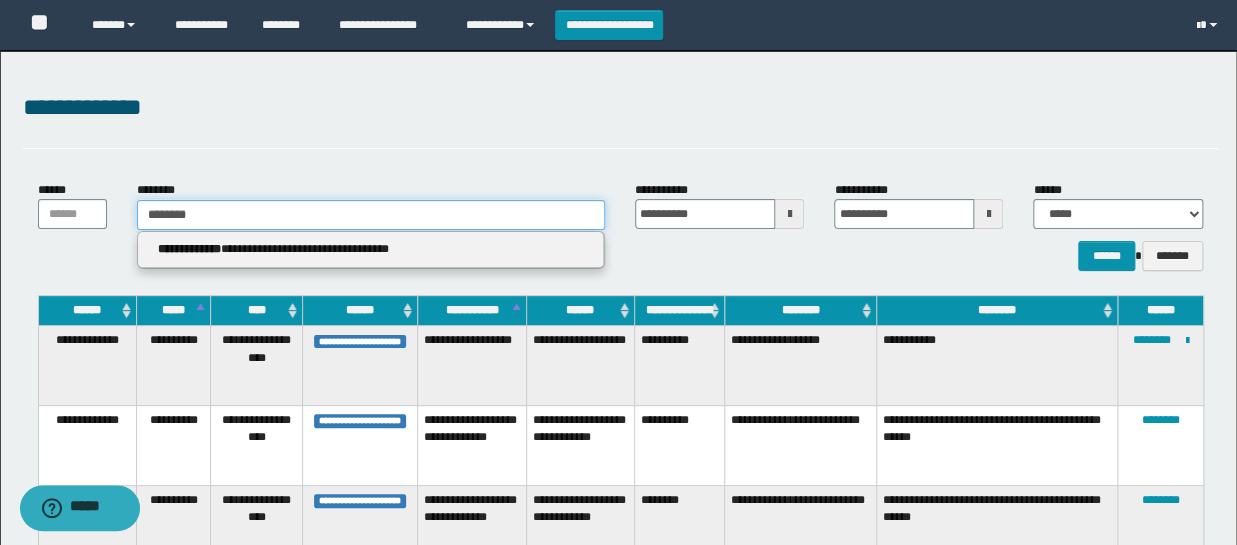 type 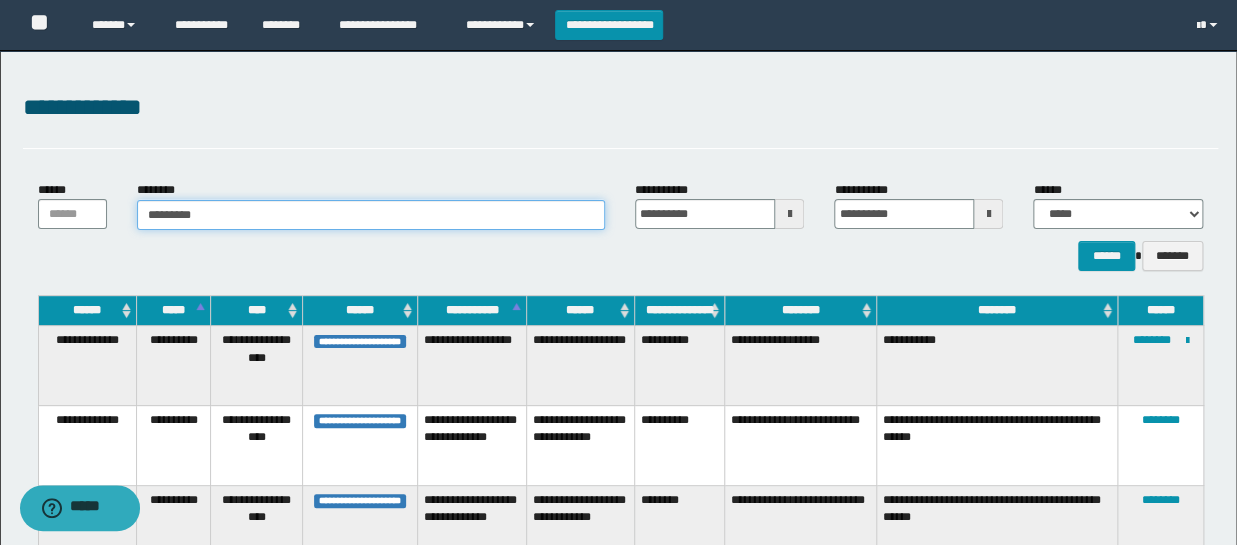 type on "*********" 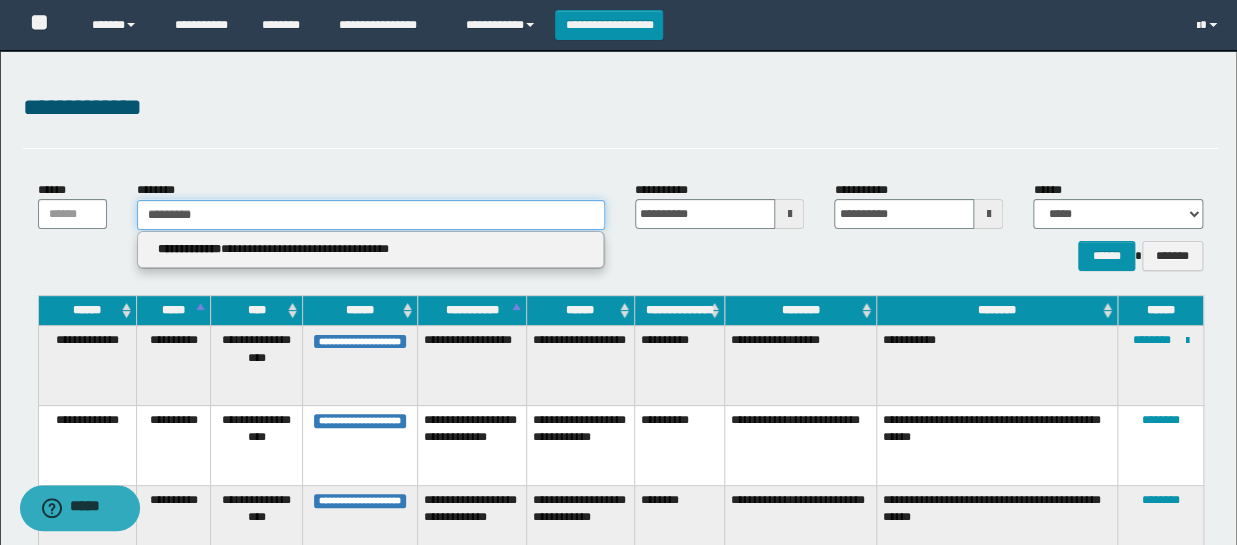 type 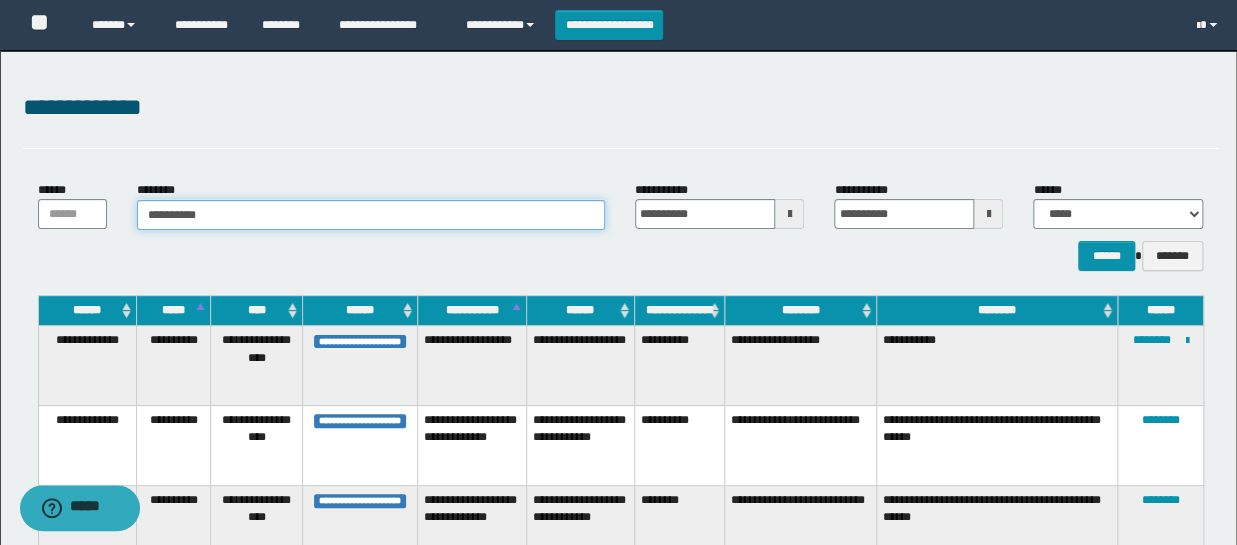 type on "**********" 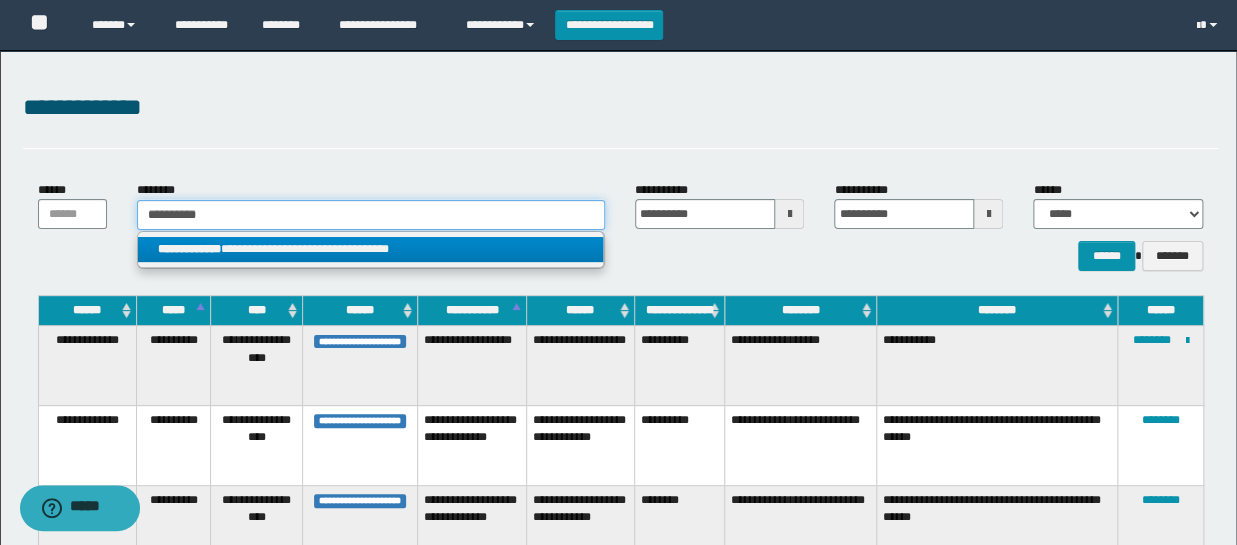 type on "**********" 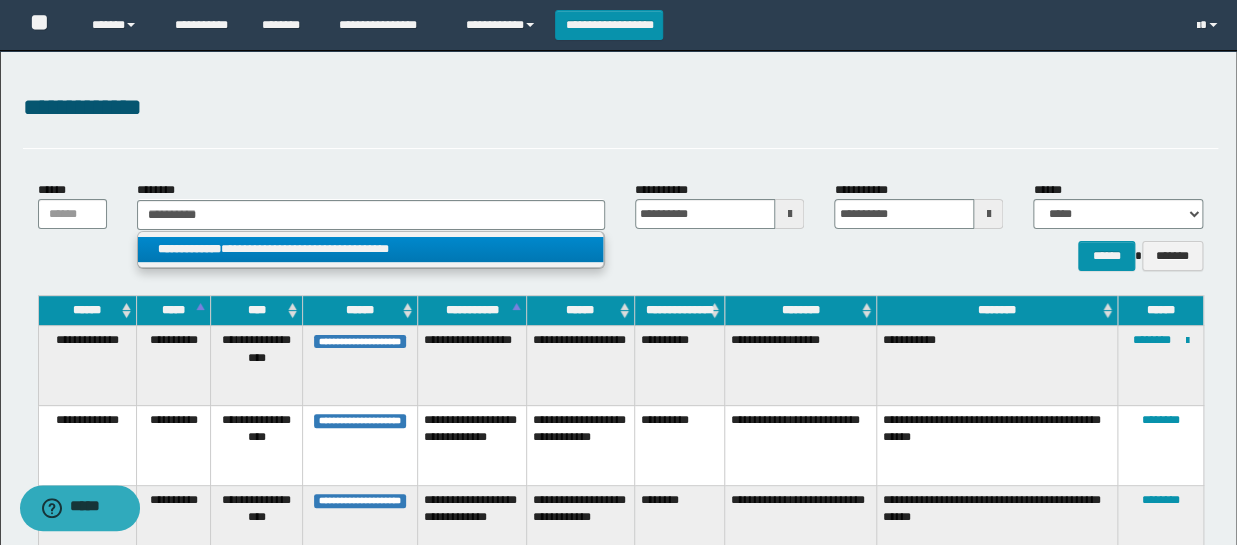 click on "**********" at bounding box center (370, 249) 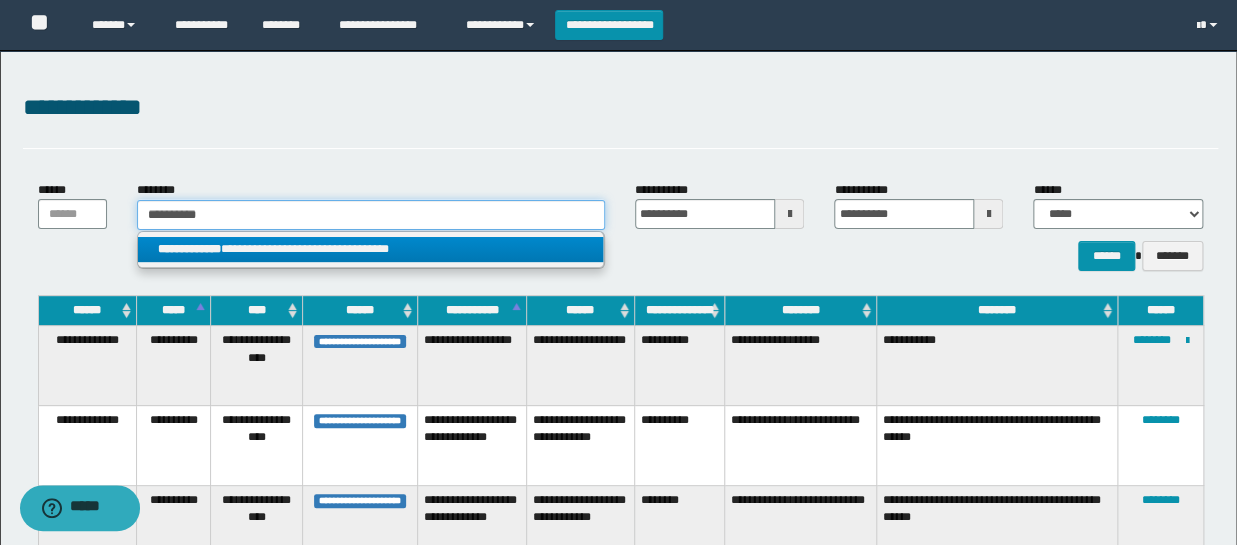 type 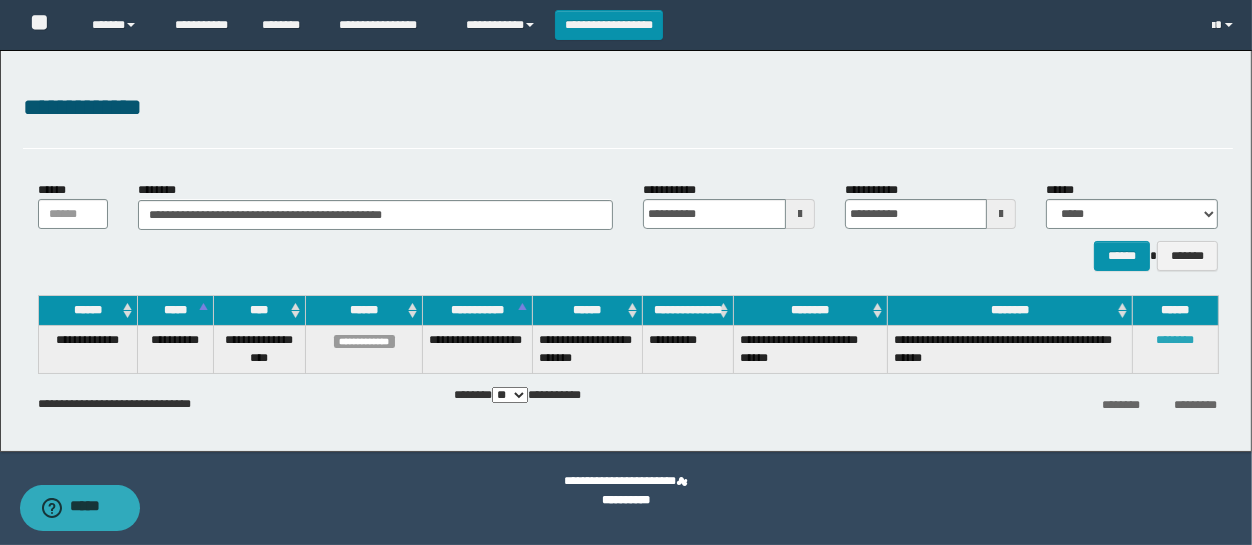 click on "********" at bounding box center [1176, 340] 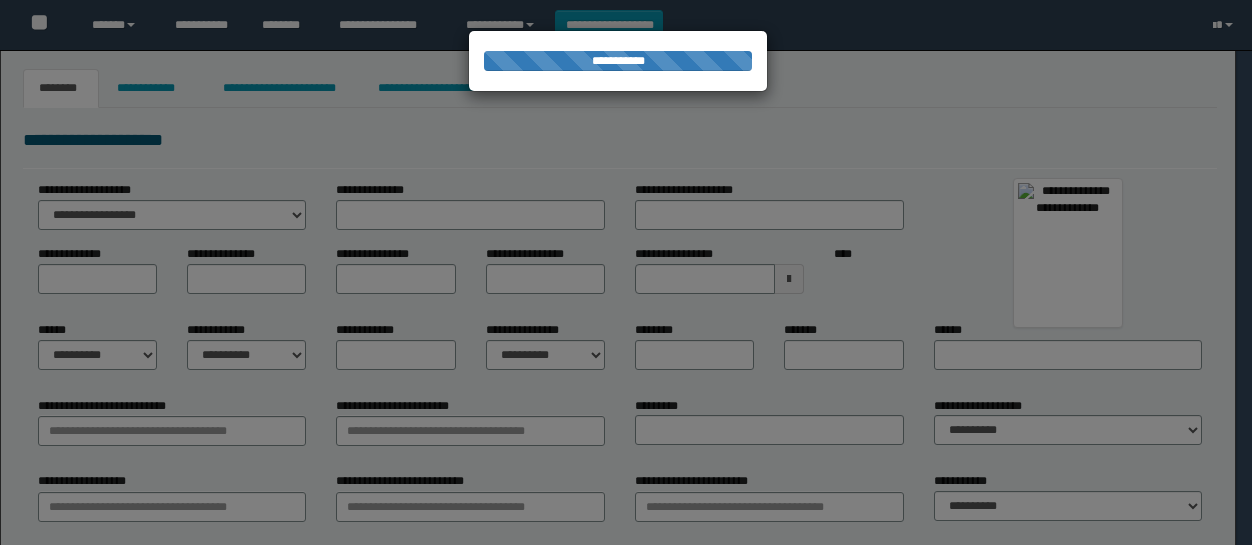 click at bounding box center [626, 272] 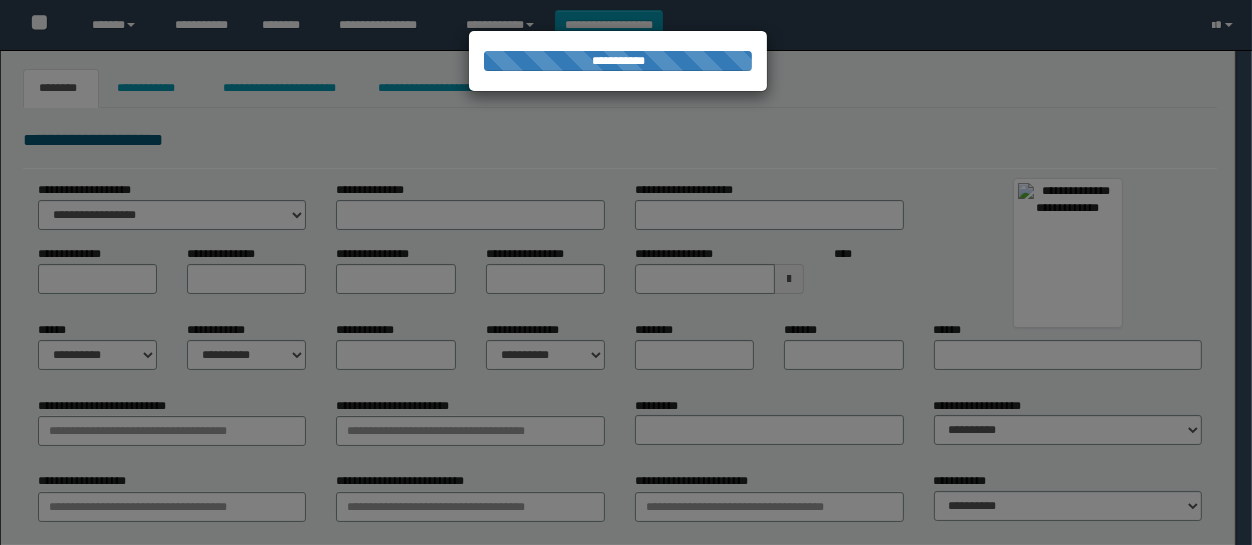 type on "******" 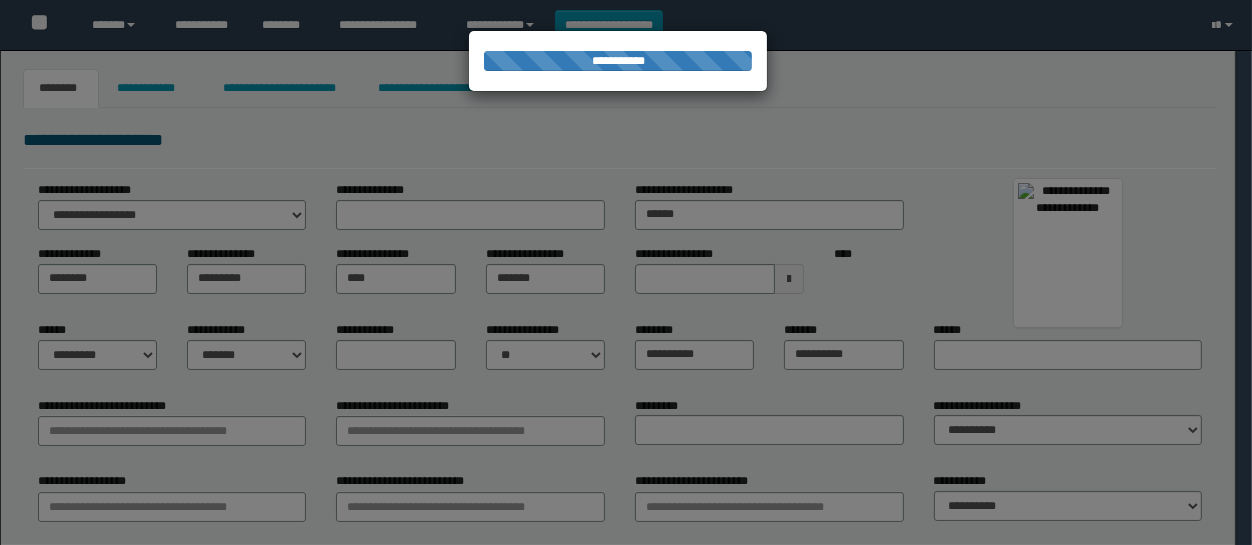type on "**********" 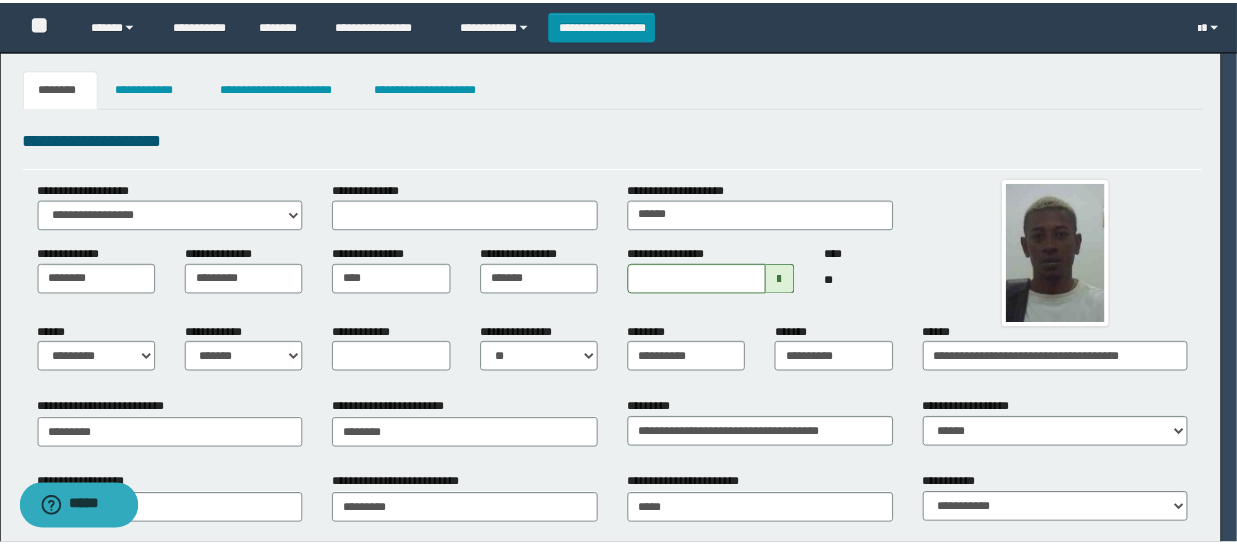 scroll, scrollTop: 0, scrollLeft: 0, axis: both 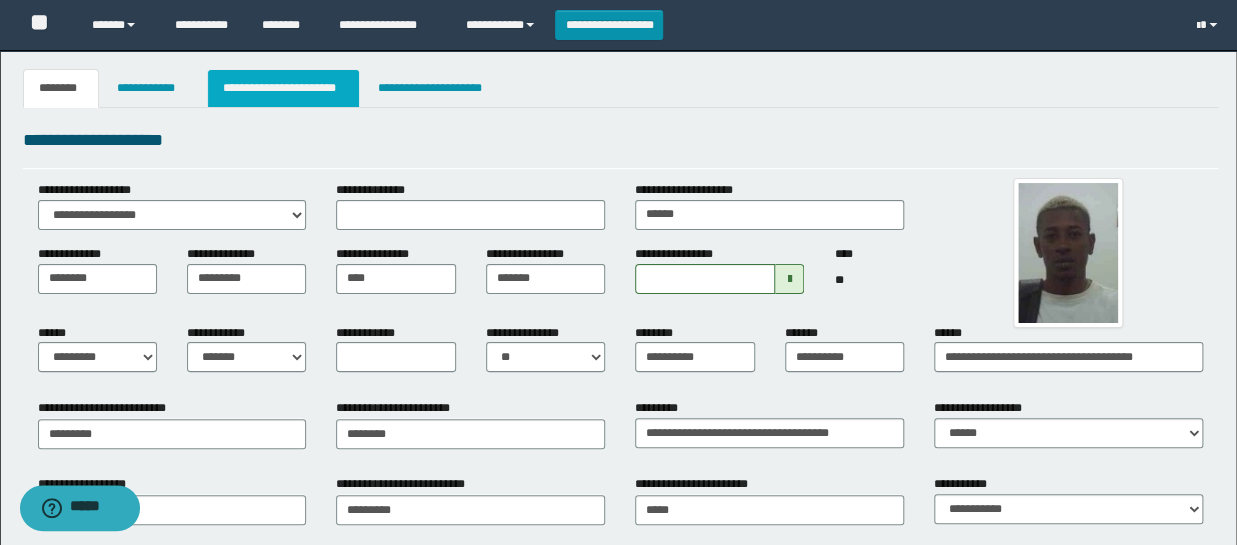 click on "**********" at bounding box center [284, 88] 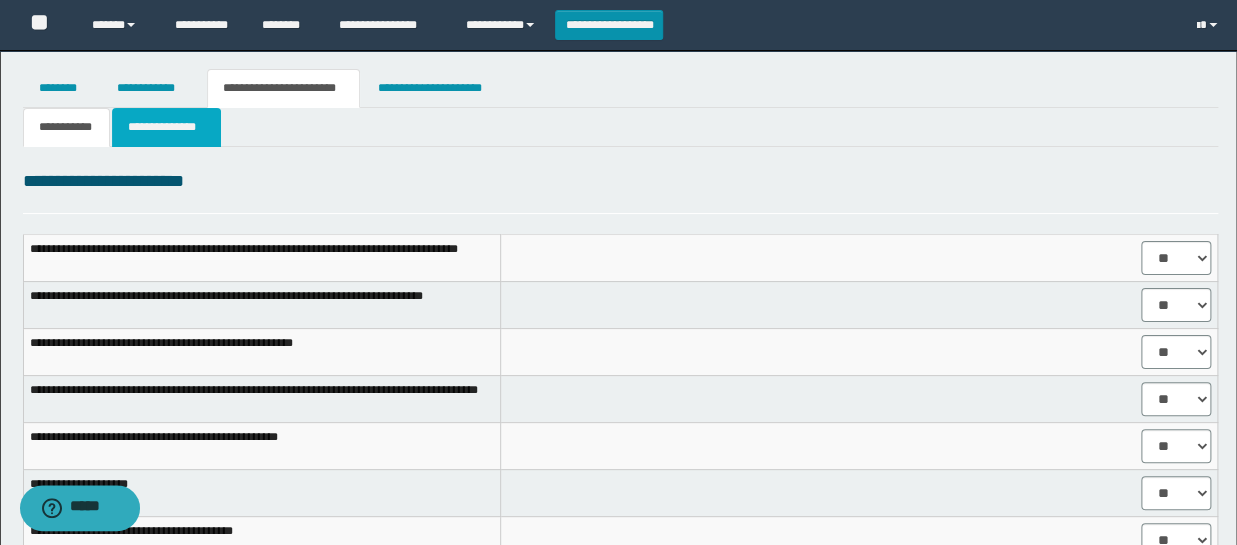 click on "**********" at bounding box center [166, 127] 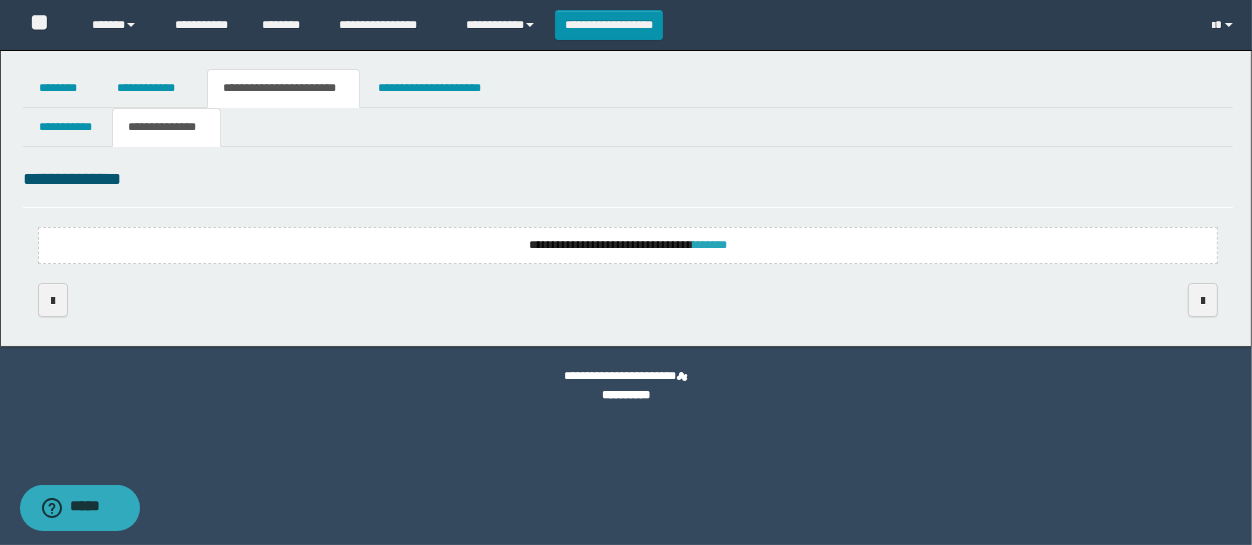 click on "*******" at bounding box center [710, 245] 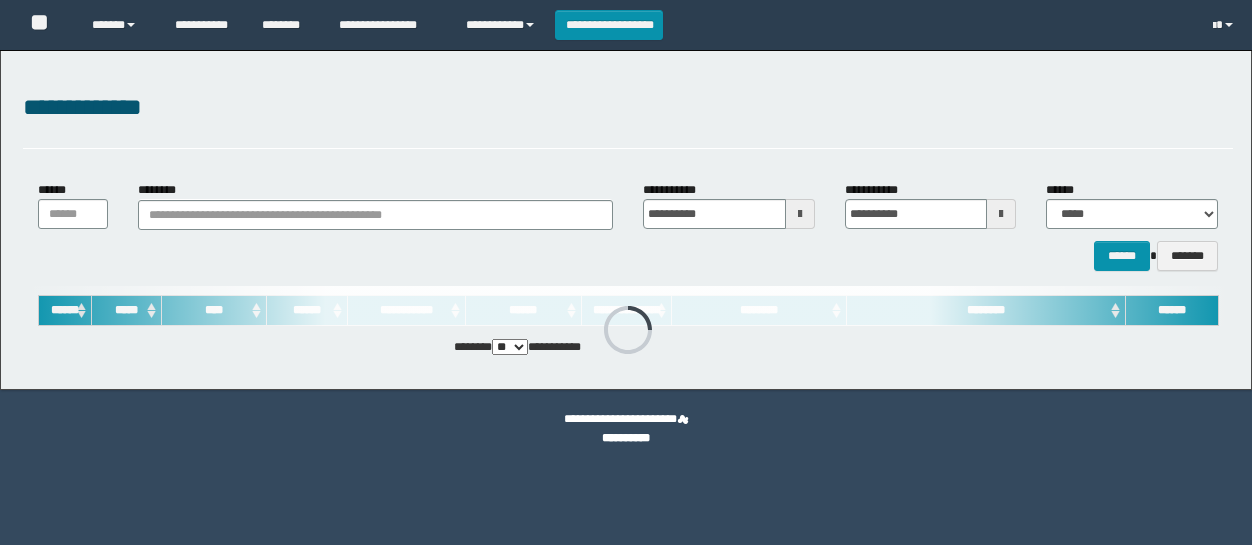 scroll, scrollTop: 0, scrollLeft: 0, axis: both 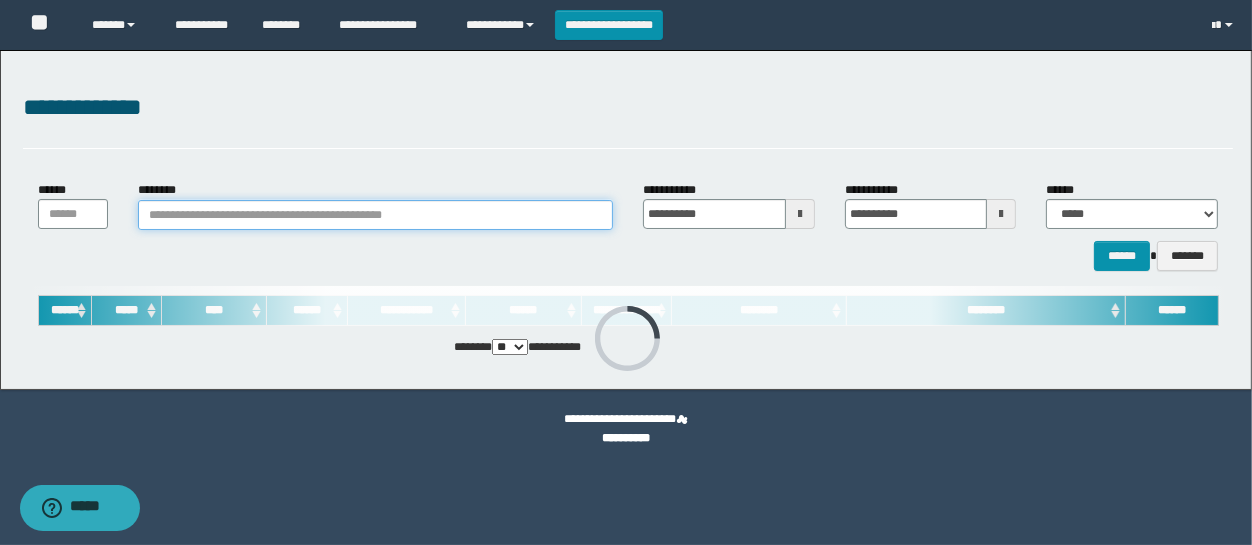 click on "********" at bounding box center [375, 215] 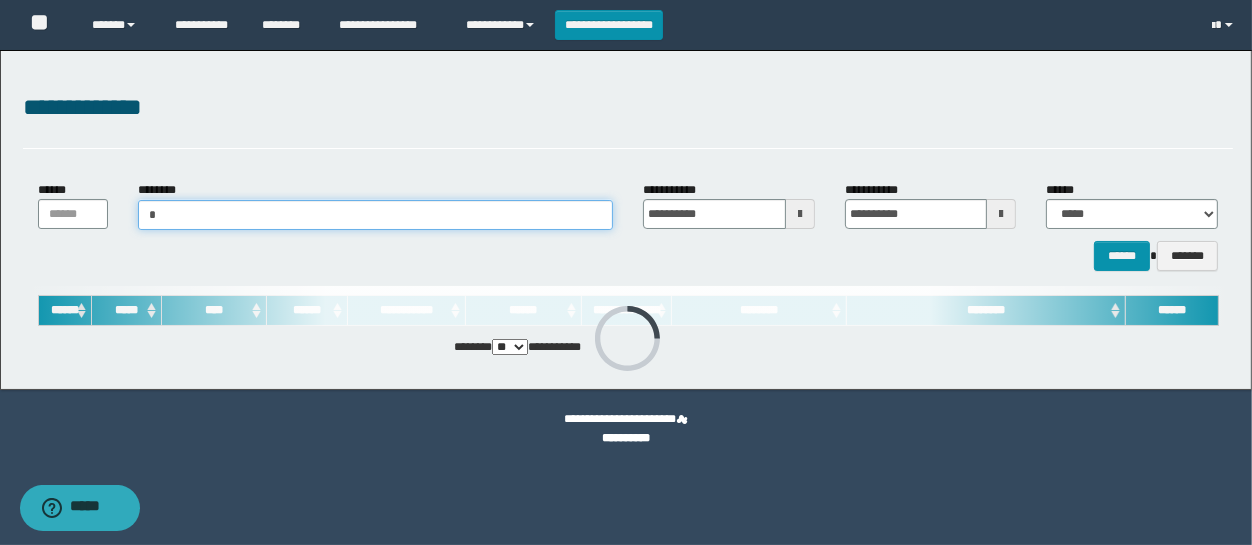 type on "**" 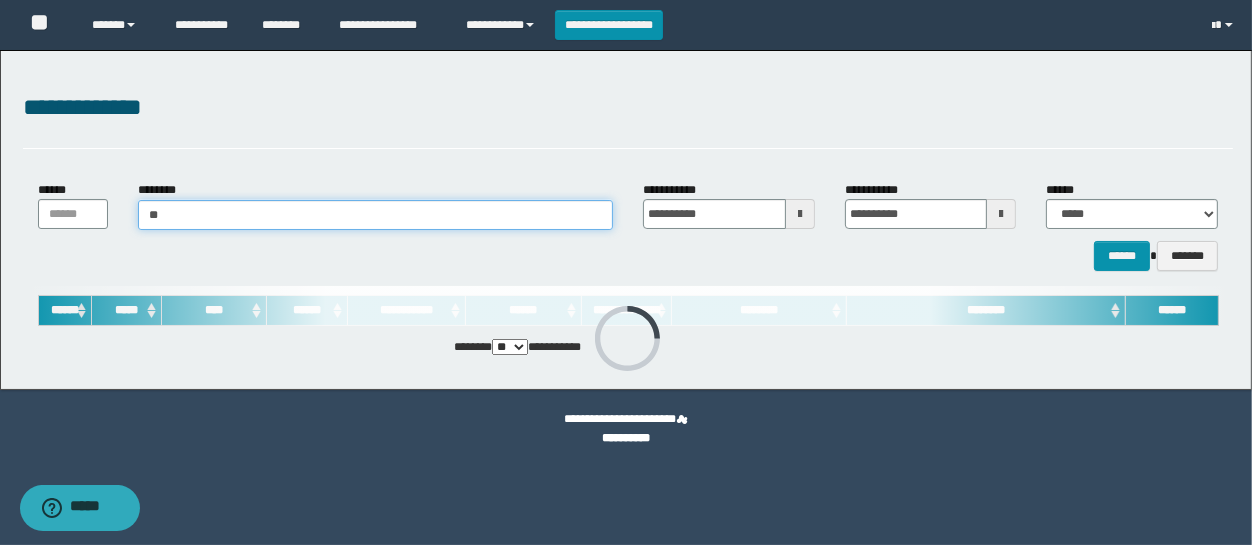 type on "**" 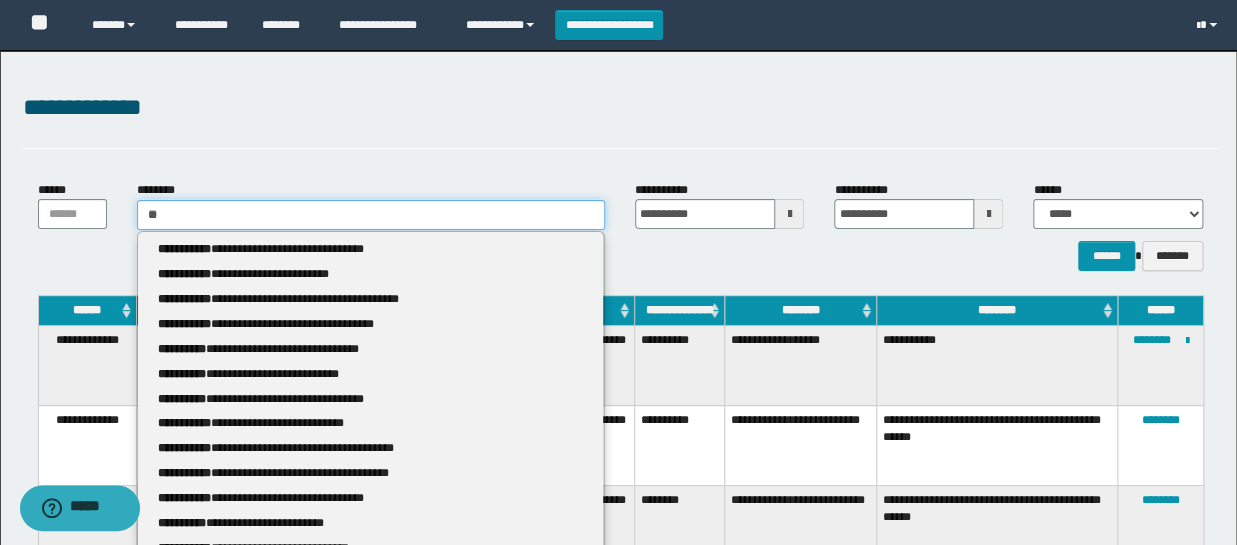 type 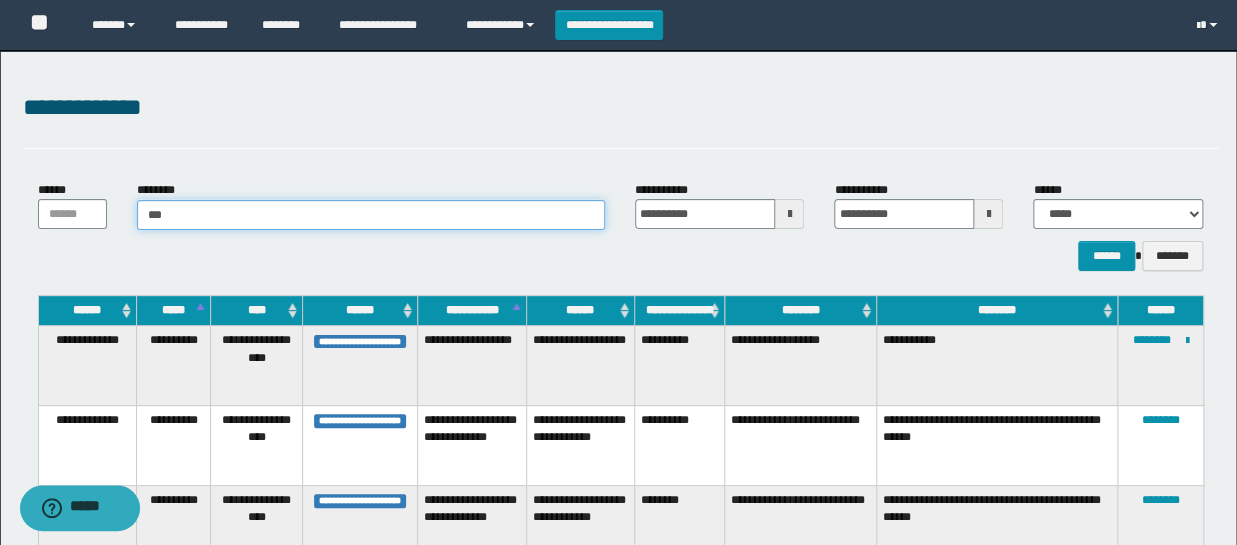 type on "****" 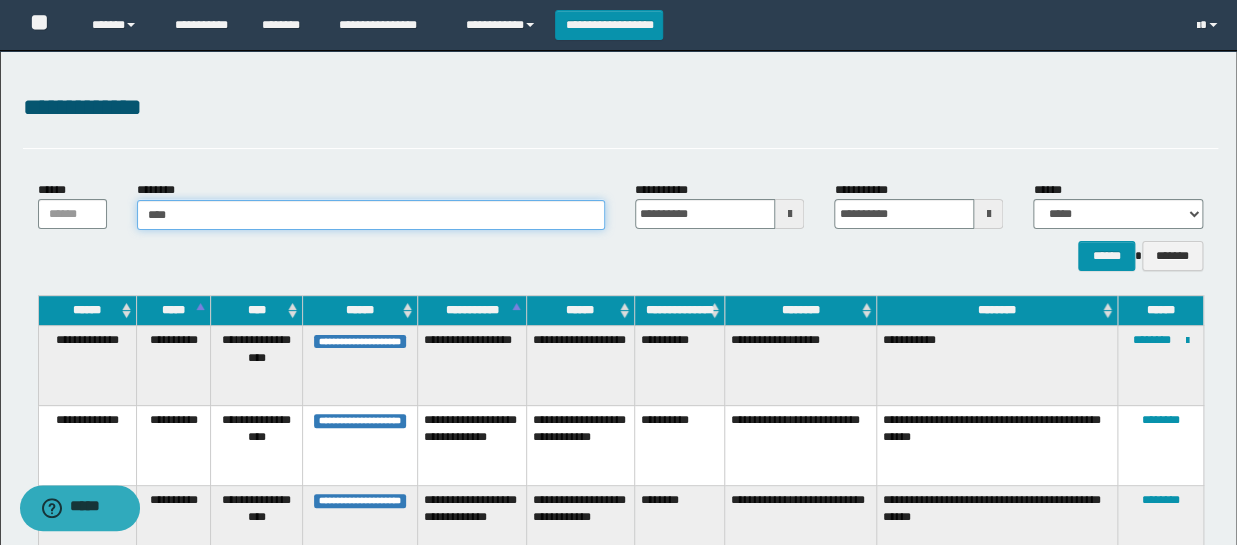 type on "****" 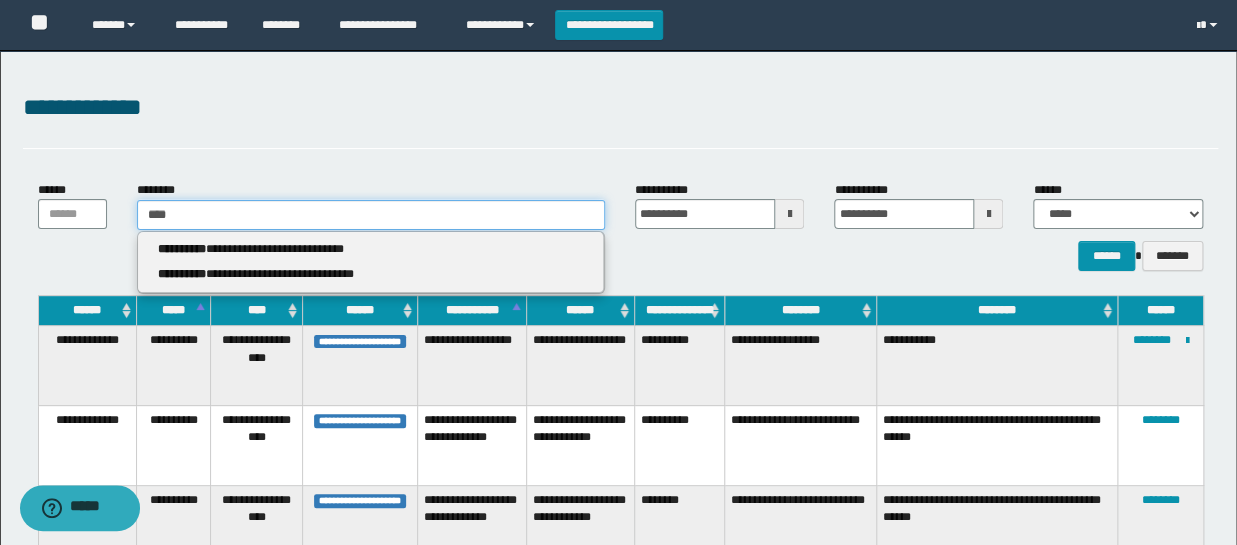type 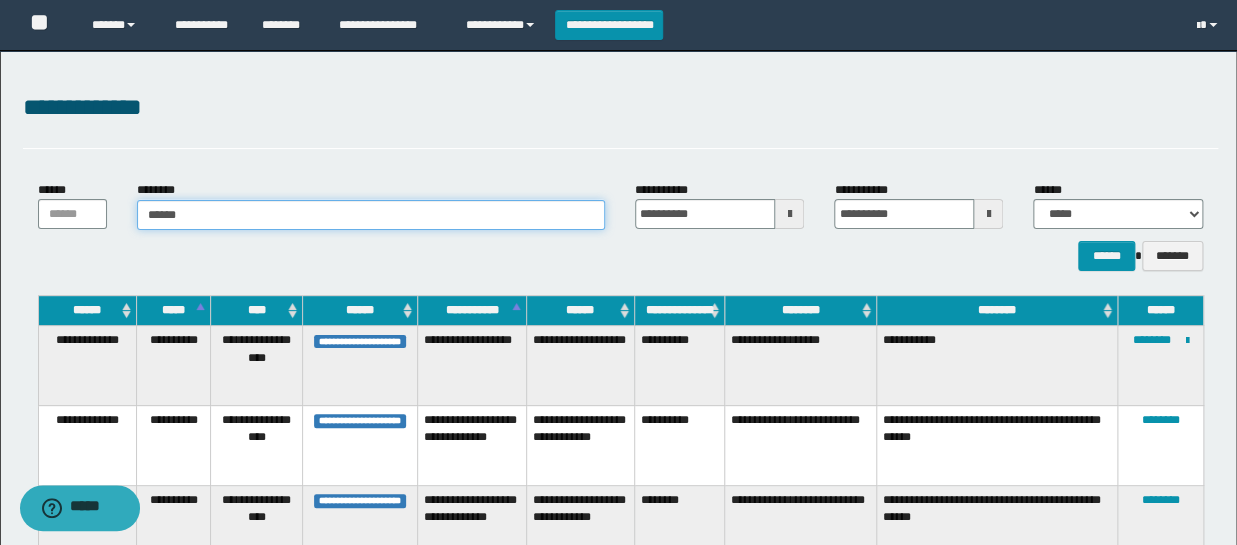 type on "*******" 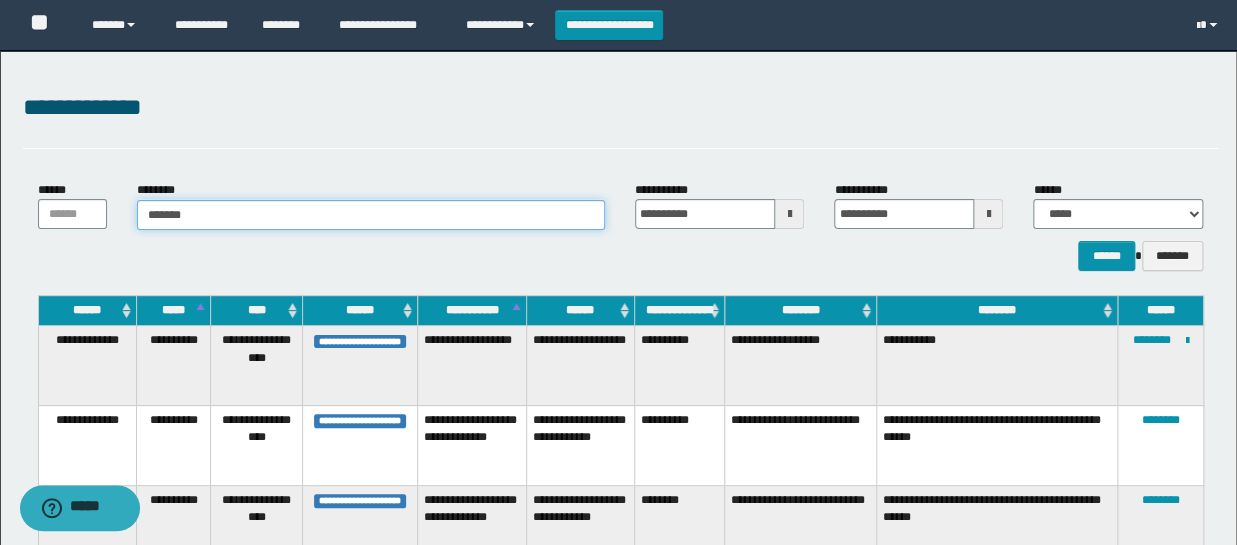 type on "*******" 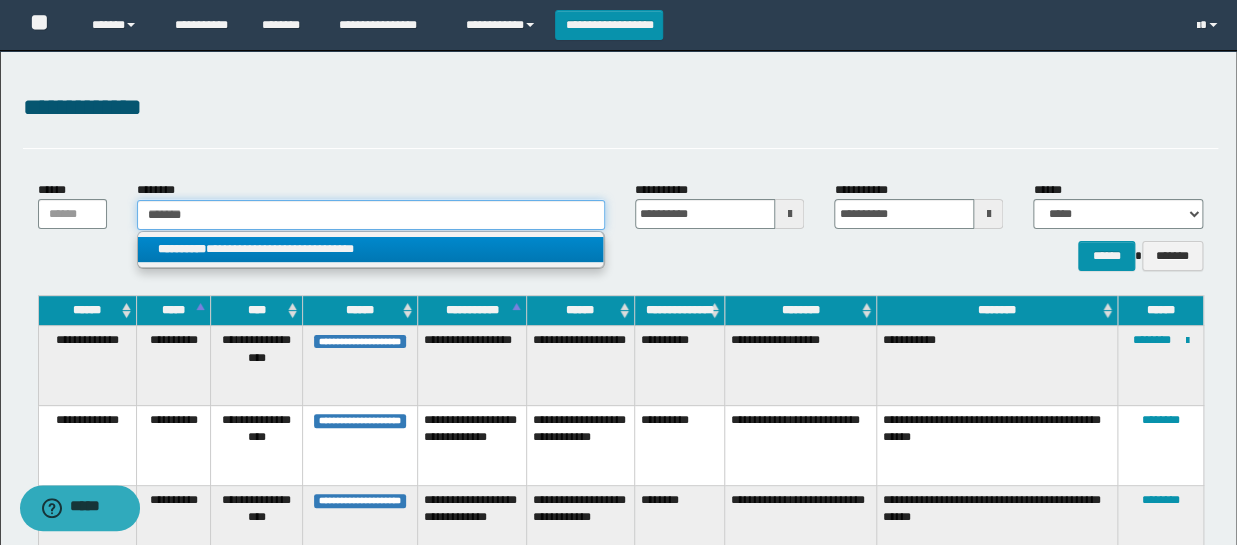 type on "*******" 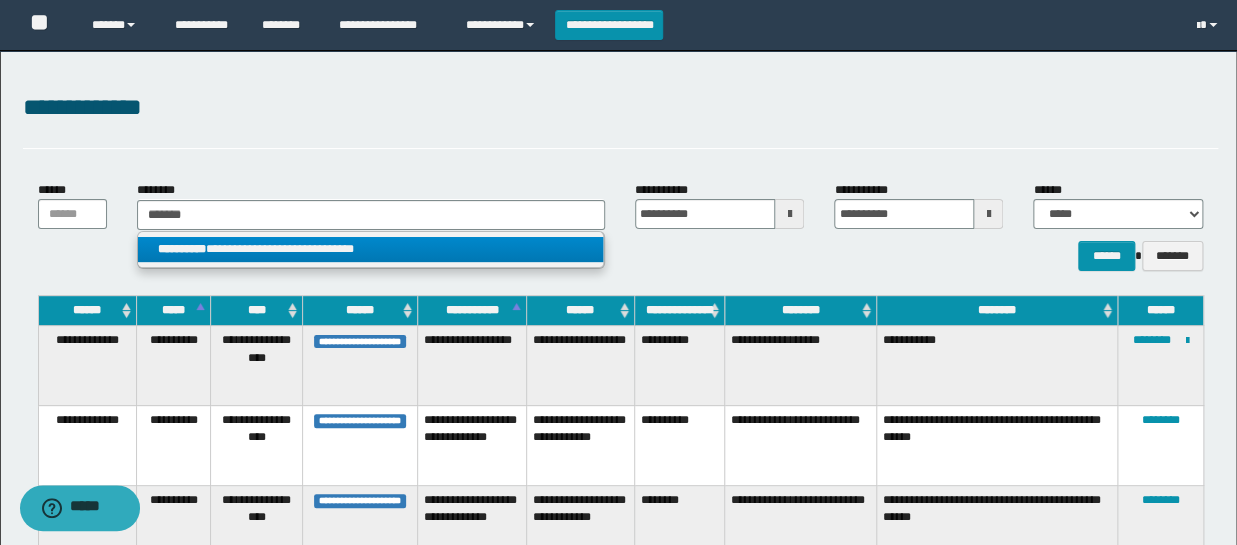 click on "**********" at bounding box center (370, 249) 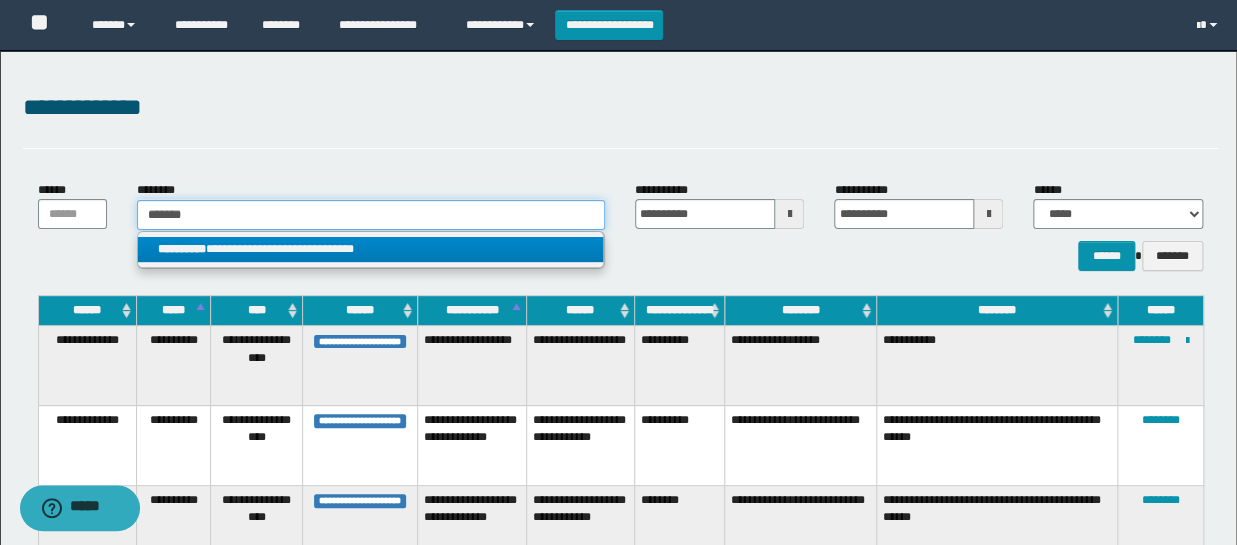 type 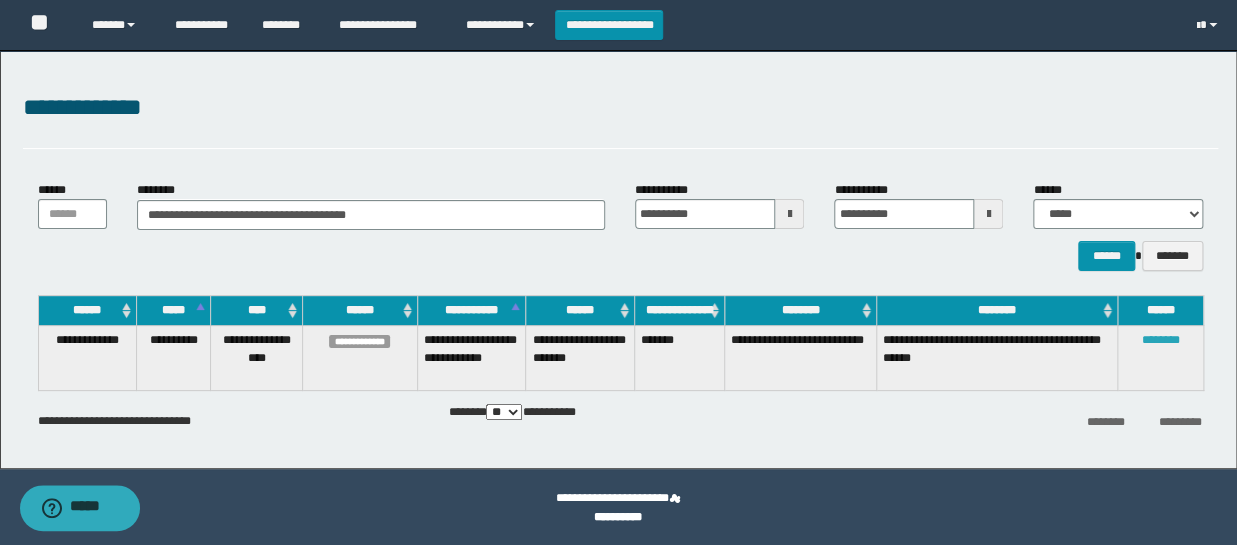 click on "********" at bounding box center (1161, 340) 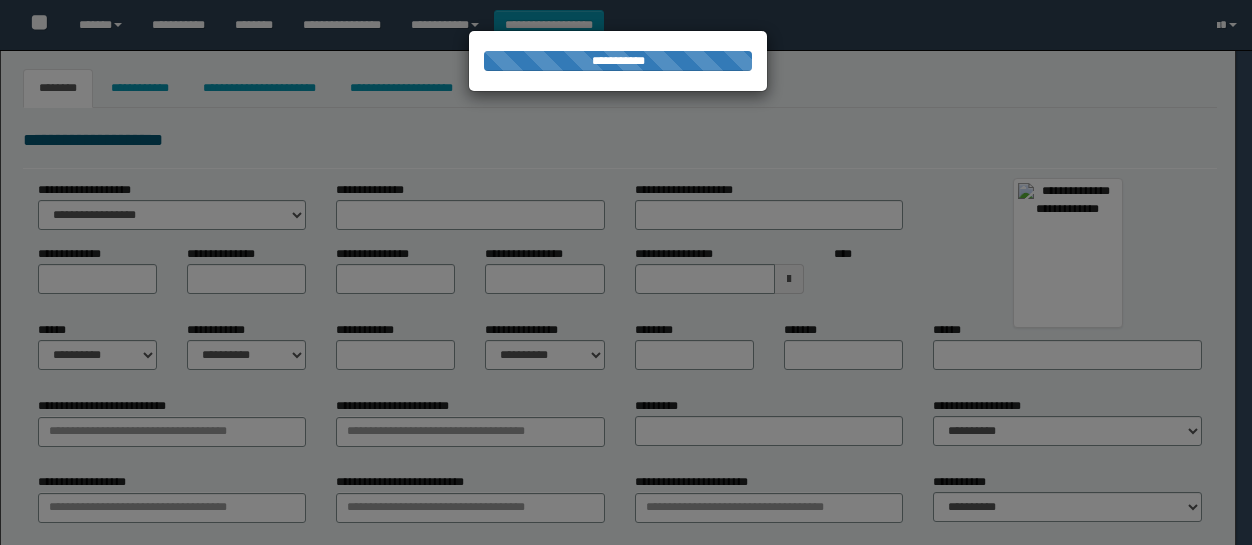 type on "******" 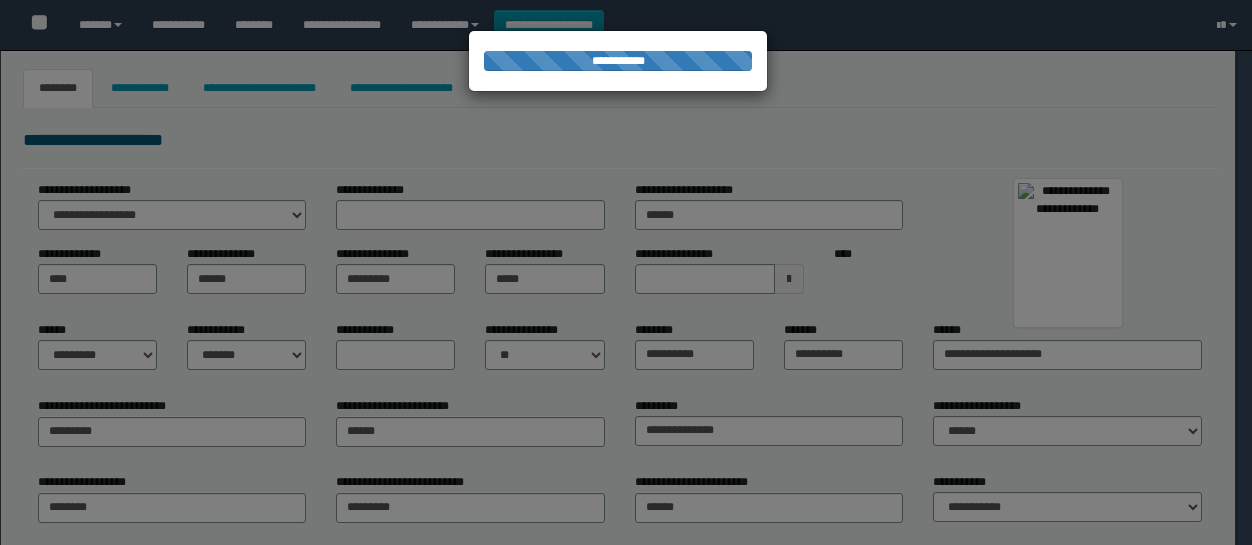type on "**********" 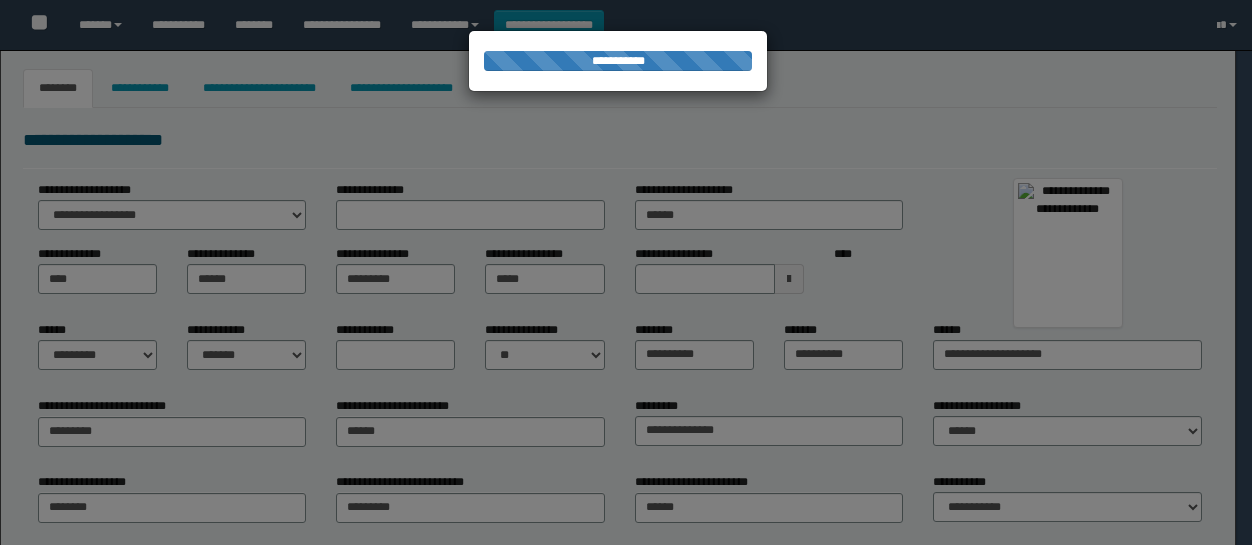 type on "********" 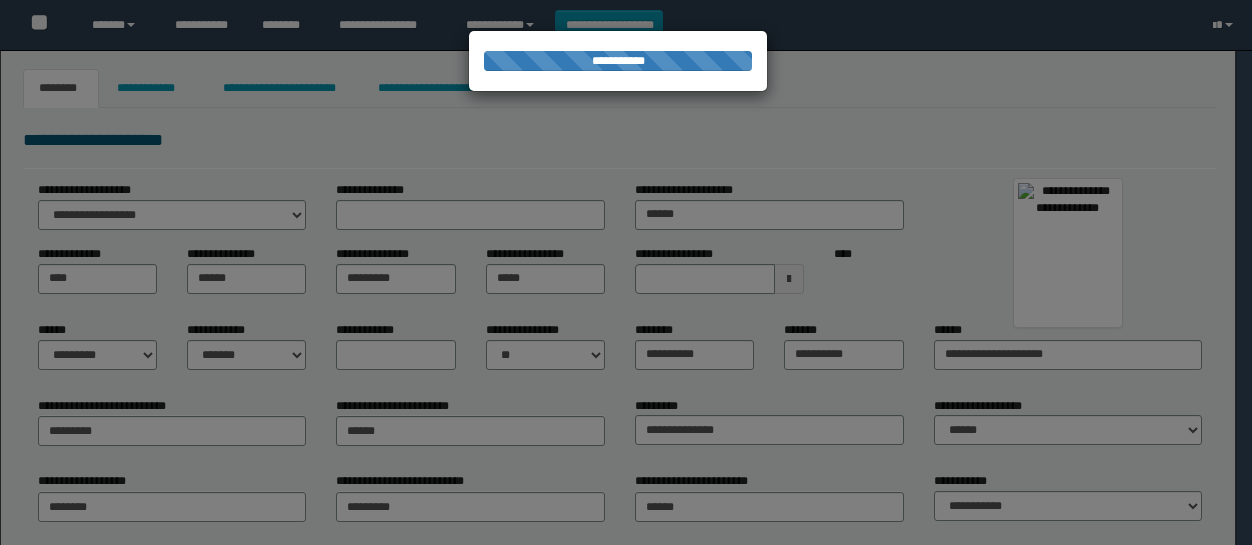 scroll, scrollTop: 0, scrollLeft: 0, axis: both 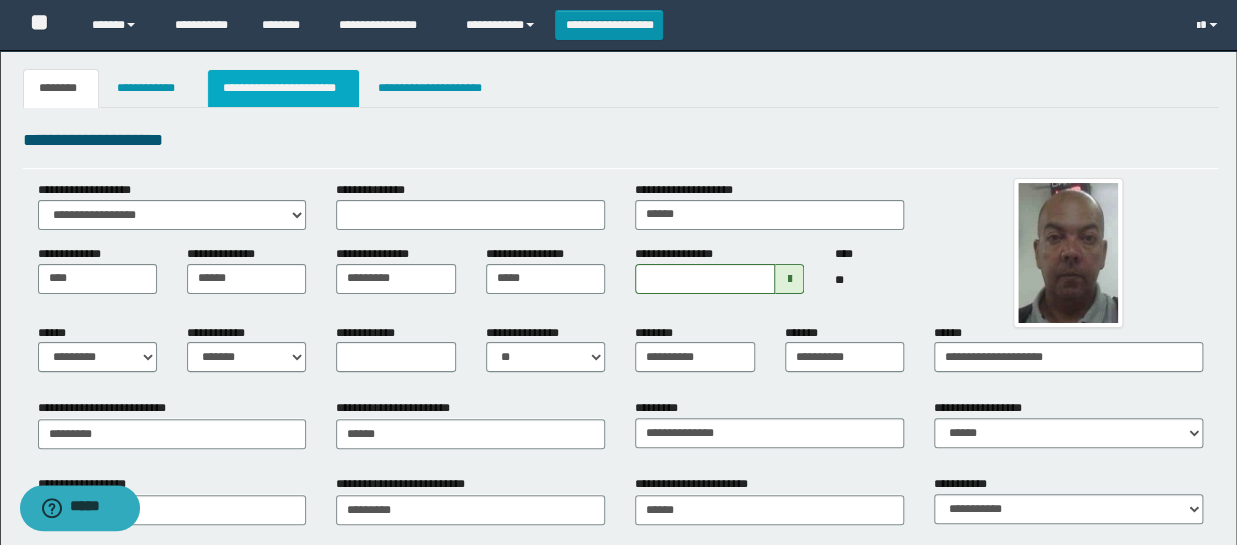 click on "**********" at bounding box center (284, 88) 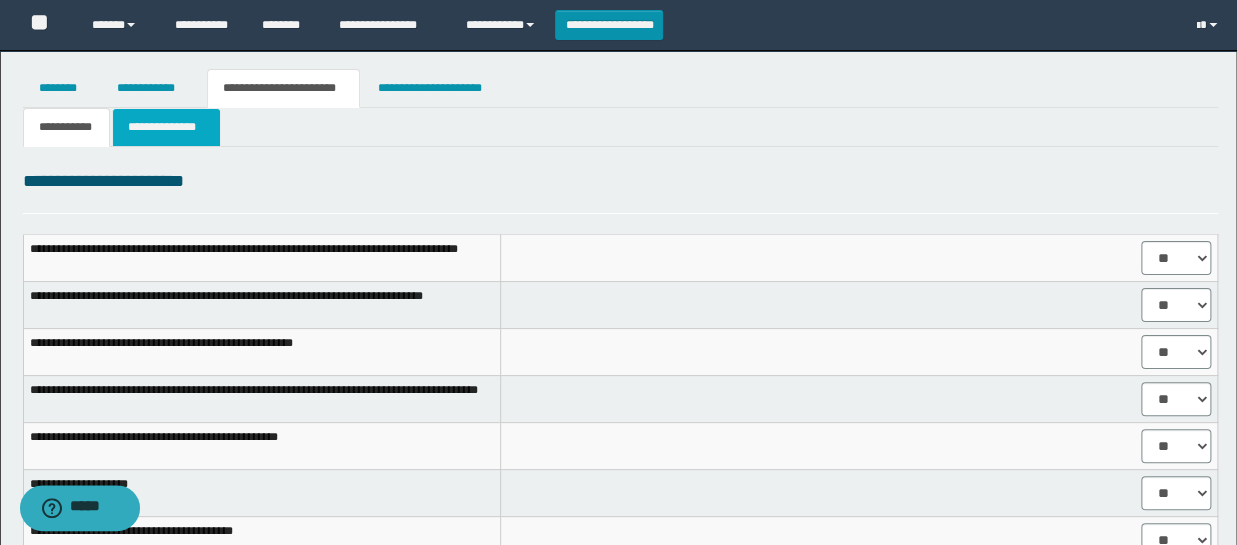 drag, startPoint x: 190, startPoint y: 135, endPoint x: 397, endPoint y: 144, distance: 207.19556 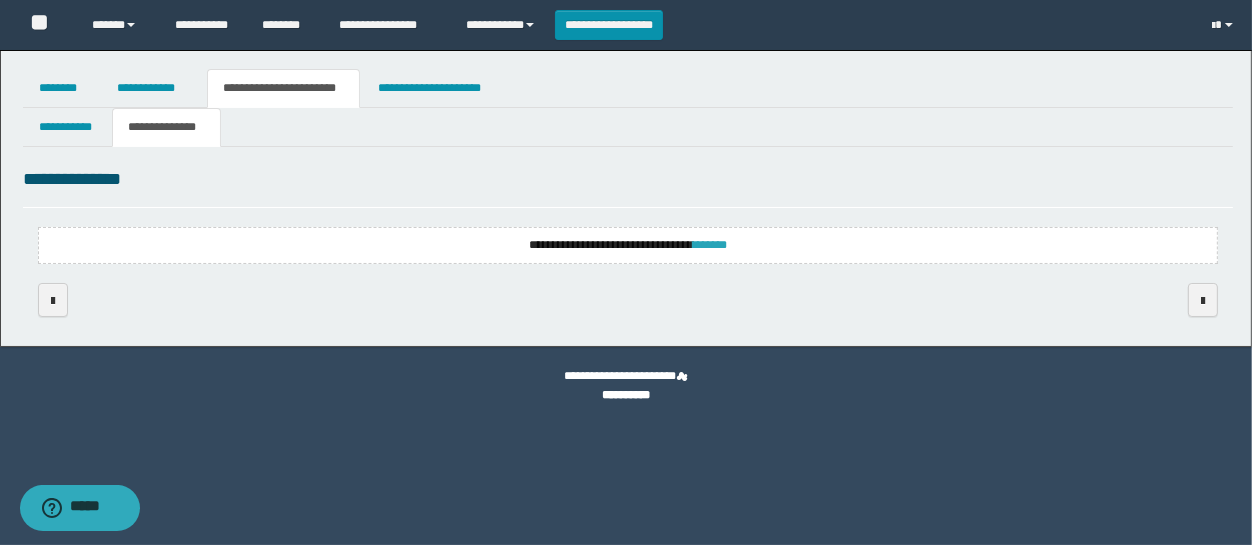 click on "*******" at bounding box center [710, 245] 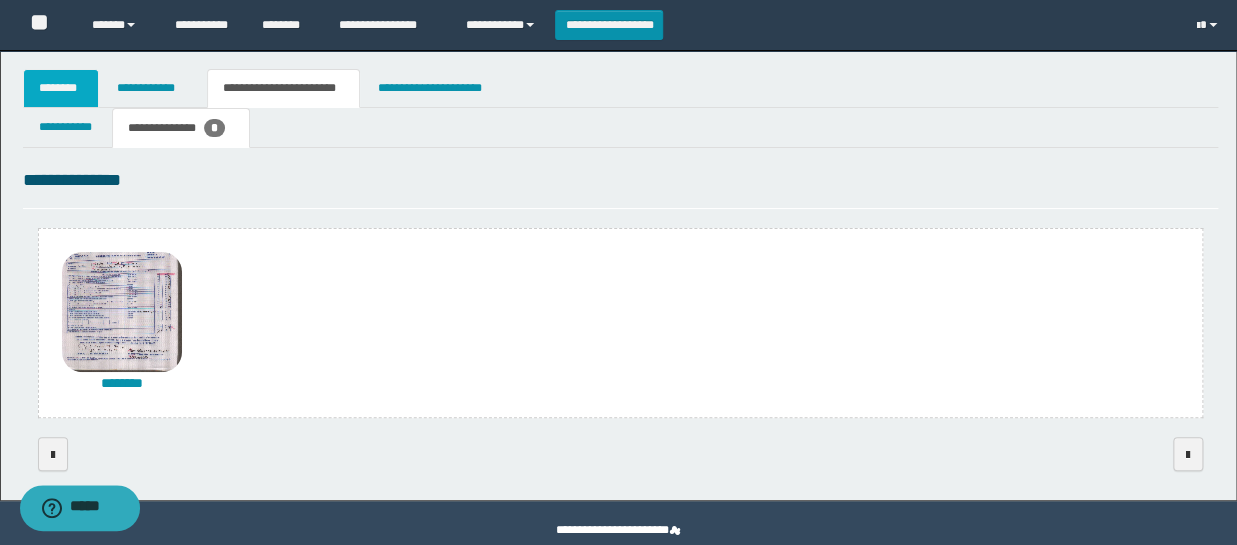 click on "********" at bounding box center [61, 88] 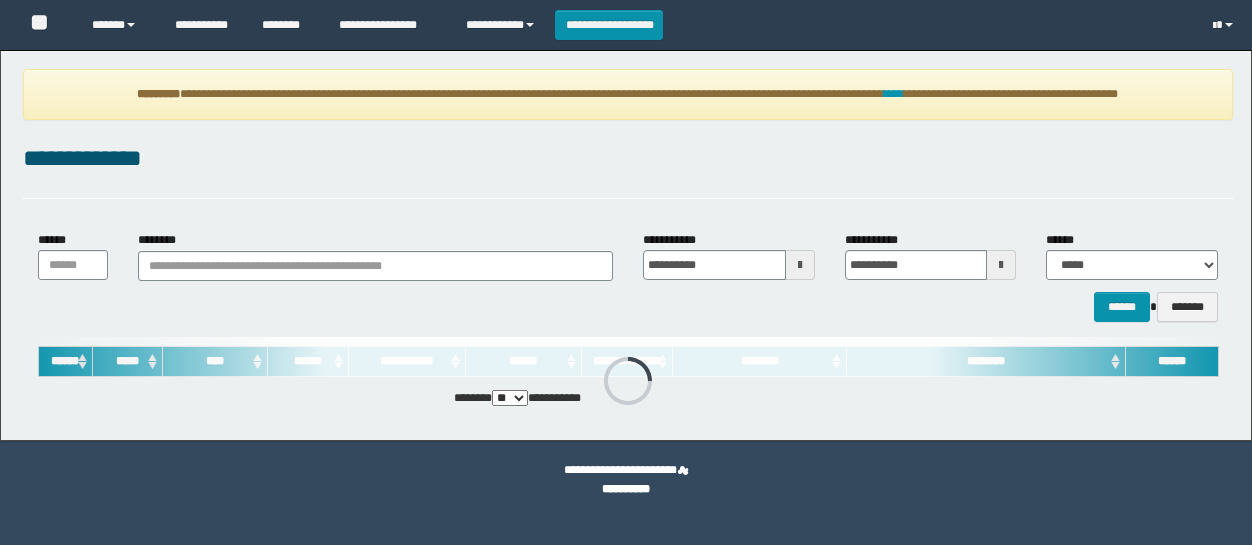 scroll, scrollTop: 0, scrollLeft: 0, axis: both 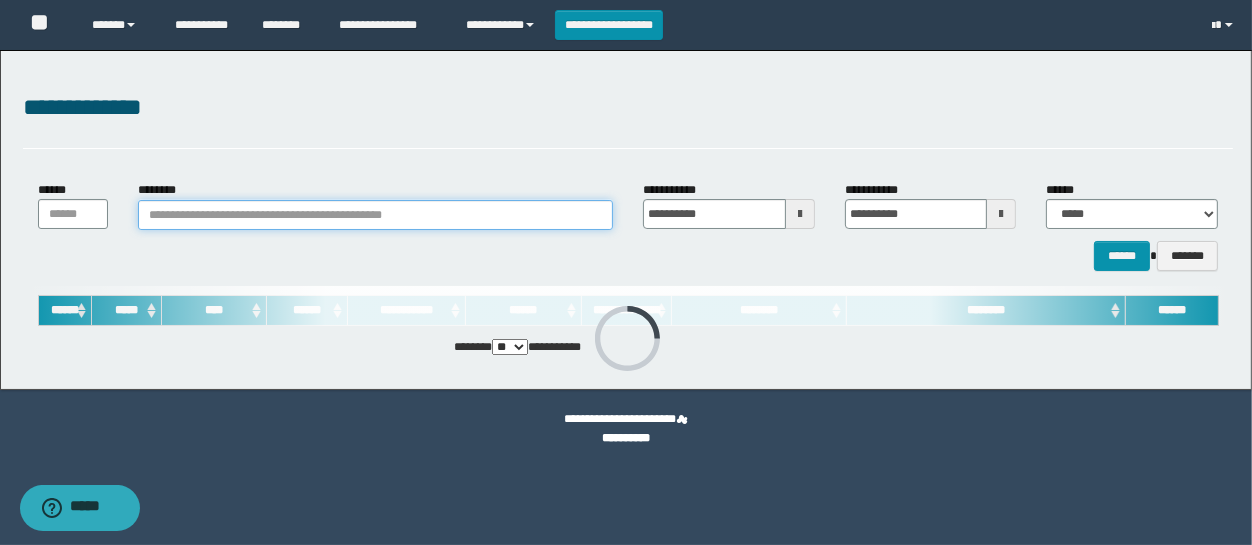 click on "********" at bounding box center [375, 215] 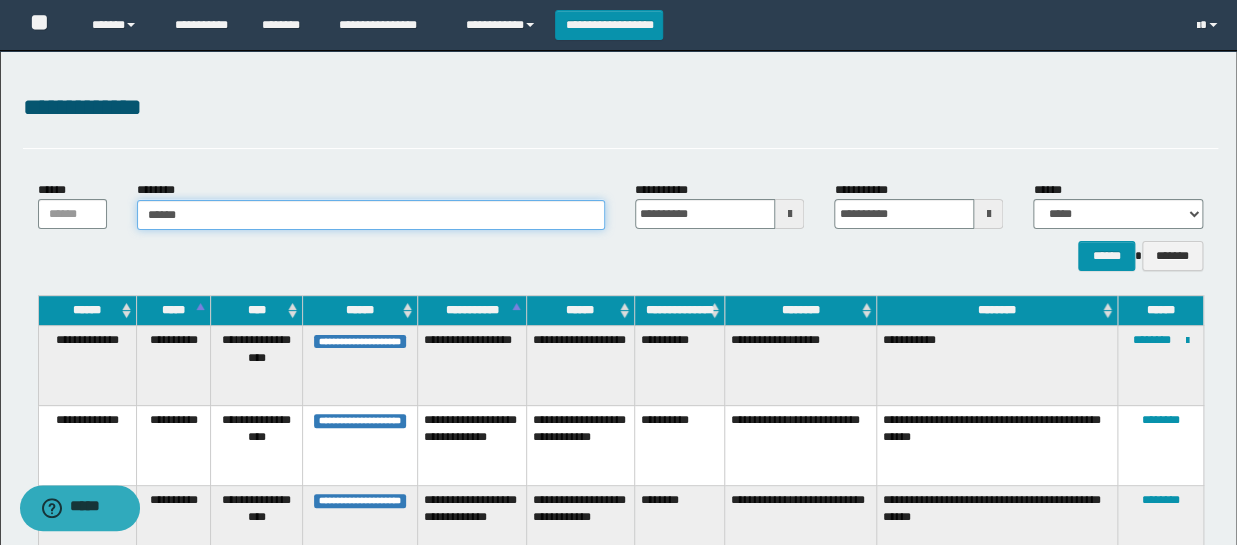 type on "*******" 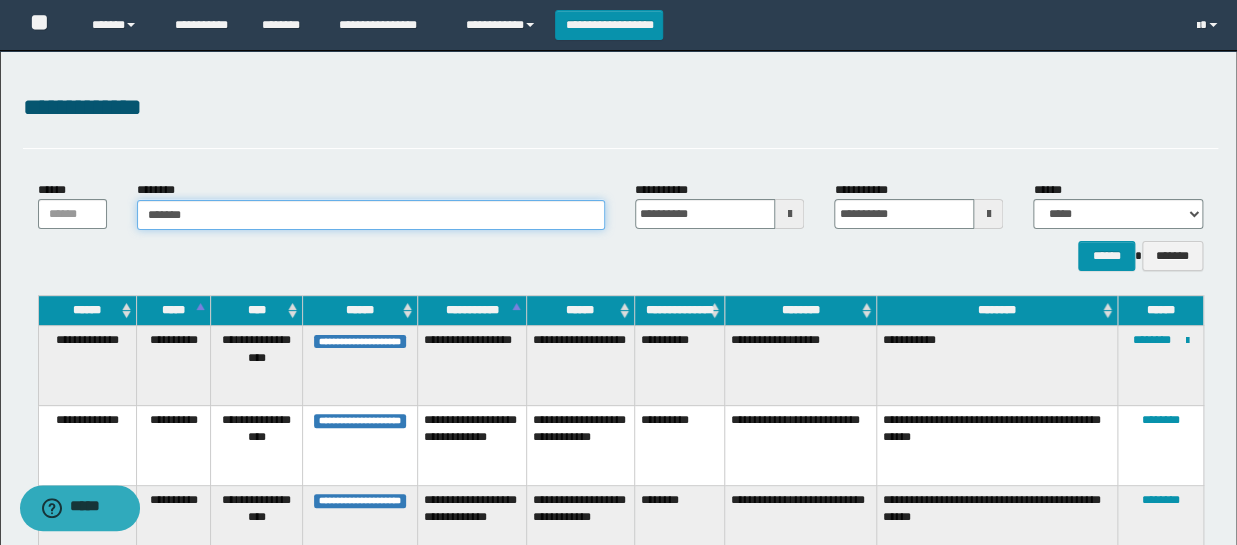 type on "*******" 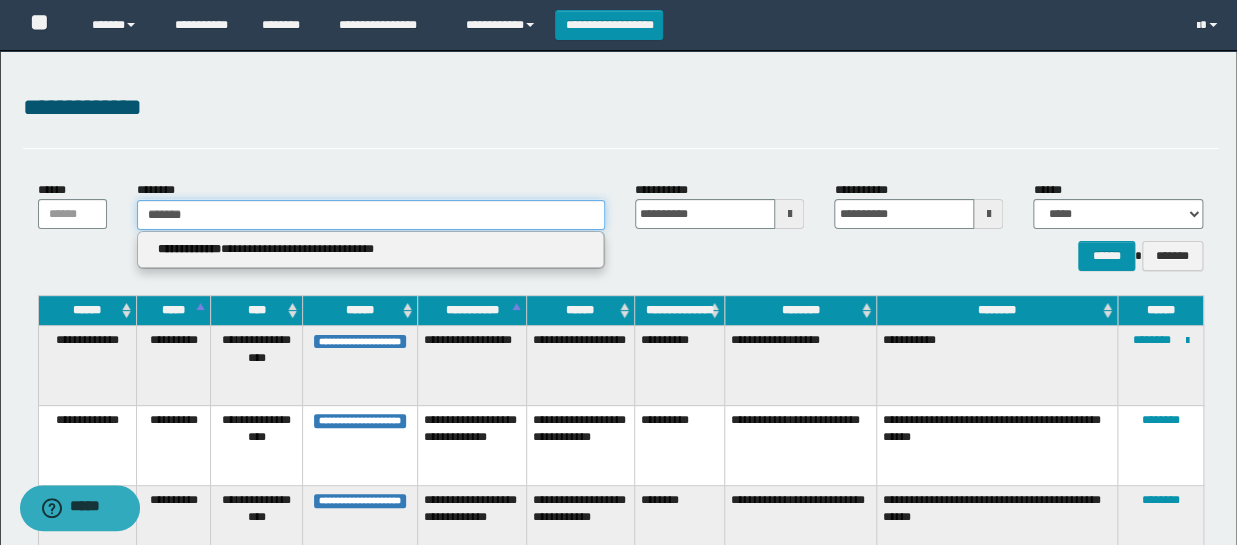 type 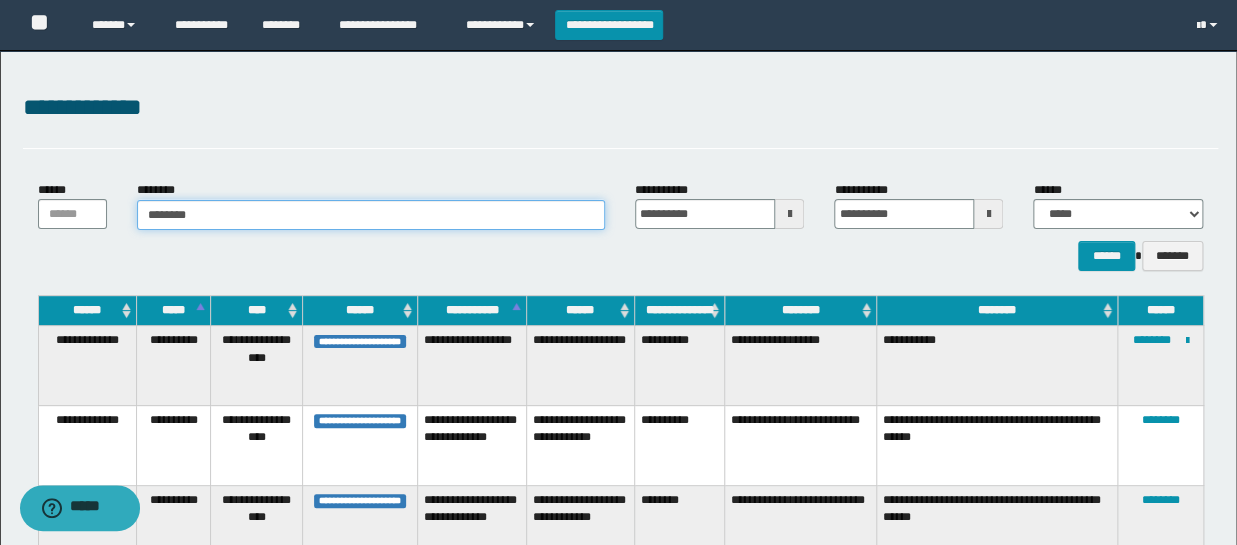 type on "*********" 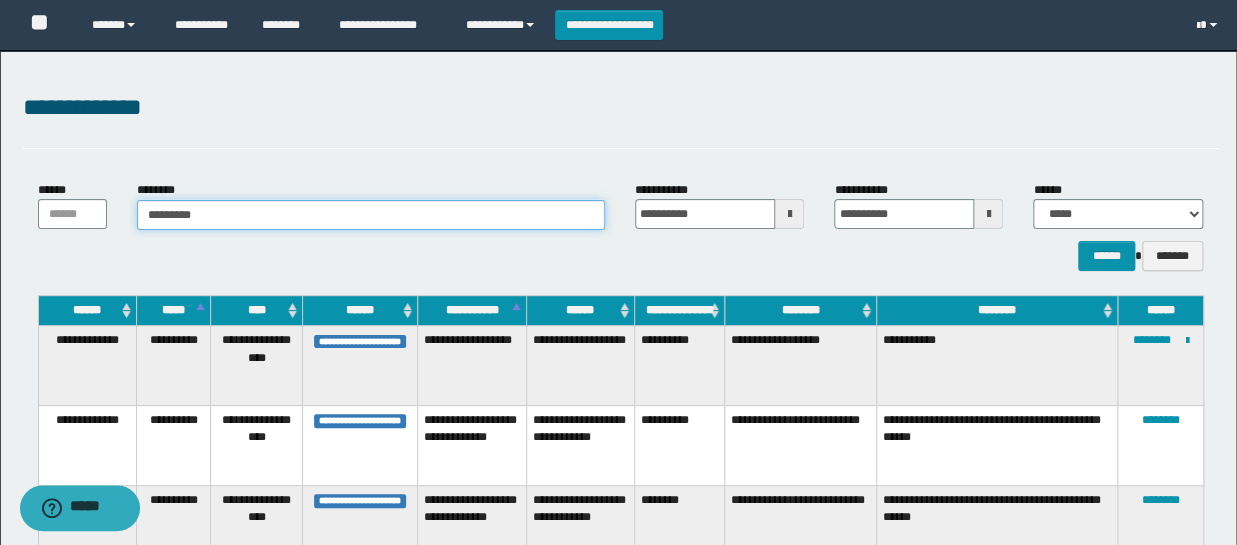 type on "*********" 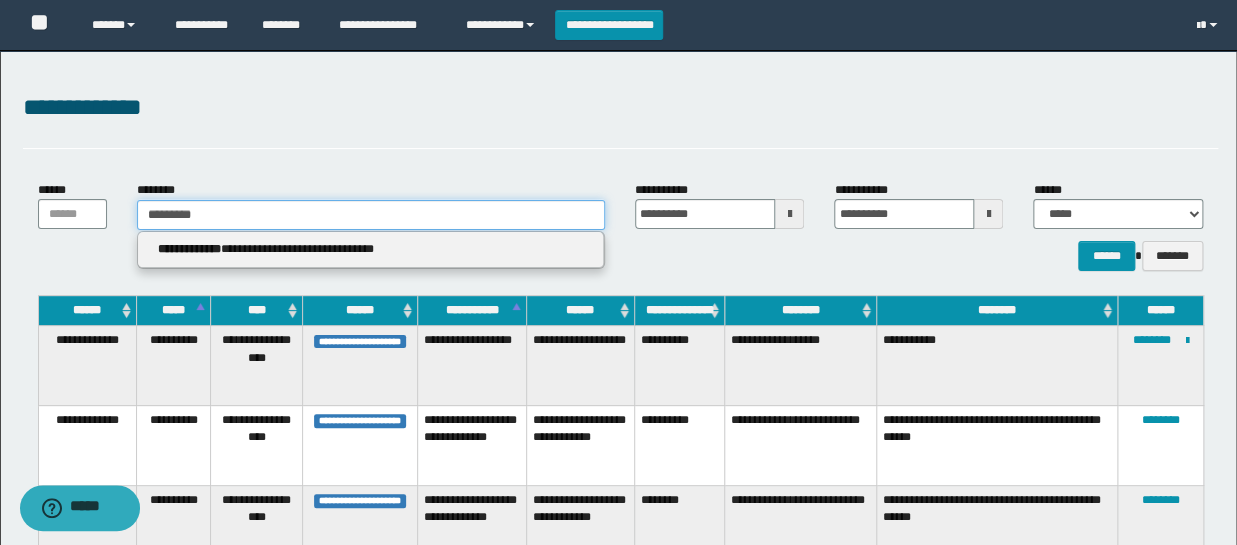 type 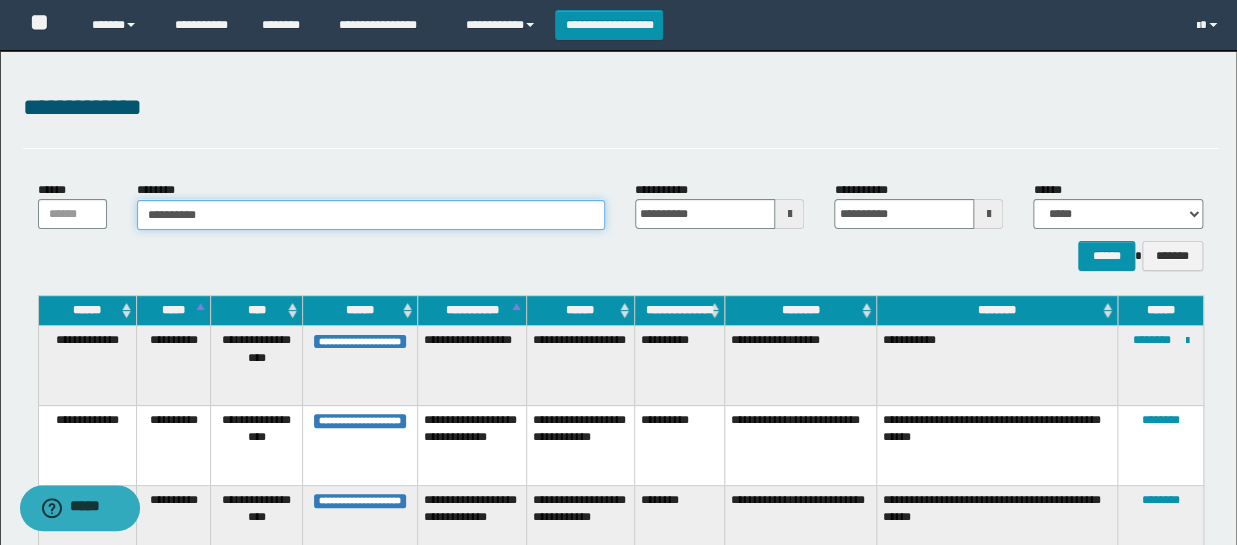 type on "**********" 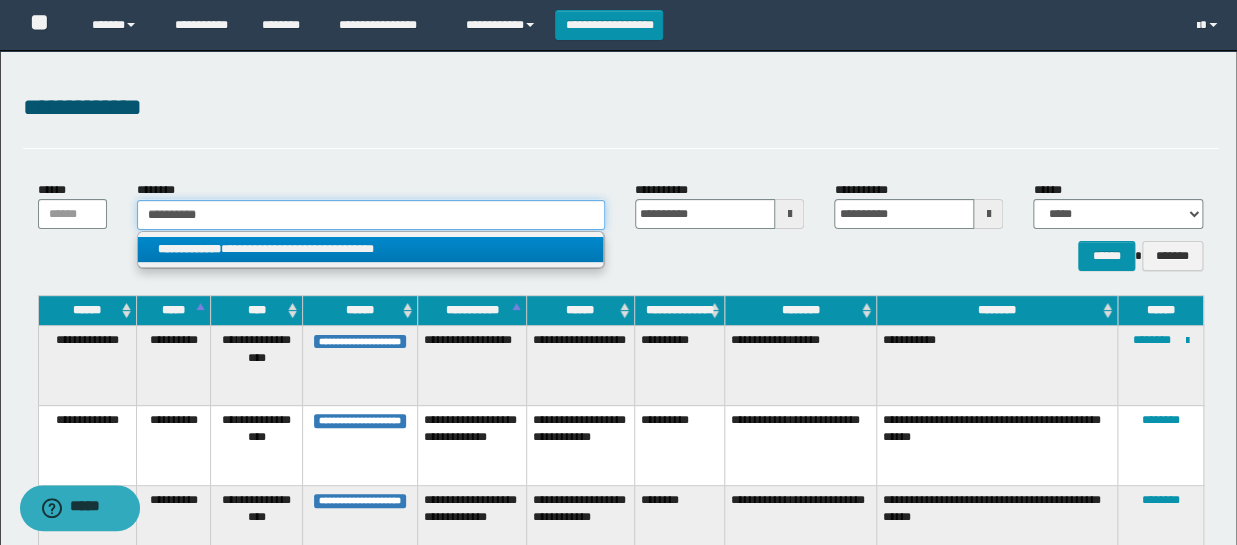 type on "**********" 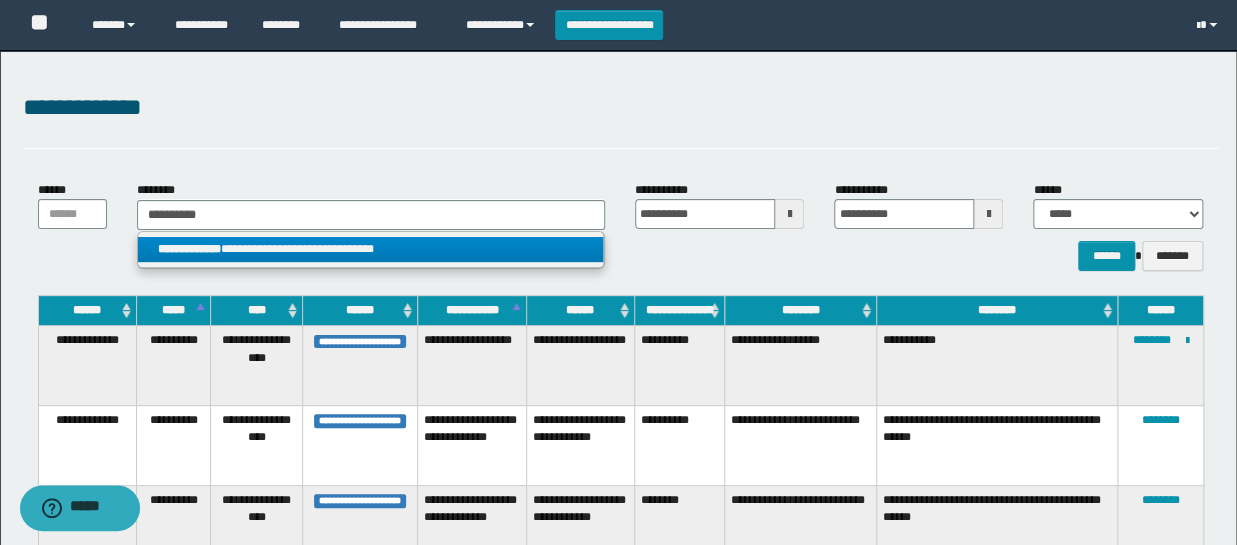 click on "**********" at bounding box center (370, 249) 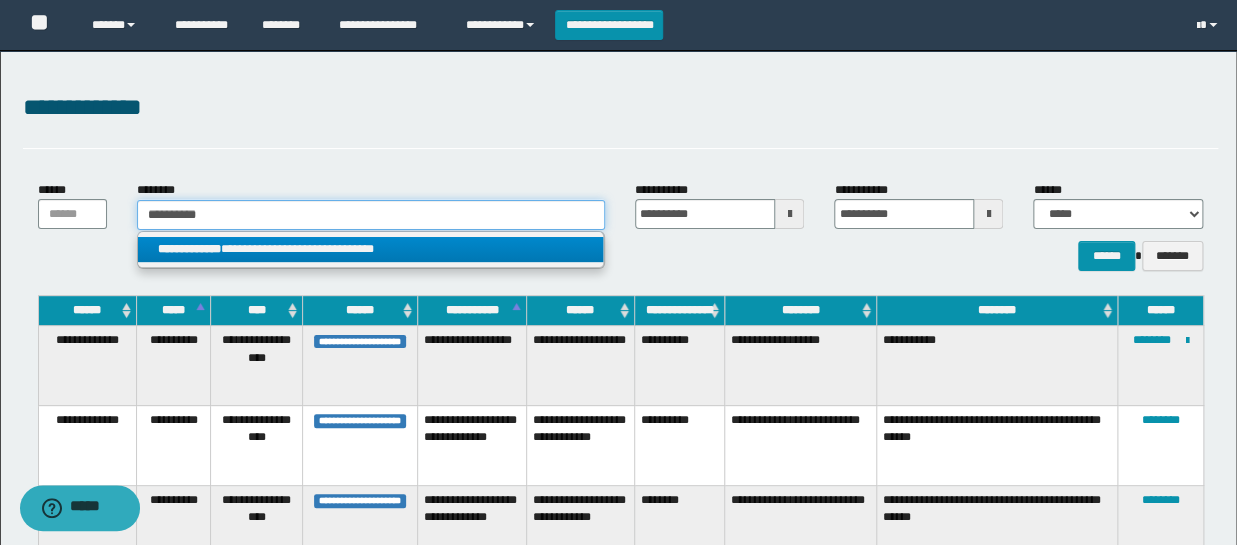 type 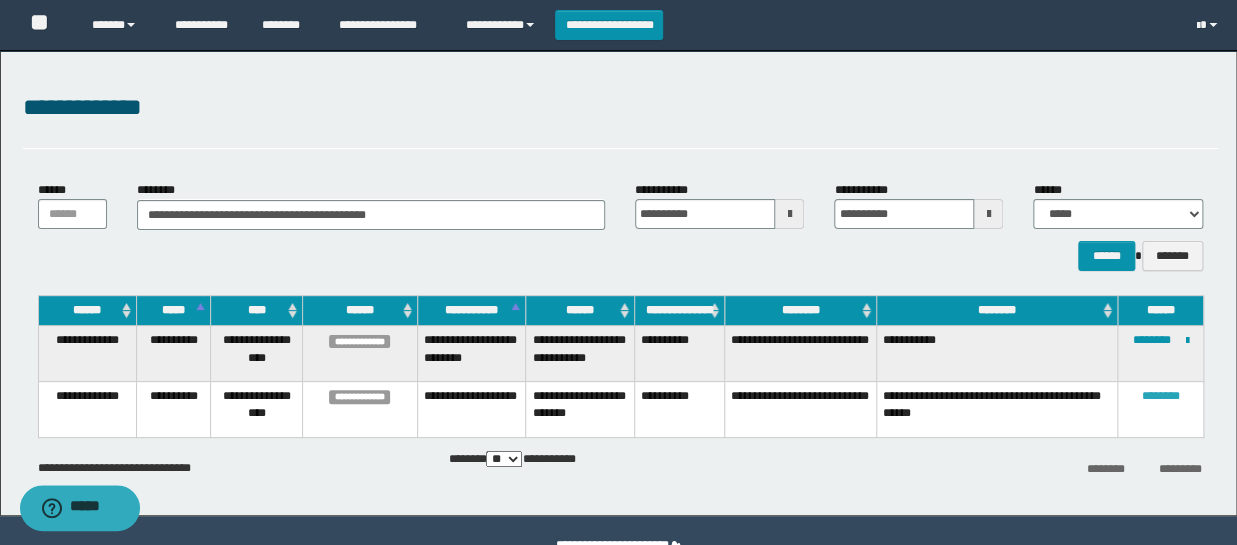 click on "********" at bounding box center [1161, 396] 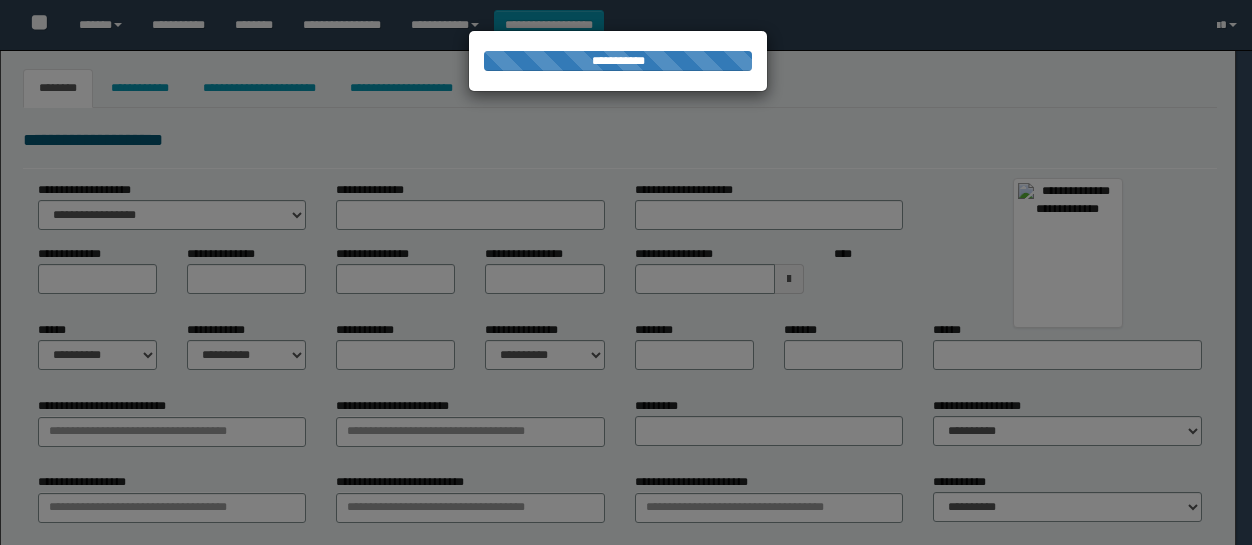 click at bounding box center (626, 272) 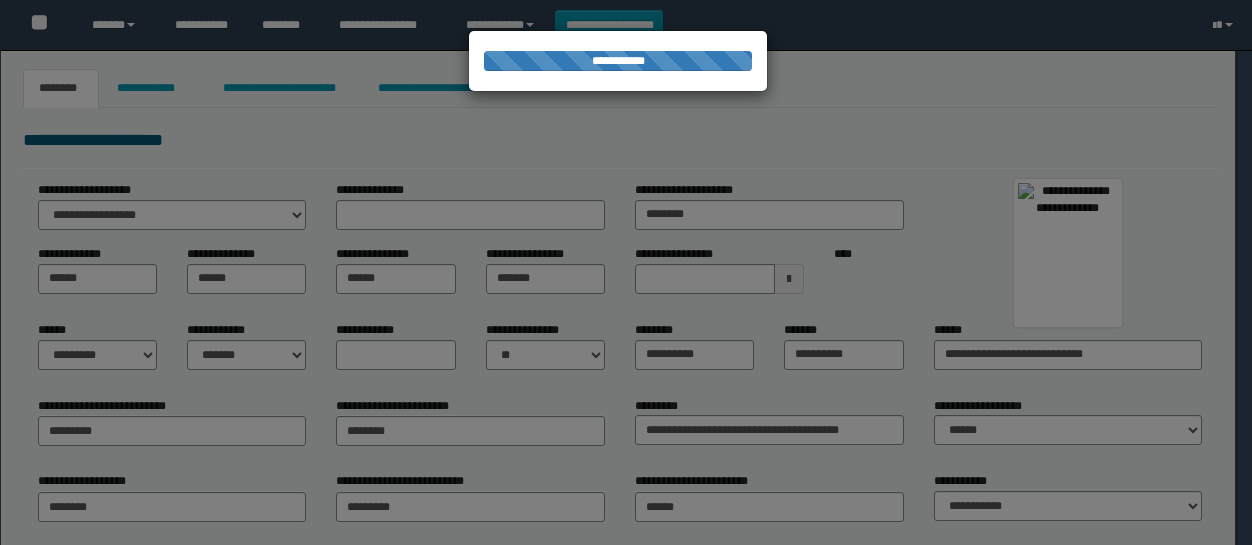 scroll, scrollTop: 0, scrollLeft: 0, axis: both 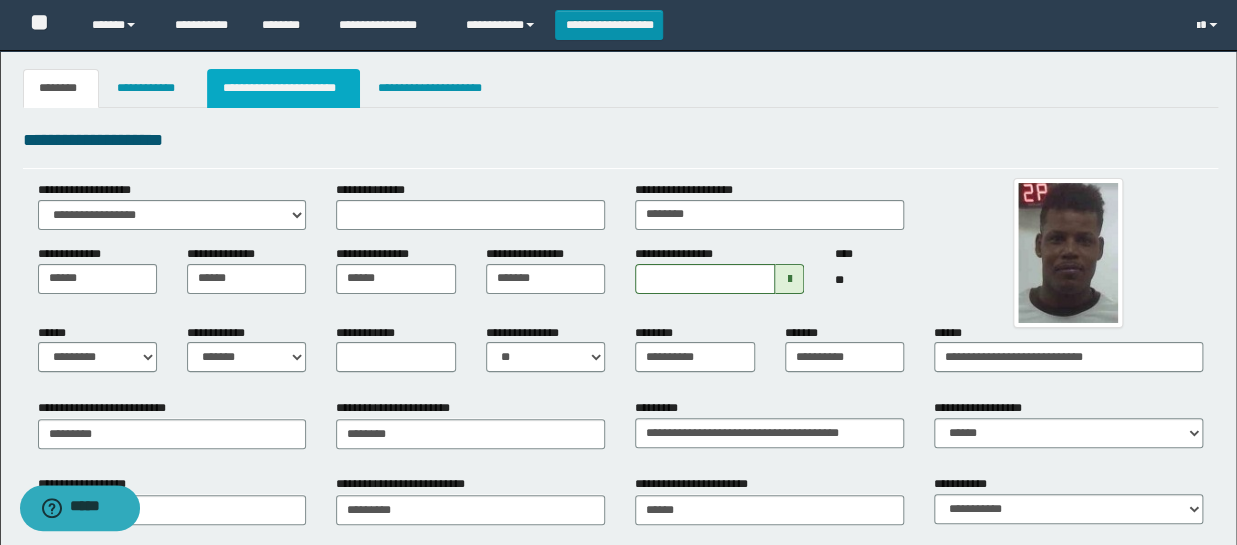 click on "**********" at bounding box center (284, 88) 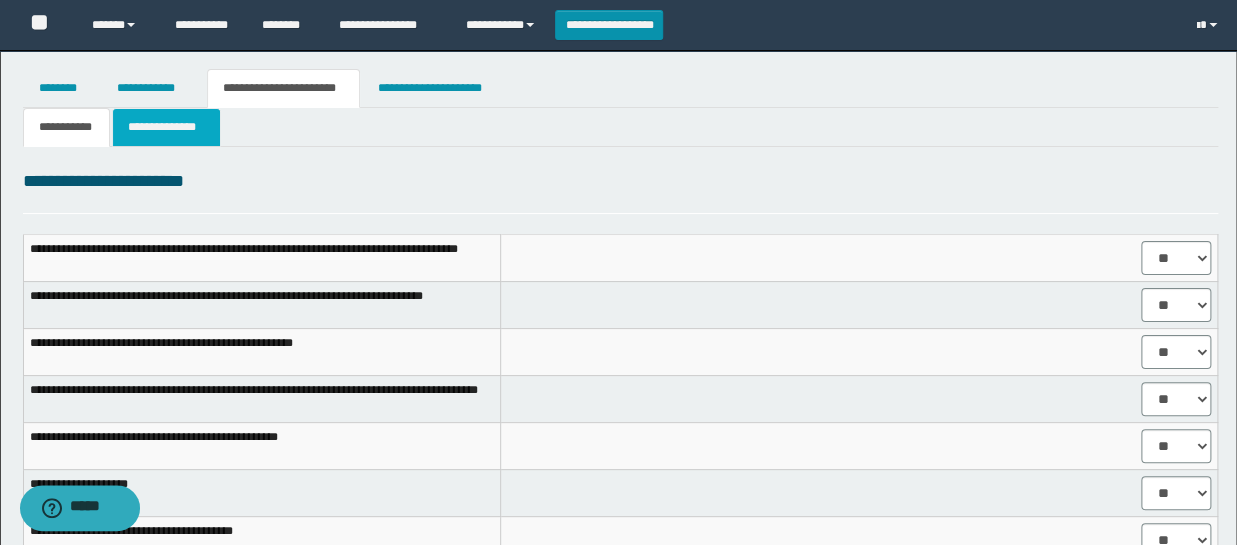 click on "**********" at bounding box center [166, 127] 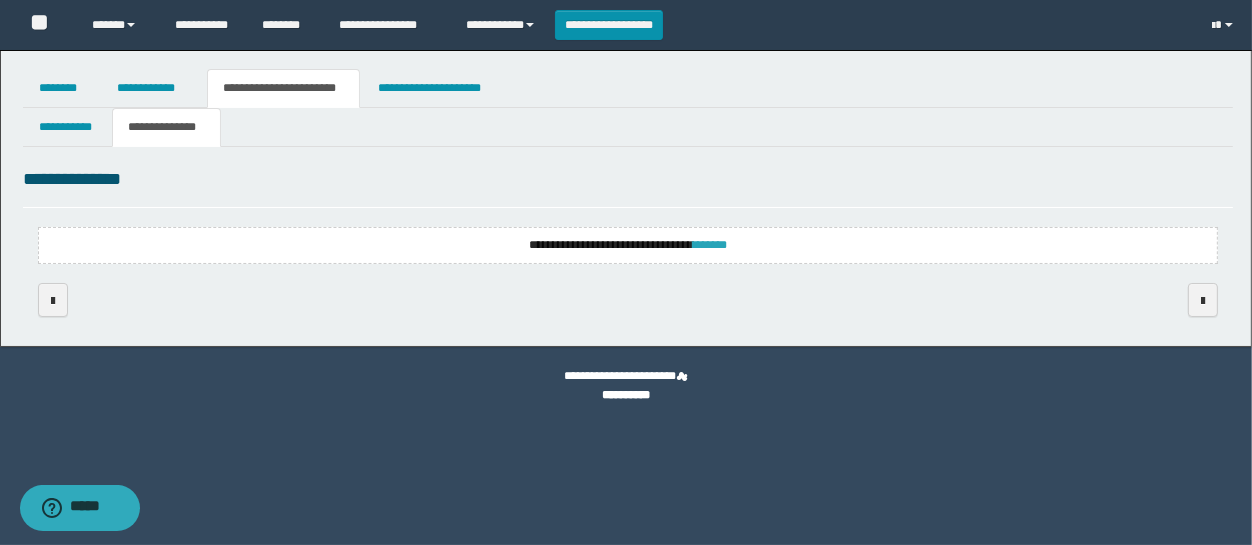 click on "*******" at bounding box center (710, 245) 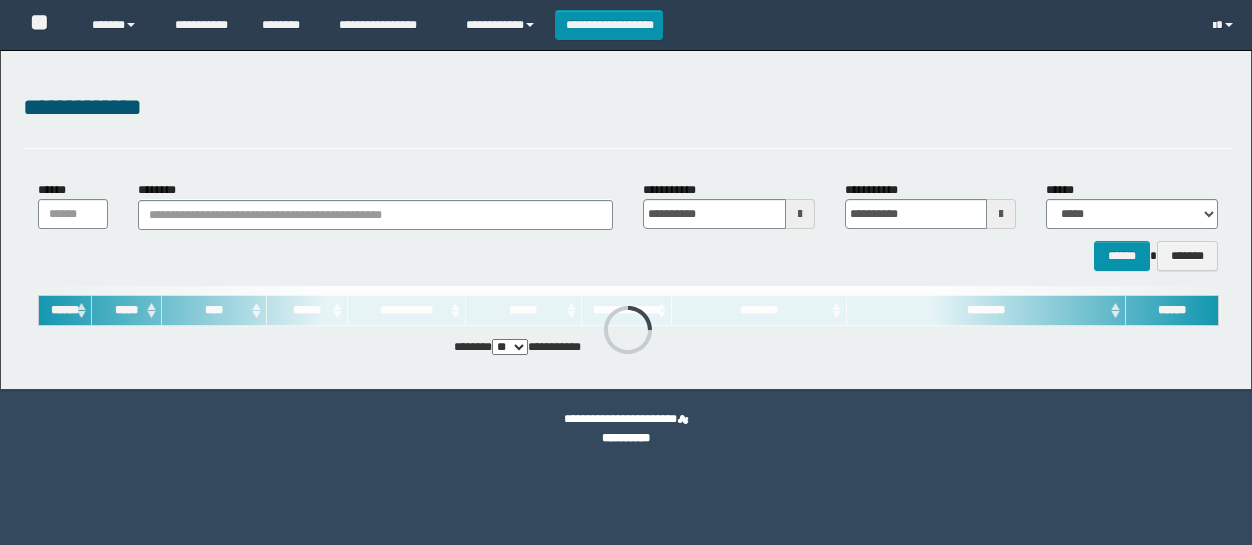 scroll, scrollTop: 0, scrollLeft: 0, axis: both 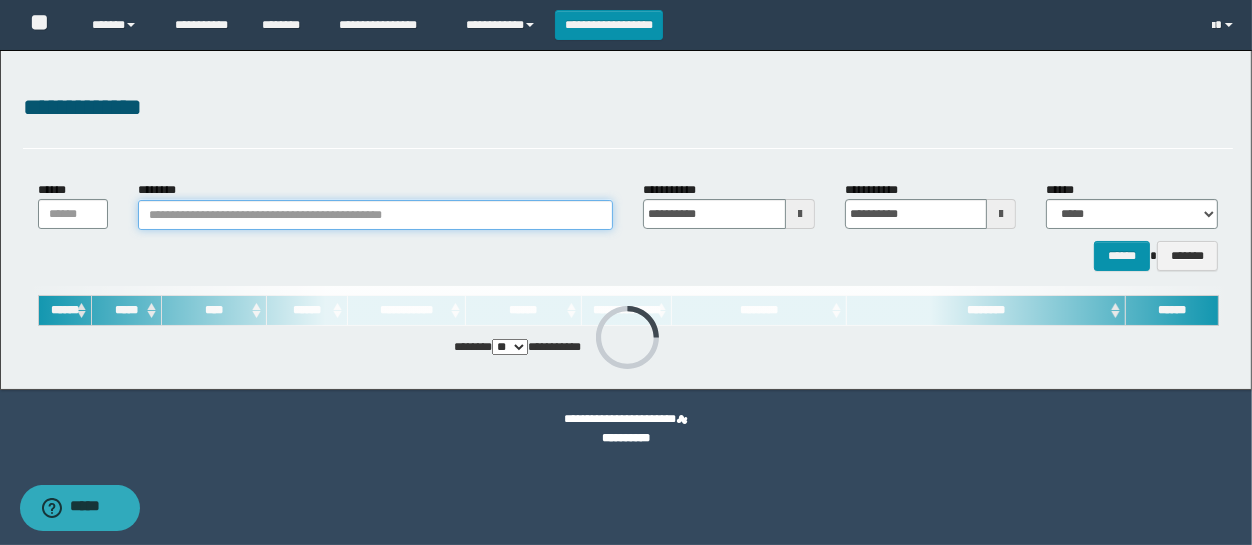 click on "********" at bounding box center [375, 215] 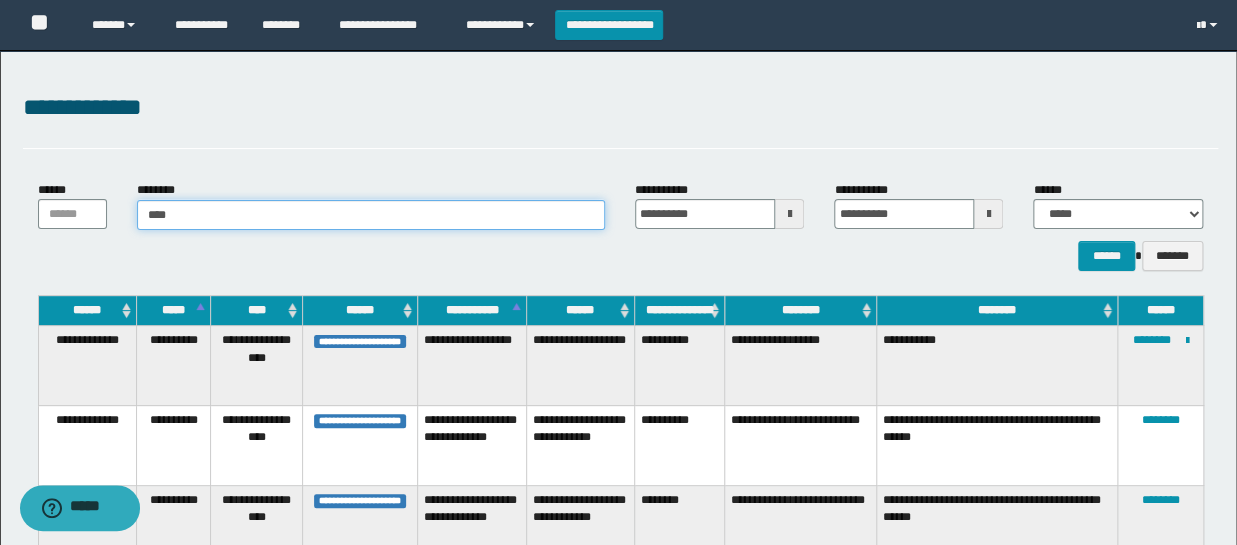 type on "*****" 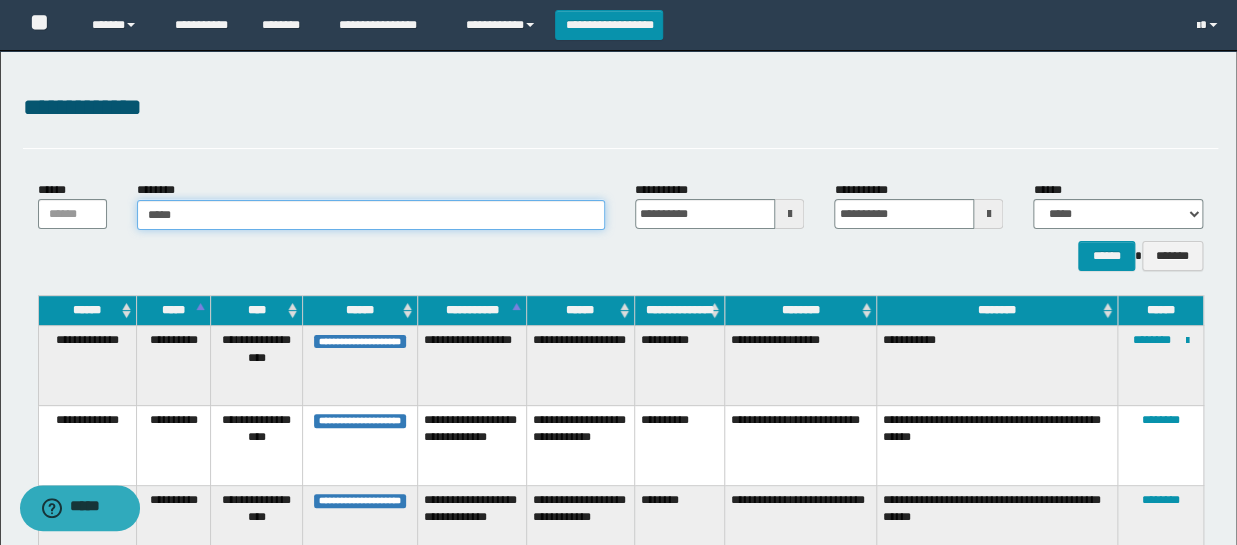 type on "*****" 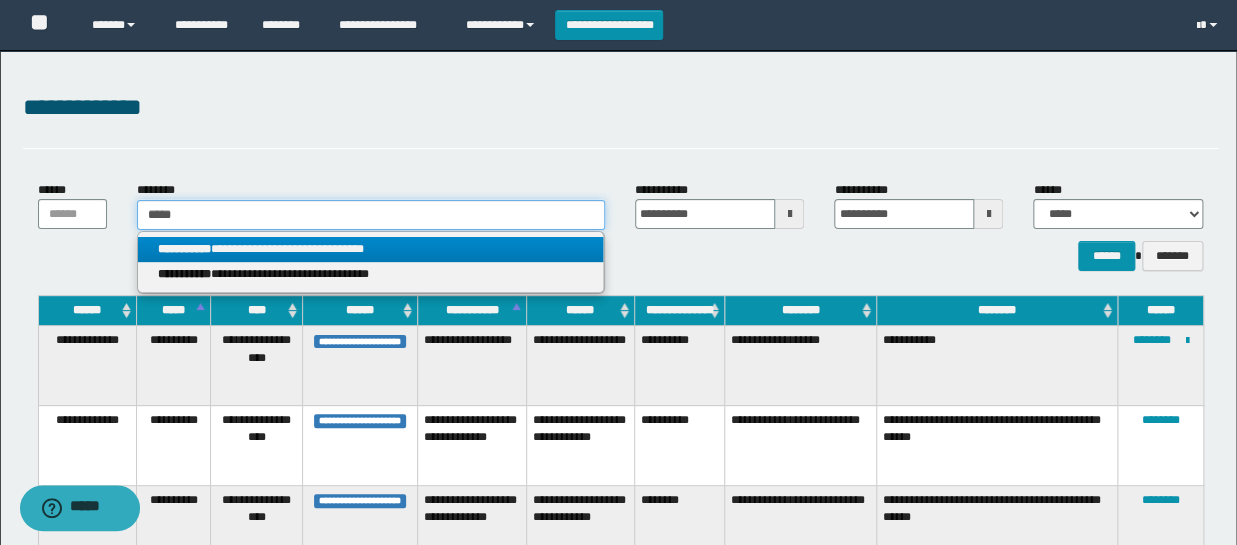 type on "*****" 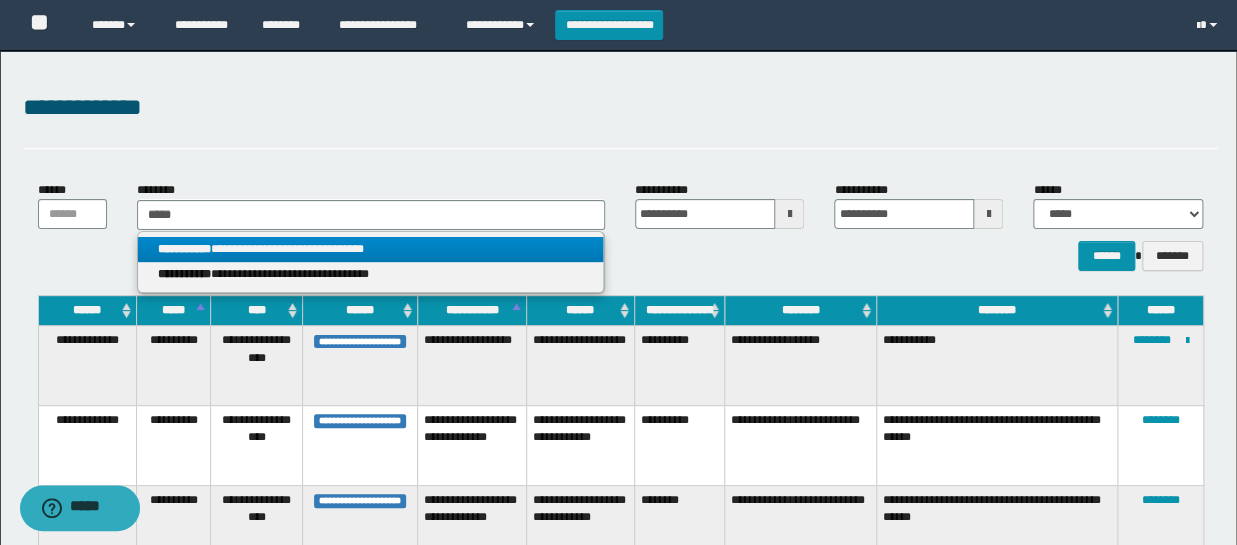 click on "**********" at bounding box center (370, 249) 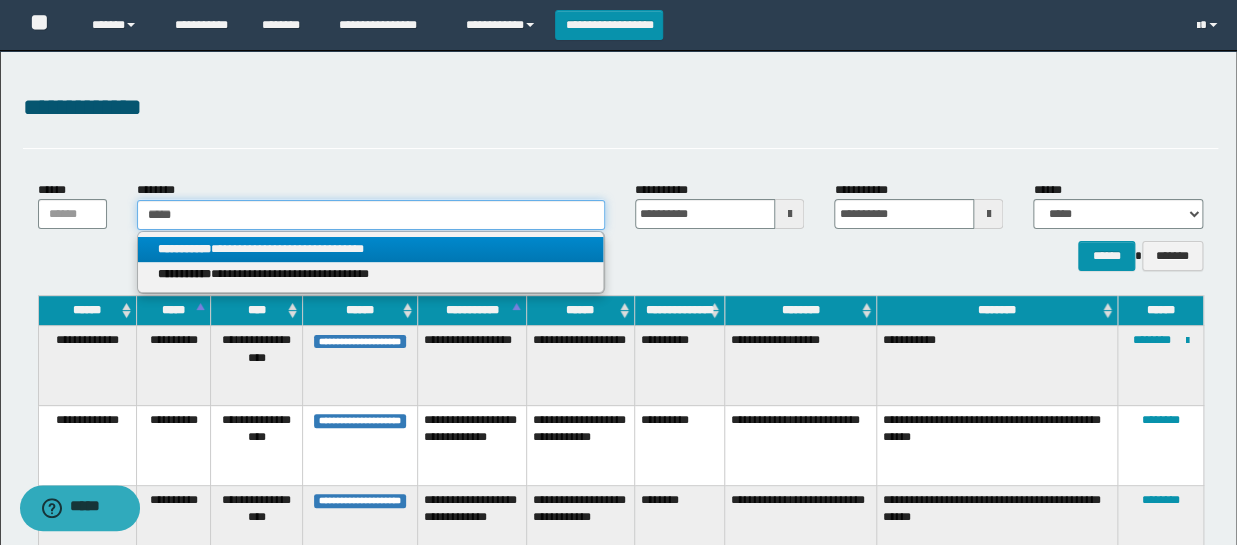 type 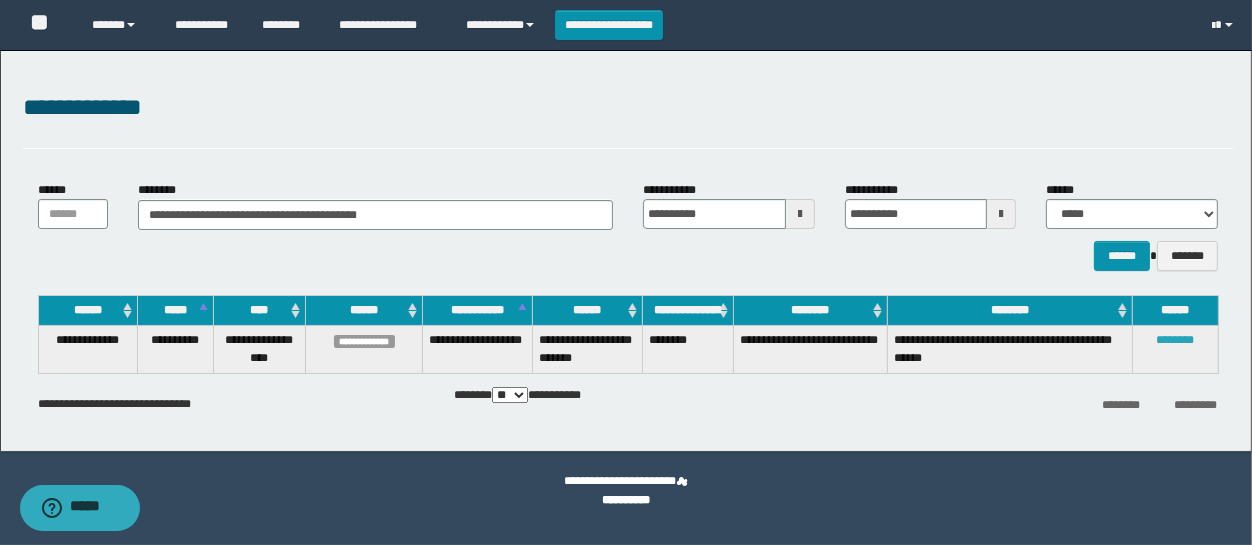 click on "********" at bounding box center [1176, 340] 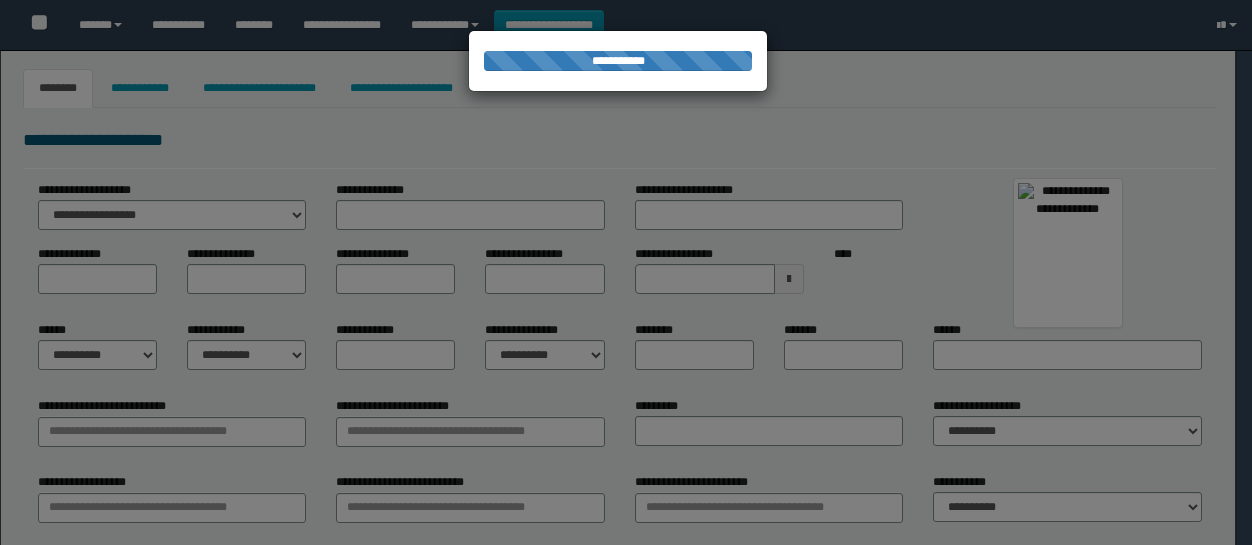 type on "**********" 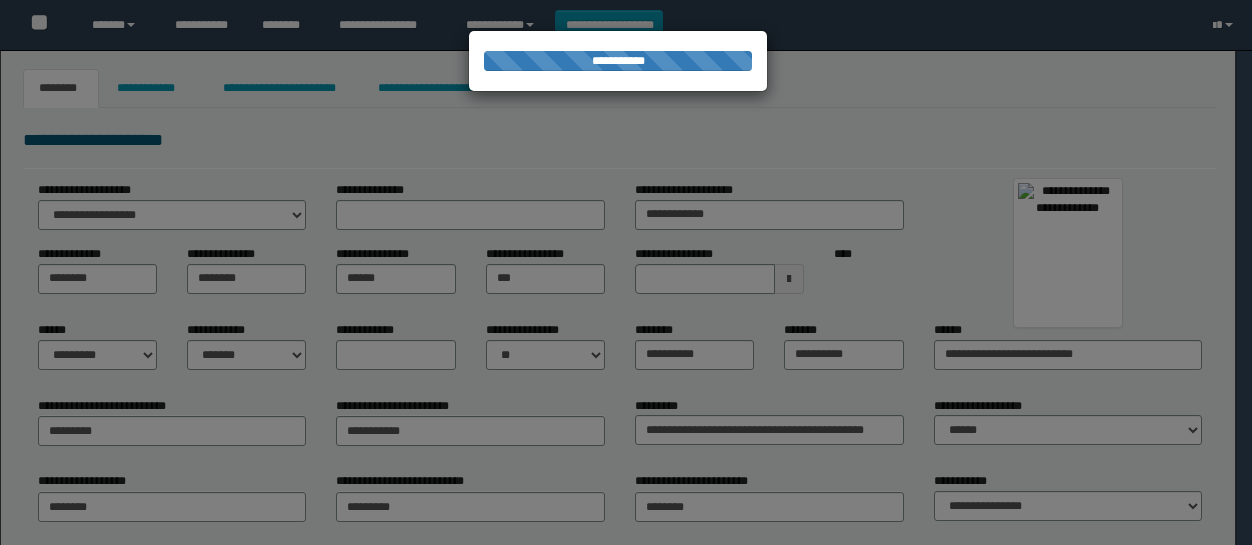 scroll, scrollTop: 0, scrollLeft: 0, axis: both 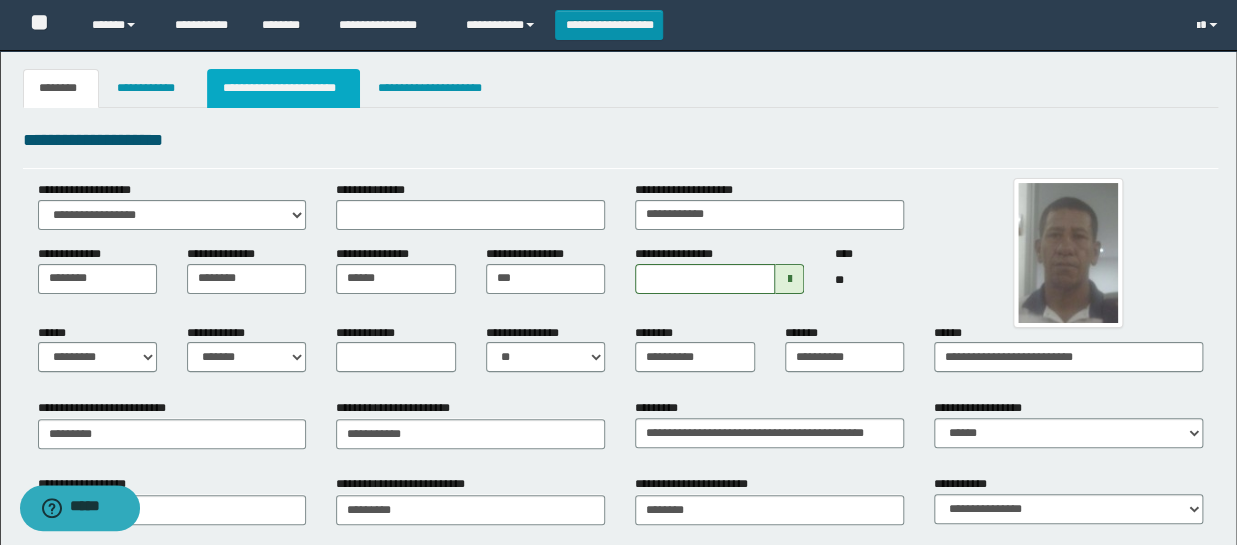 click on "**********" at bounding box center [284, 88] 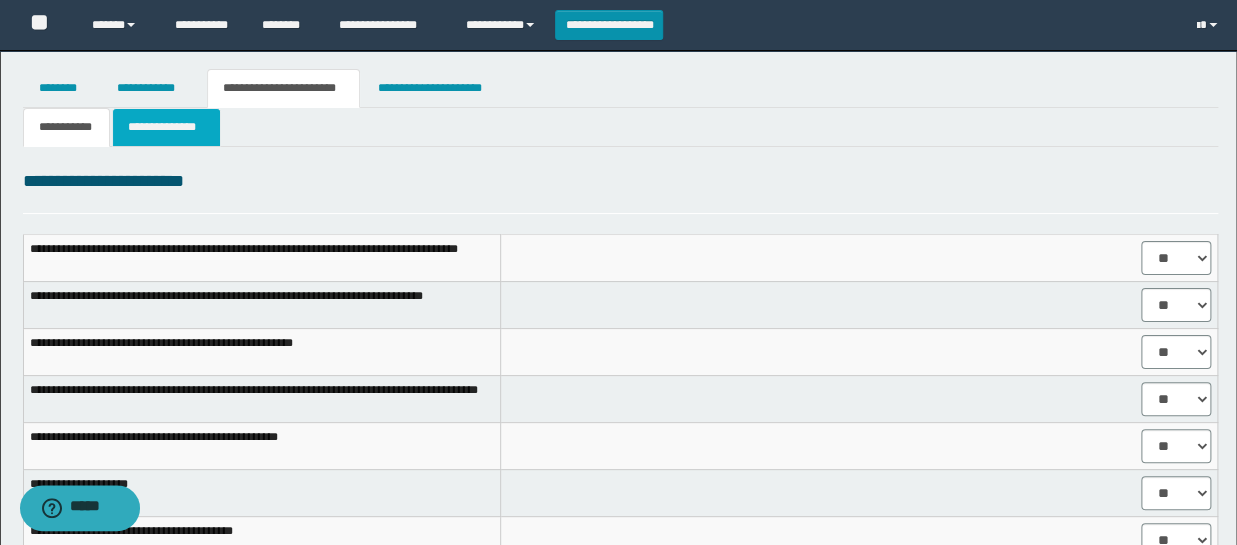 click on "**********" at bounding box center (166, 127) 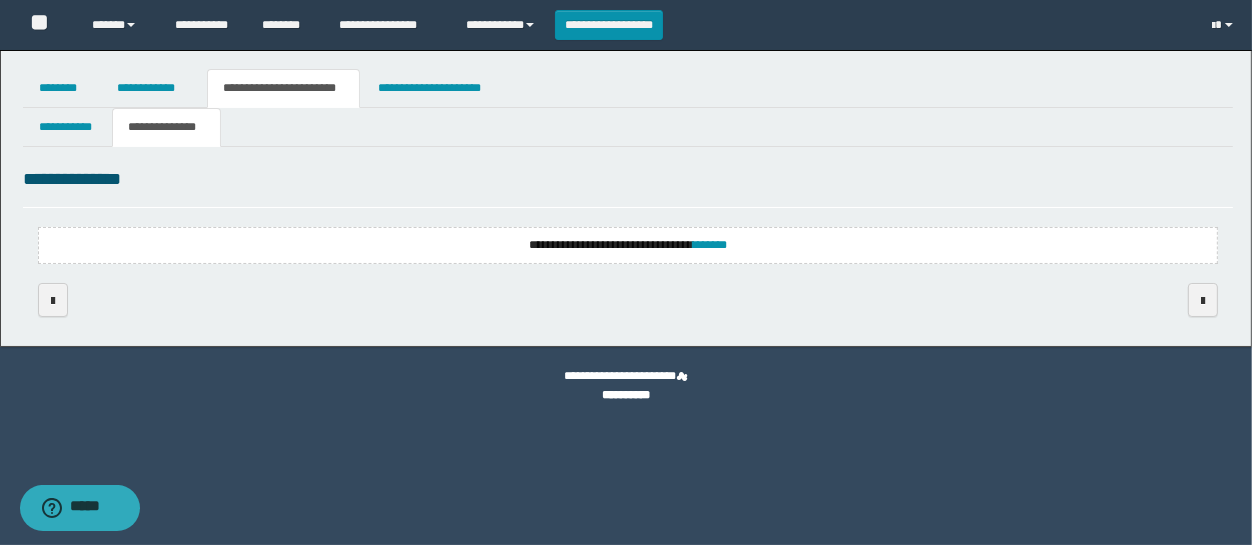 click on "**********" at bounding box center [628, 245] 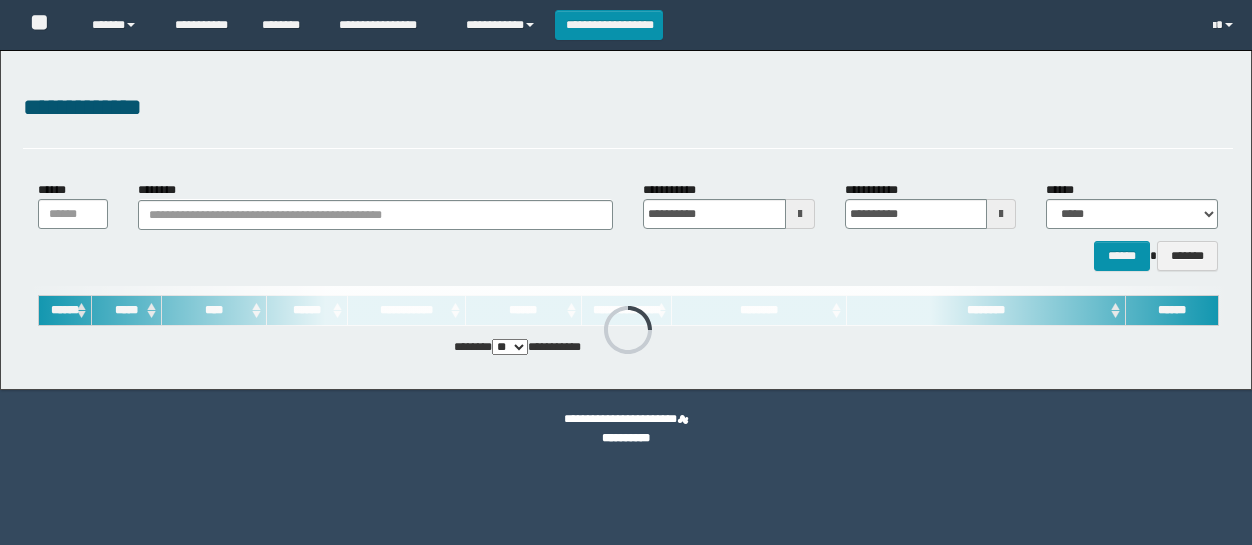 scroll, scrollTop: 0, scrollLeft: 0, axis: both 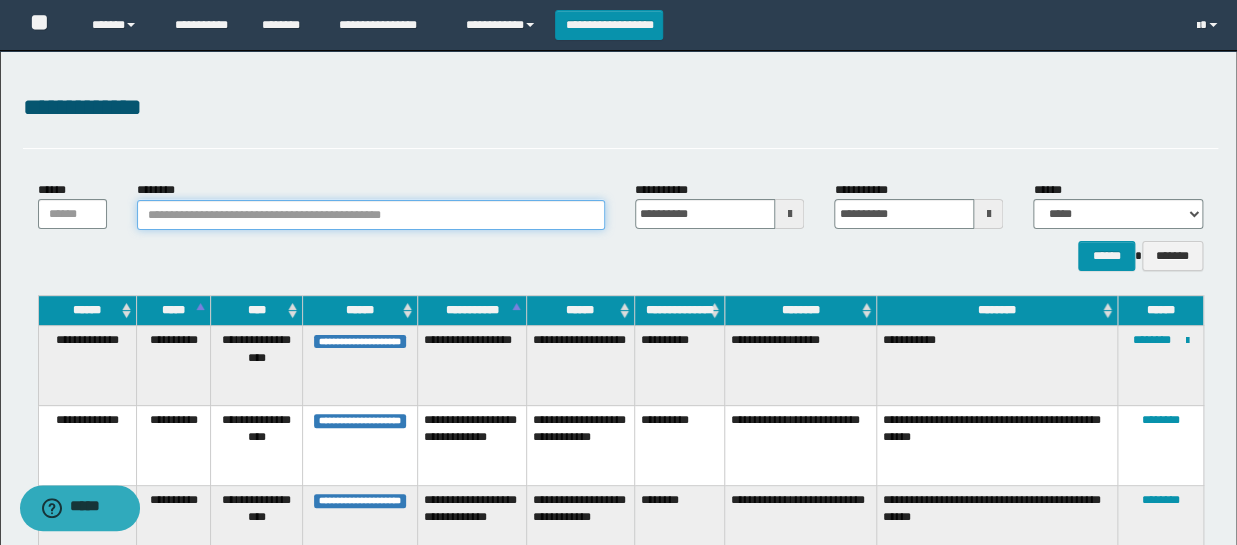 click on "********" at bounding box center [371, 215] 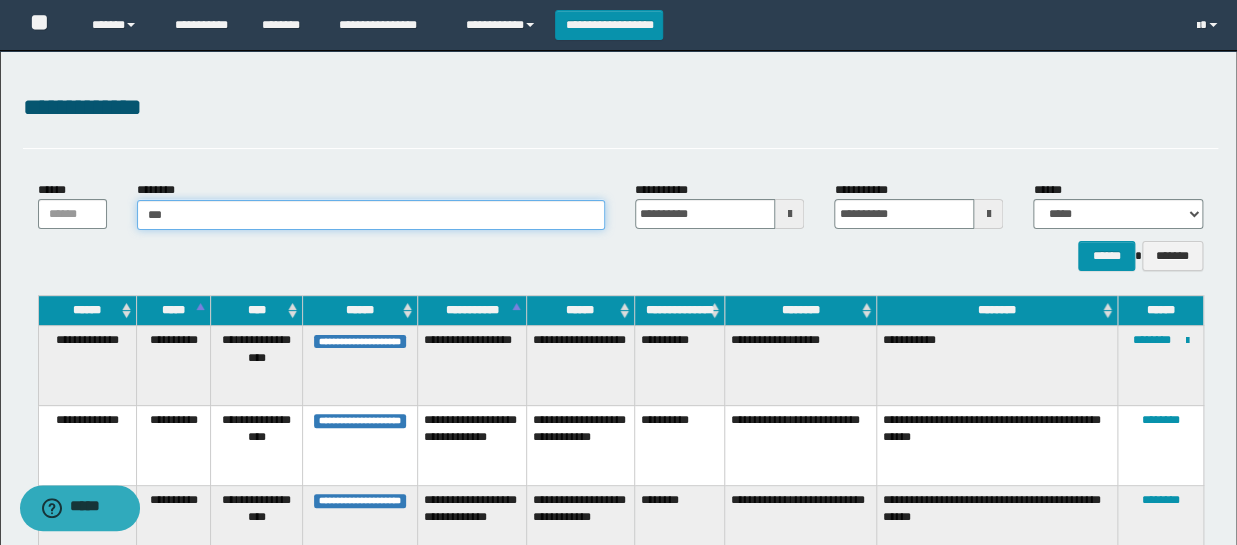 type on "****" 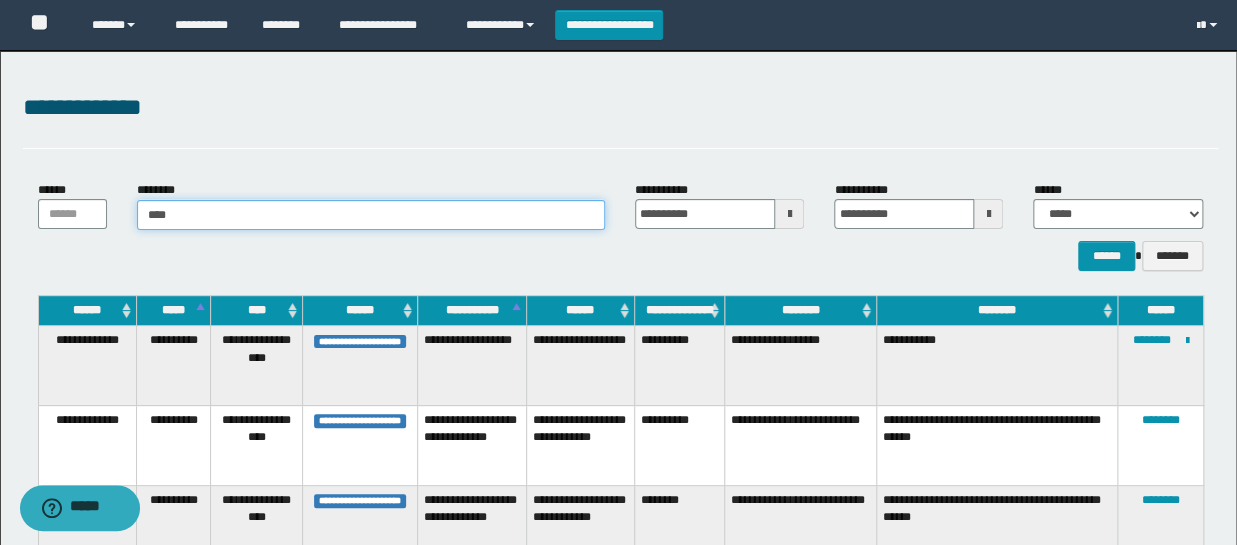 type on "****" 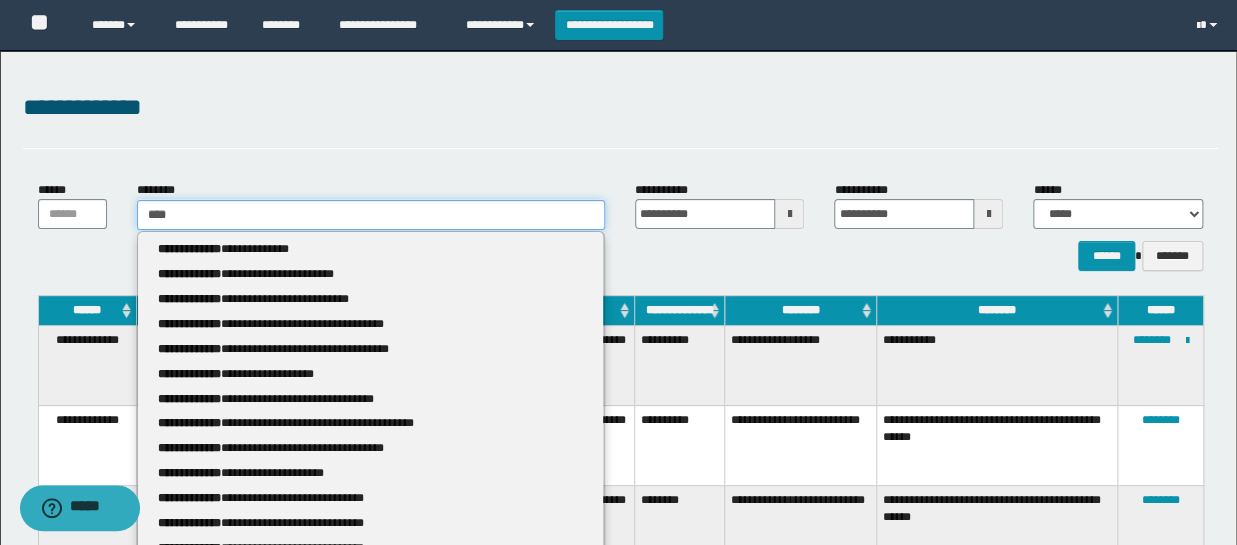 type 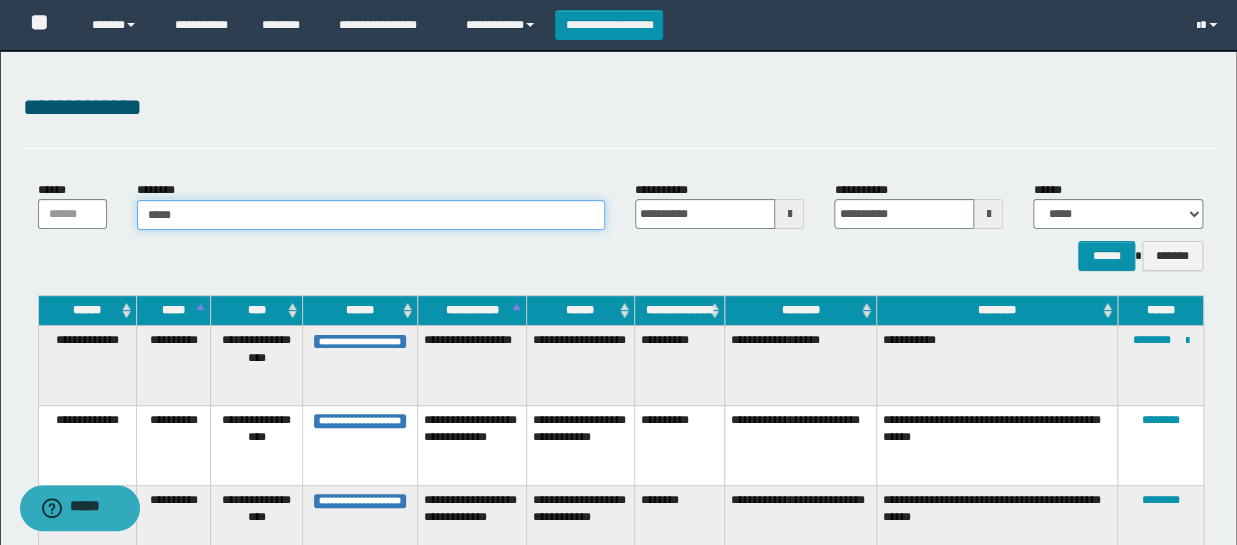 type on "****" 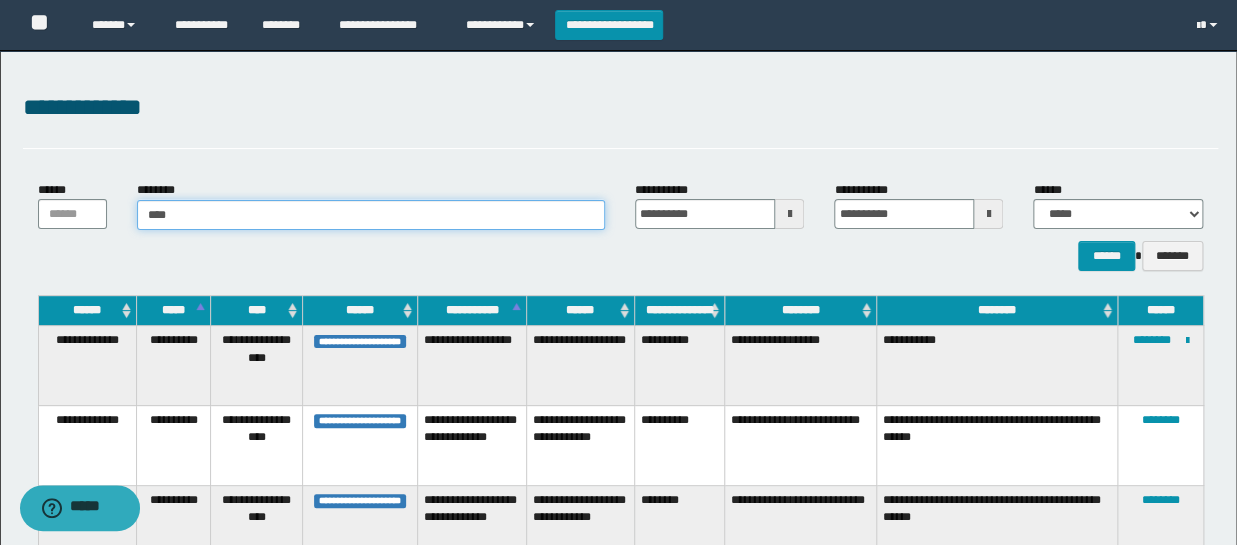 type on "****" 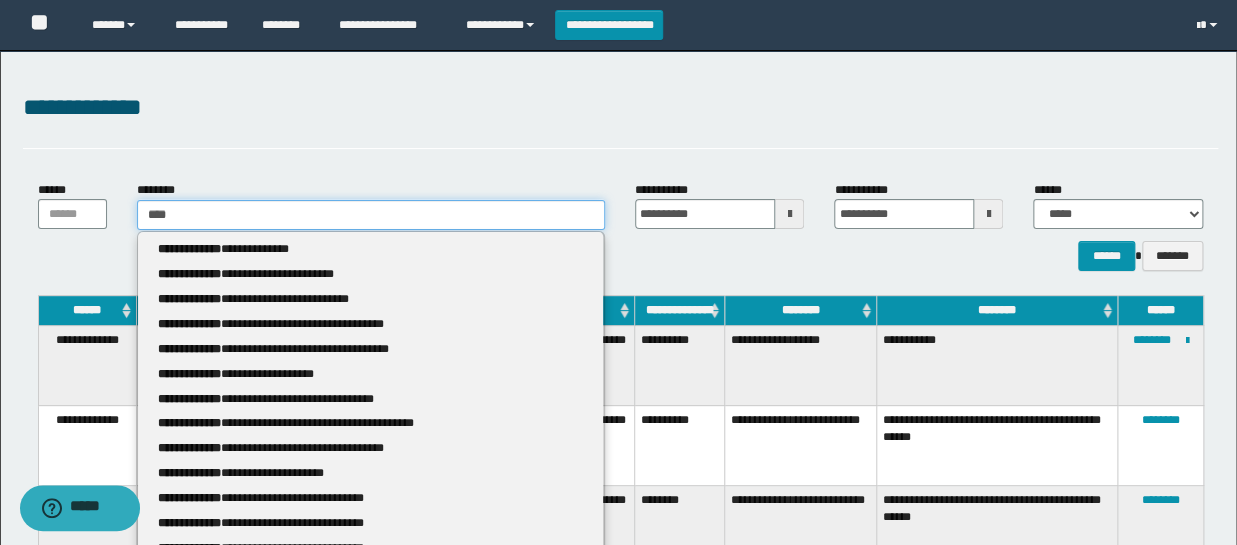type 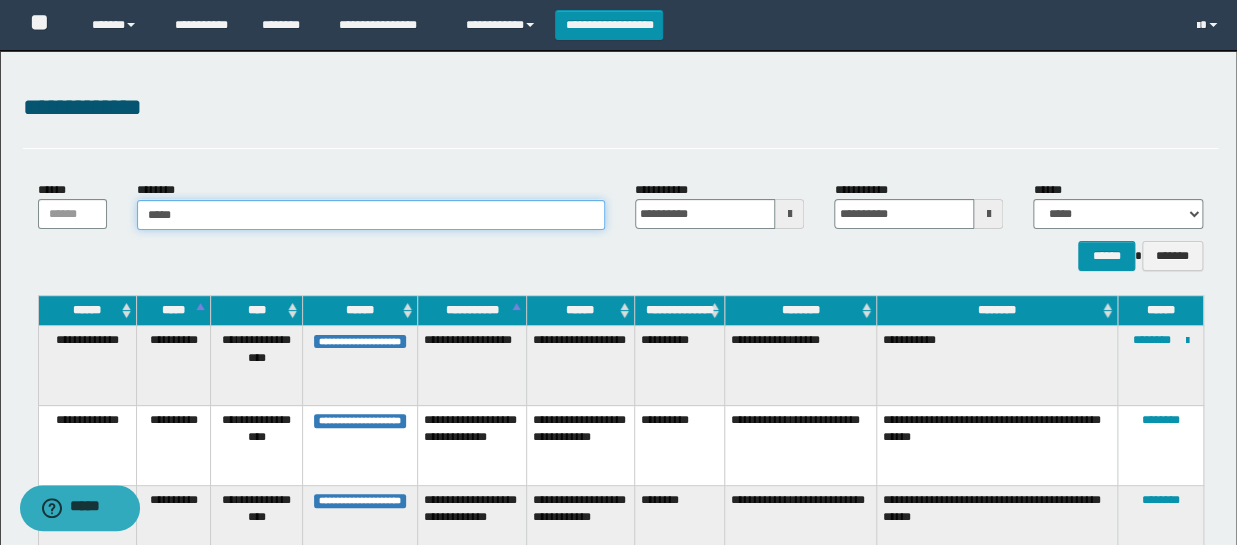 type on "****" 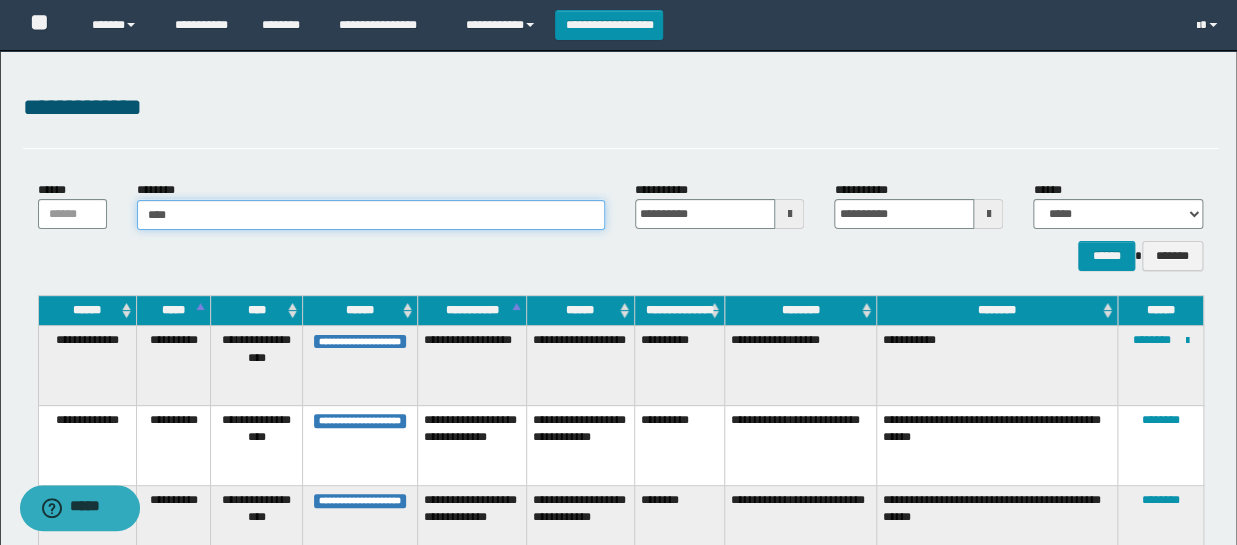 type on "****" 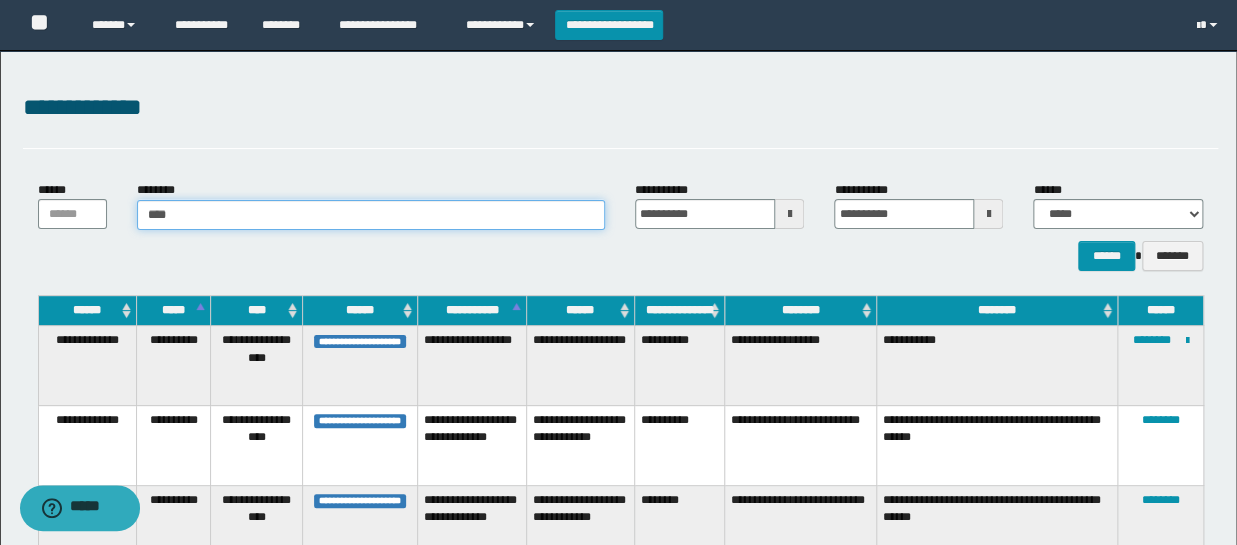type 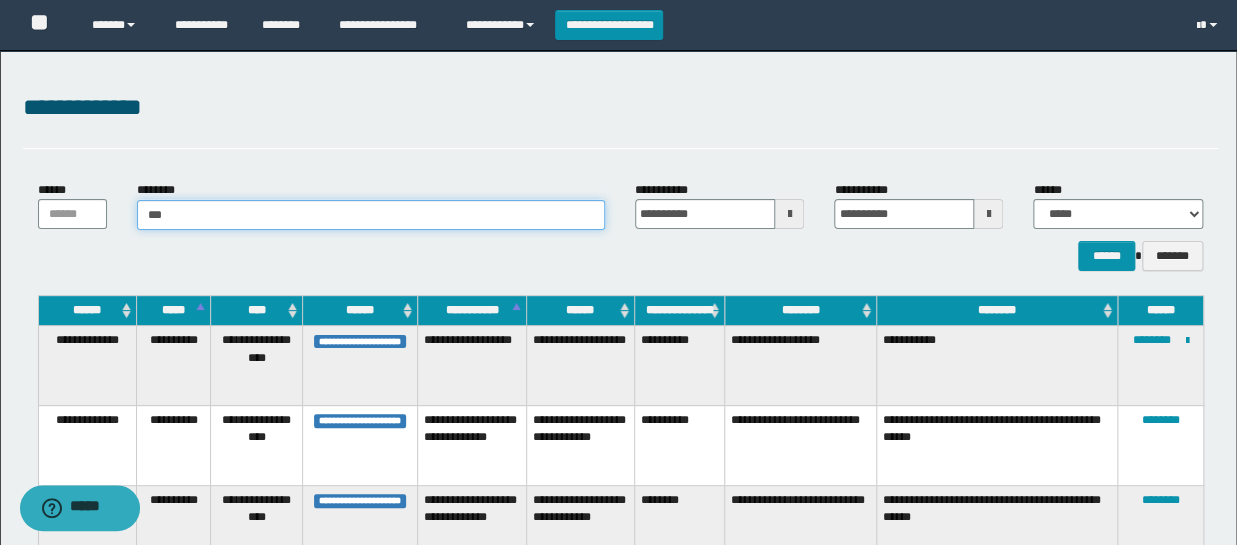 type on "***" 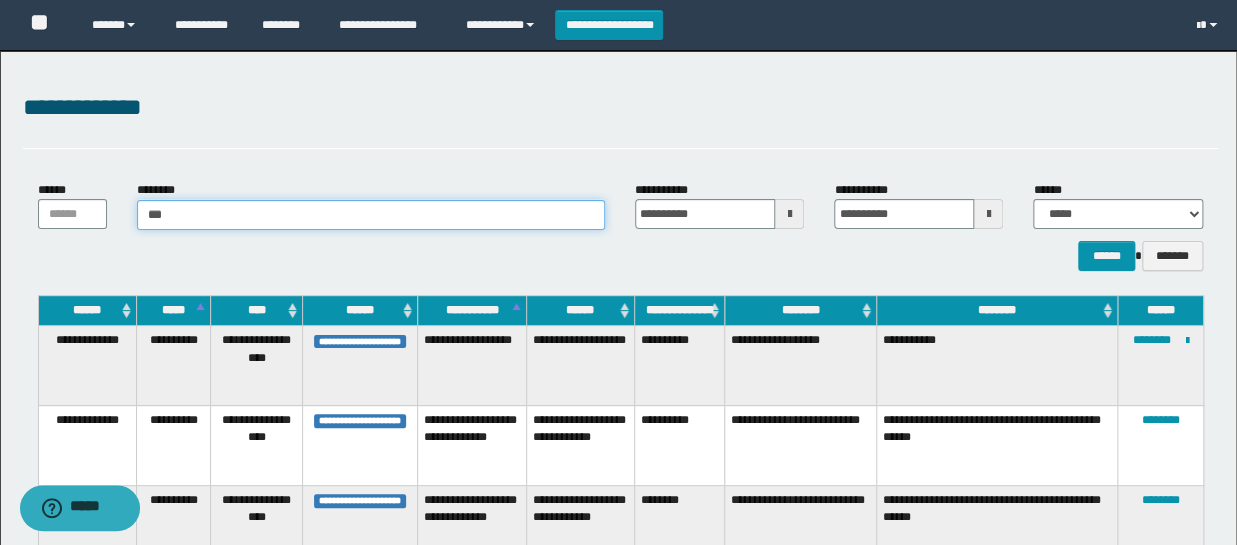 type 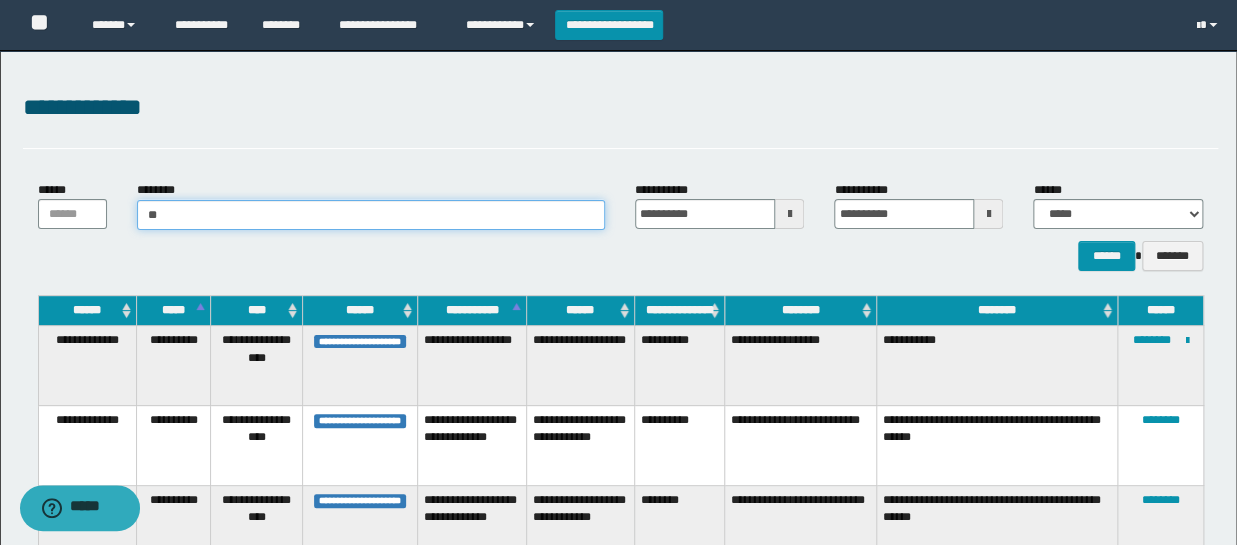 type on "*" 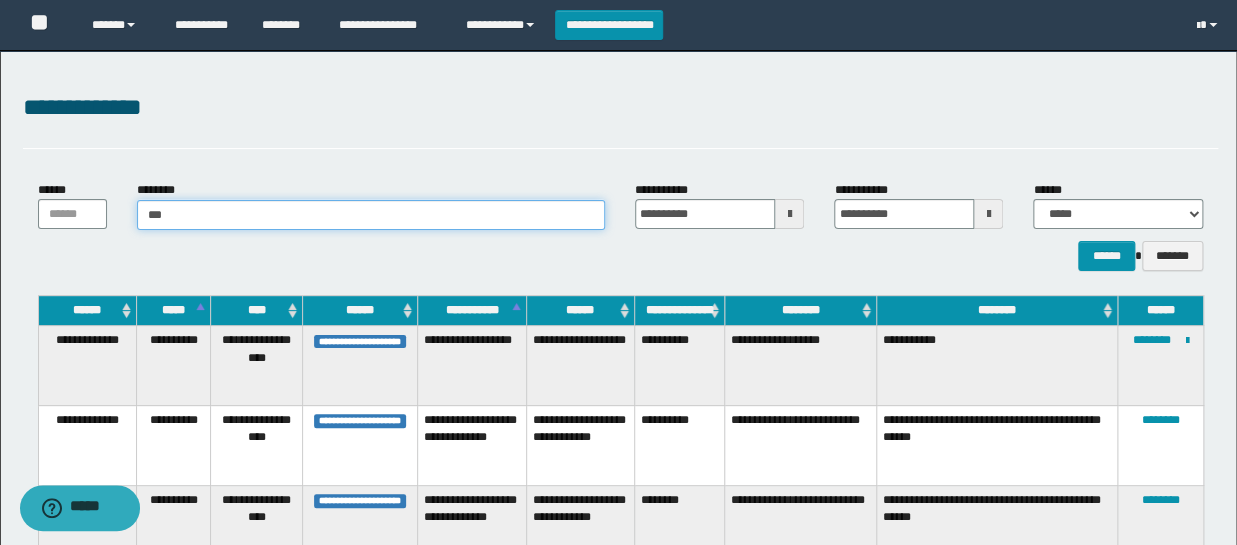 type on "****" 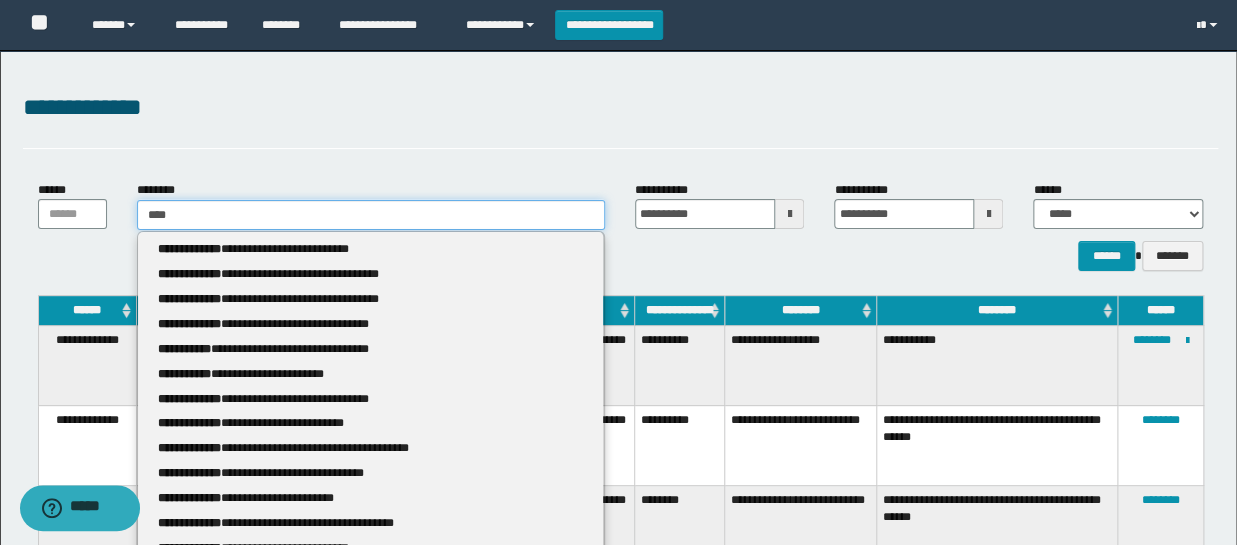 type on "****" 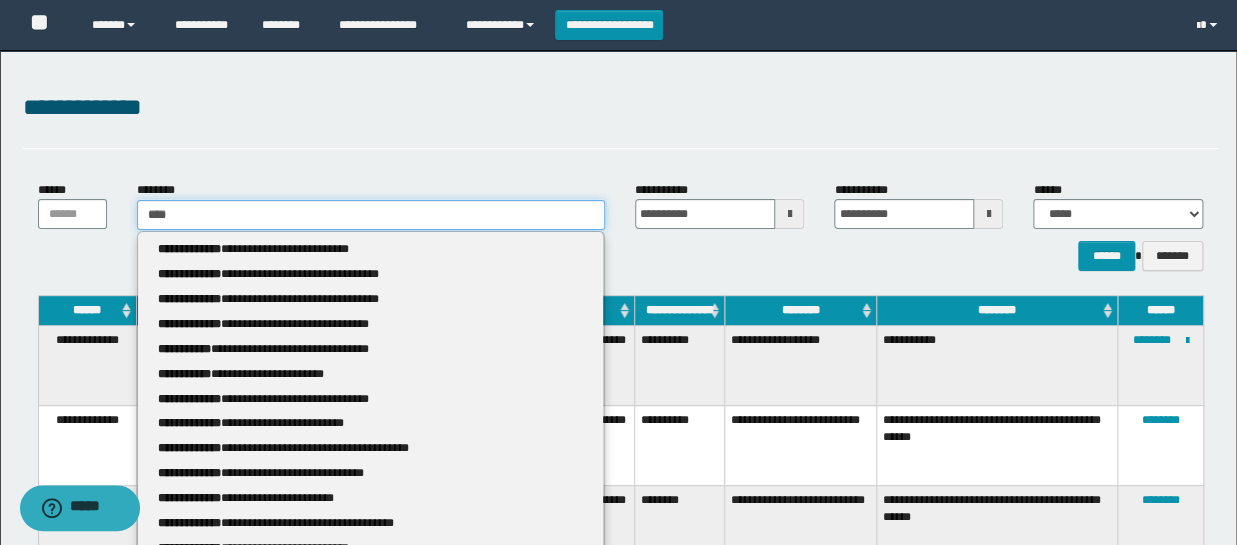type 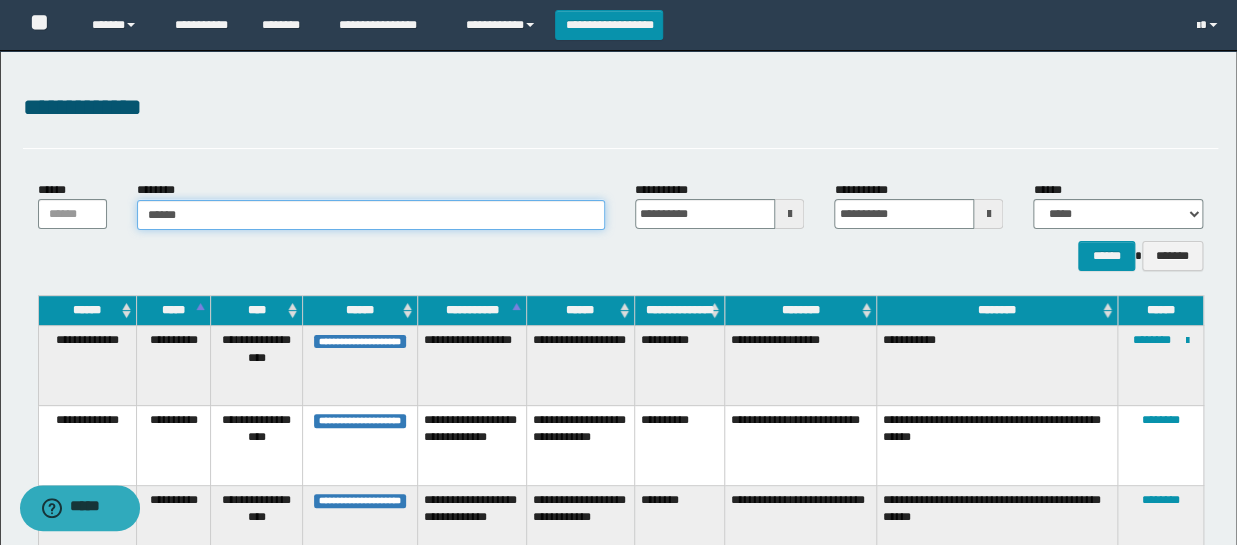 type on "*******" 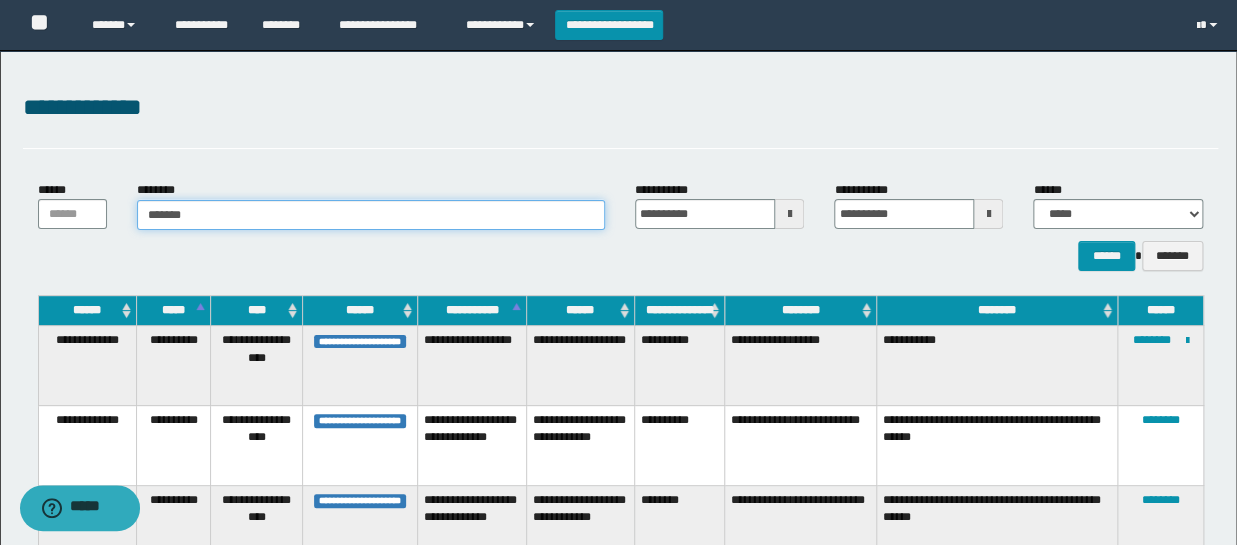 type on "*******" 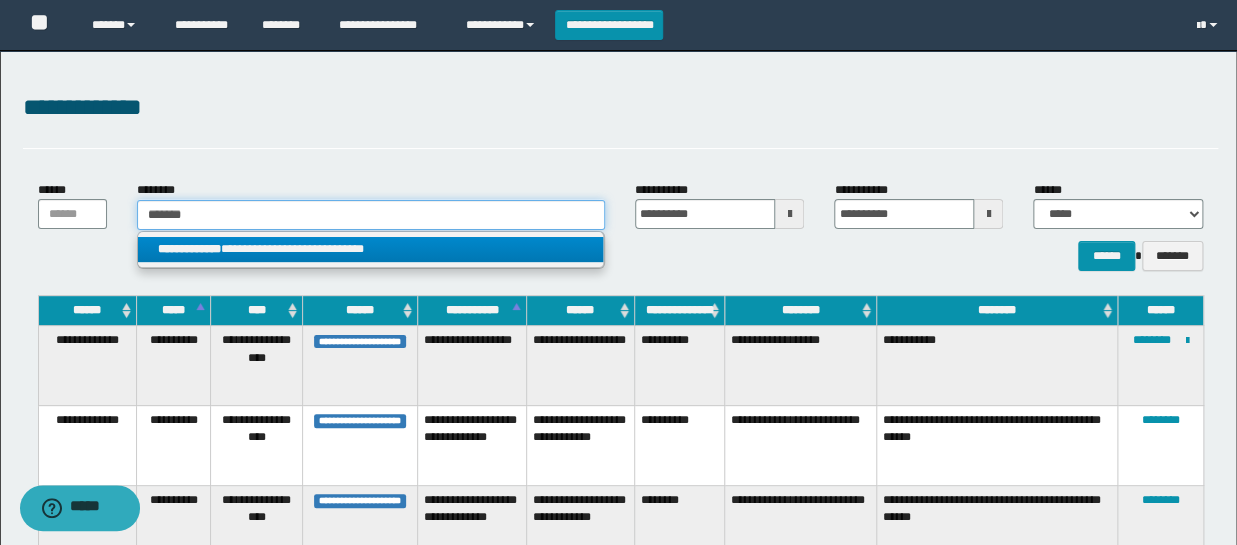 type on "*******" 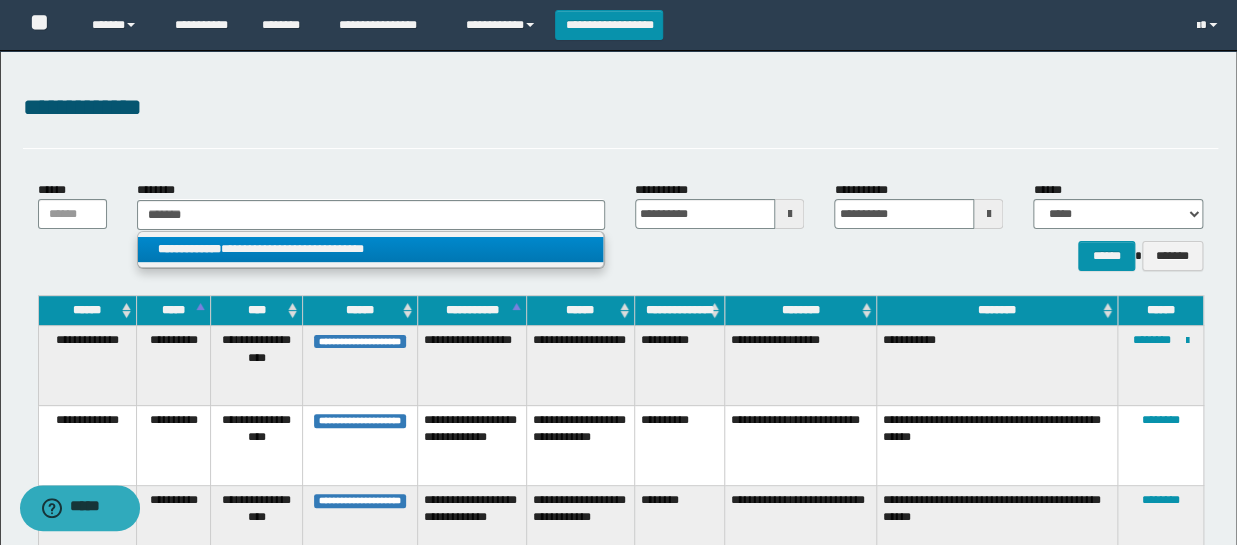 click on "**********" at bounding box center [370, 249] 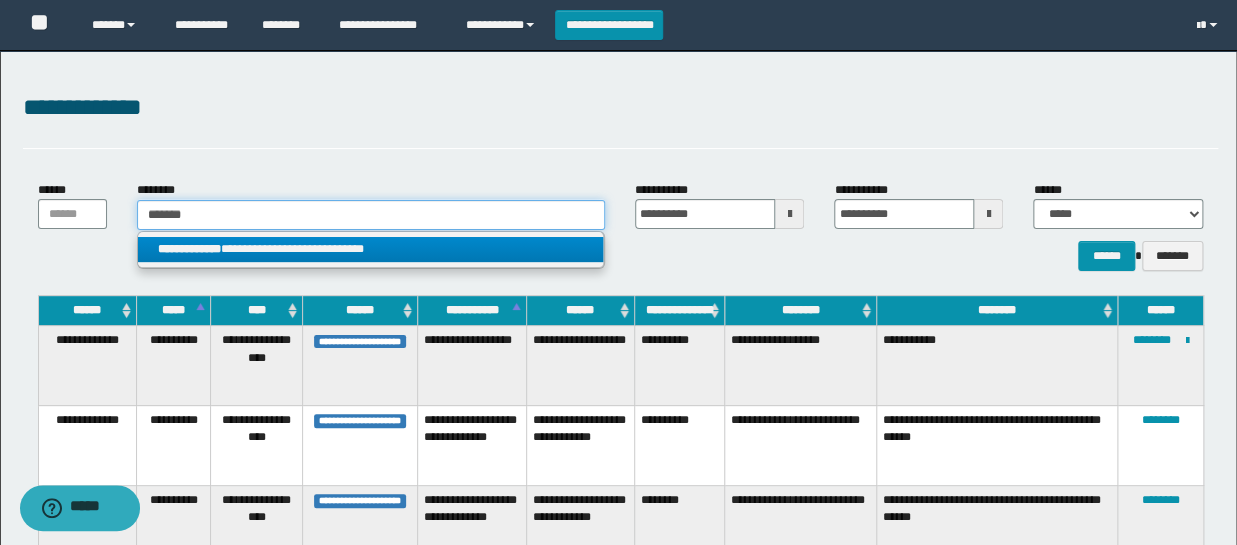 type 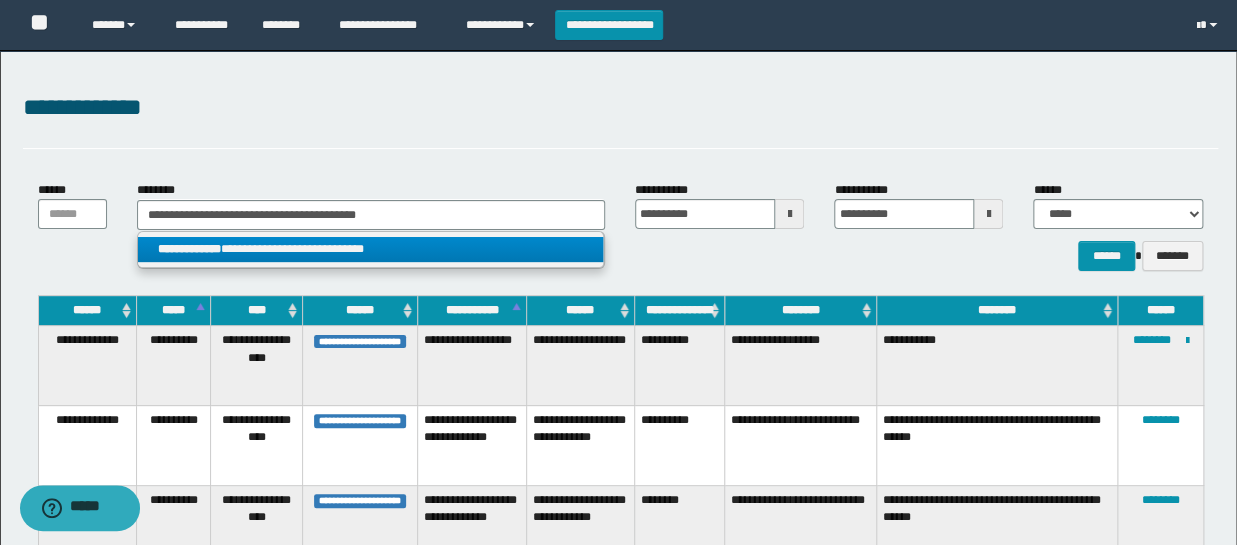click on "******
*******" at bounding box center (620, 256) 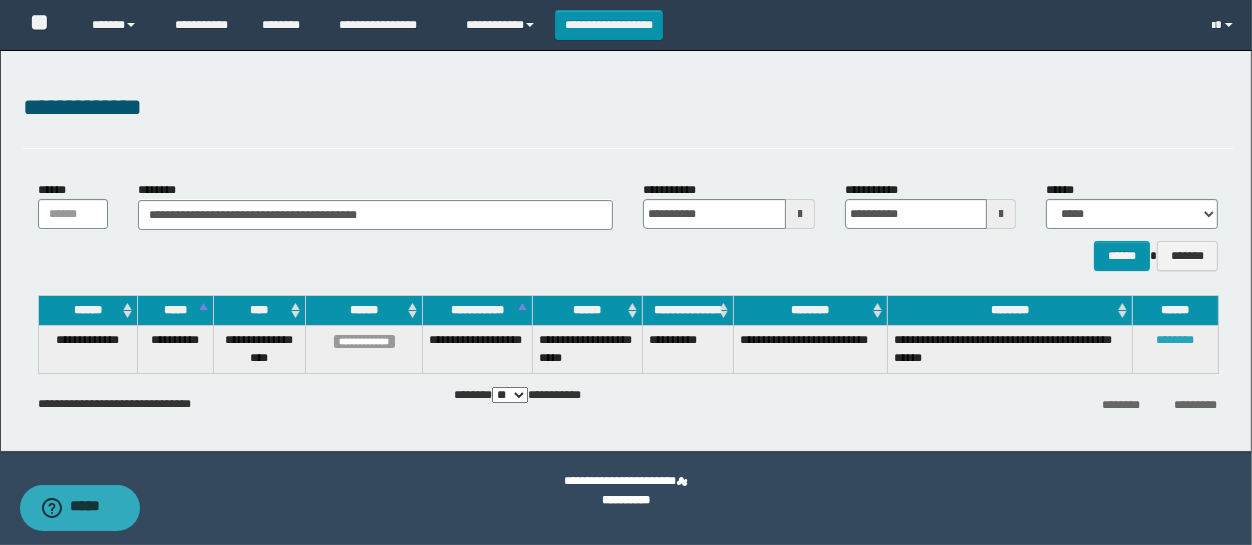 click on "********" at bounding box center [1176, 340] 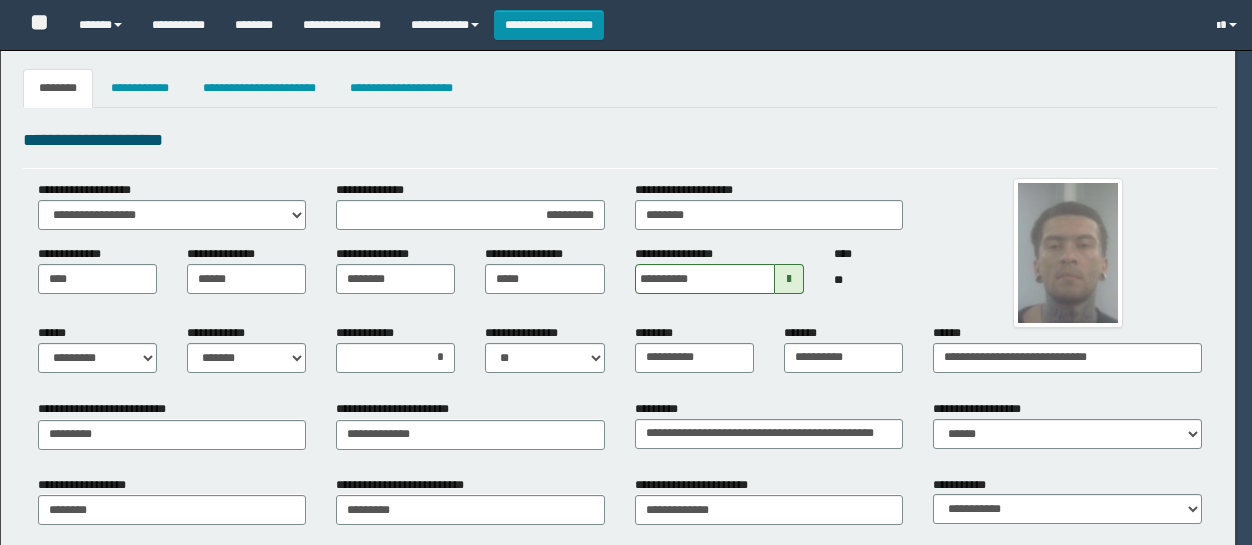select on "*" 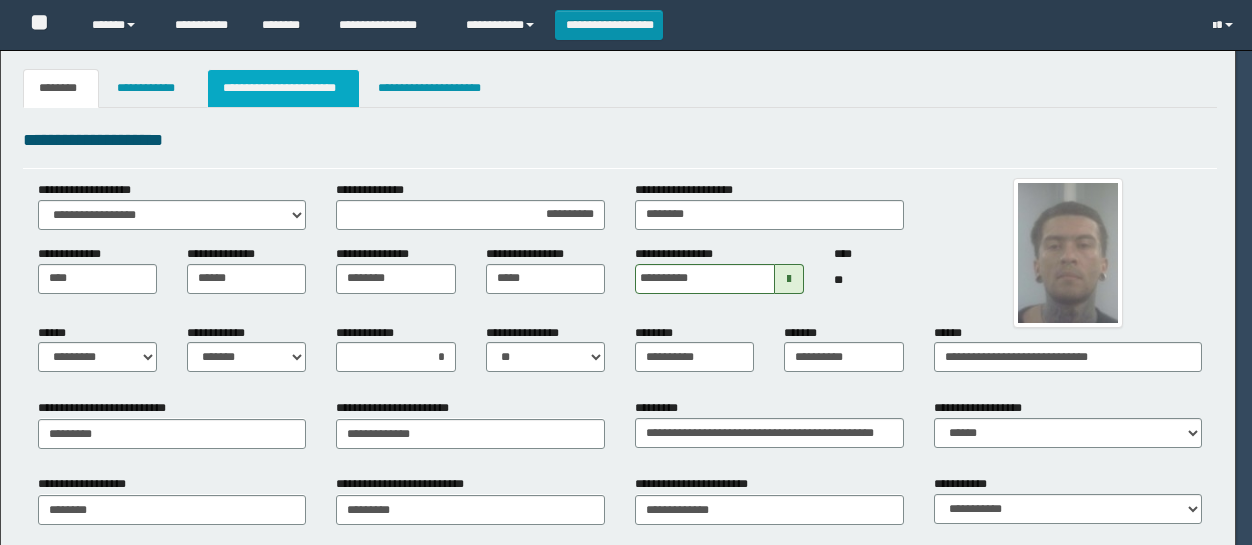 scroll, scrollTop: 0, scrollLeft: 0, axis: both 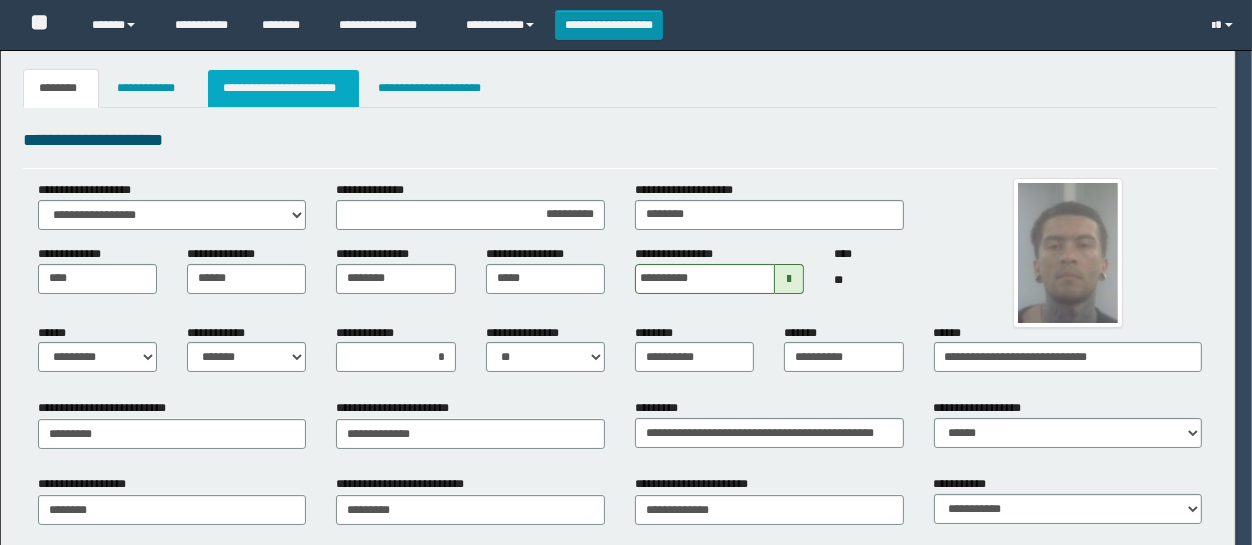 click on "**********" at bounding box center (284, 88) 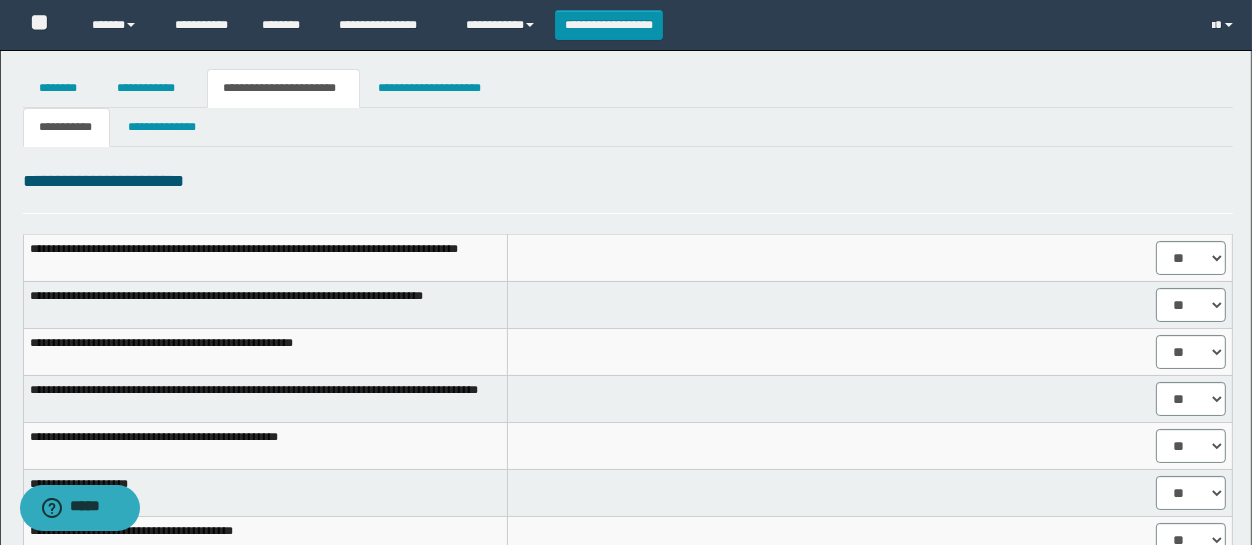 select on "****" 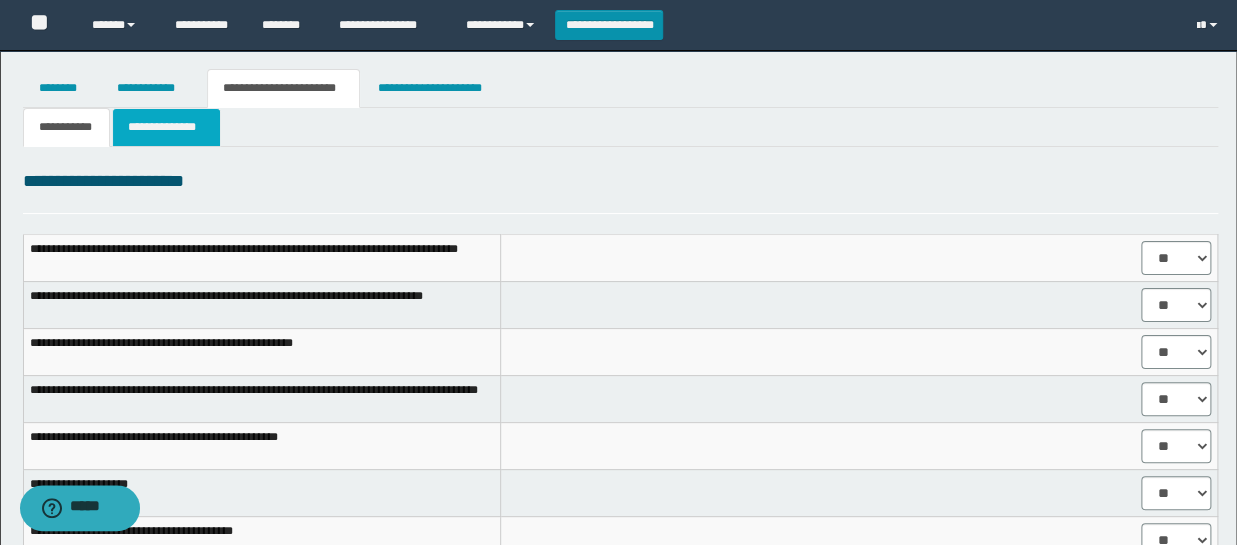click on "**********" at bounding box center (166, 127) 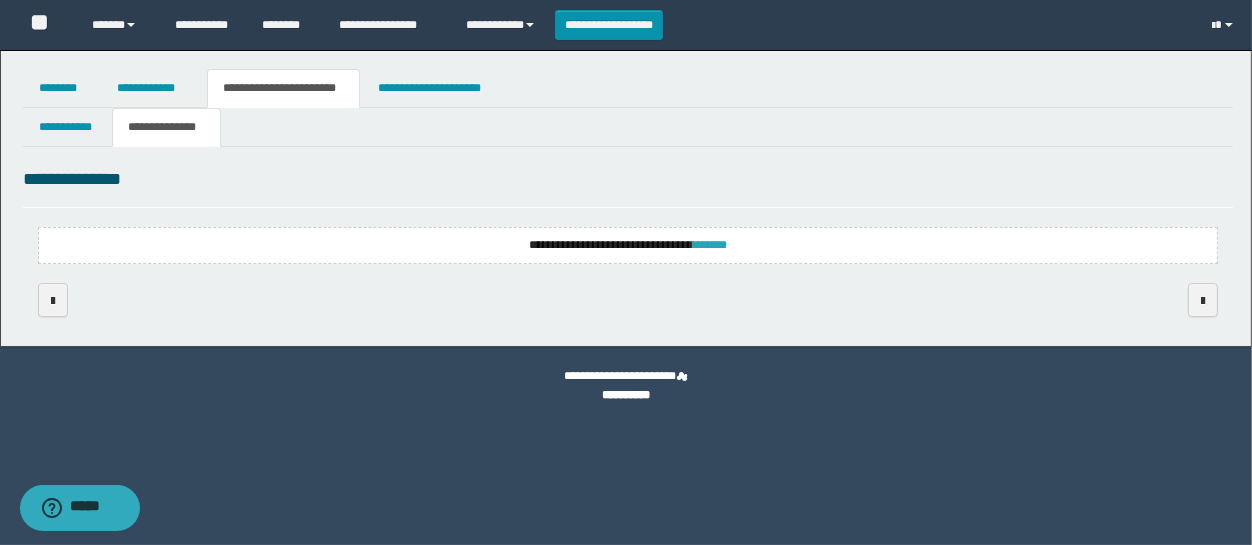 click on "*******" at bounding box center (710, 245) 